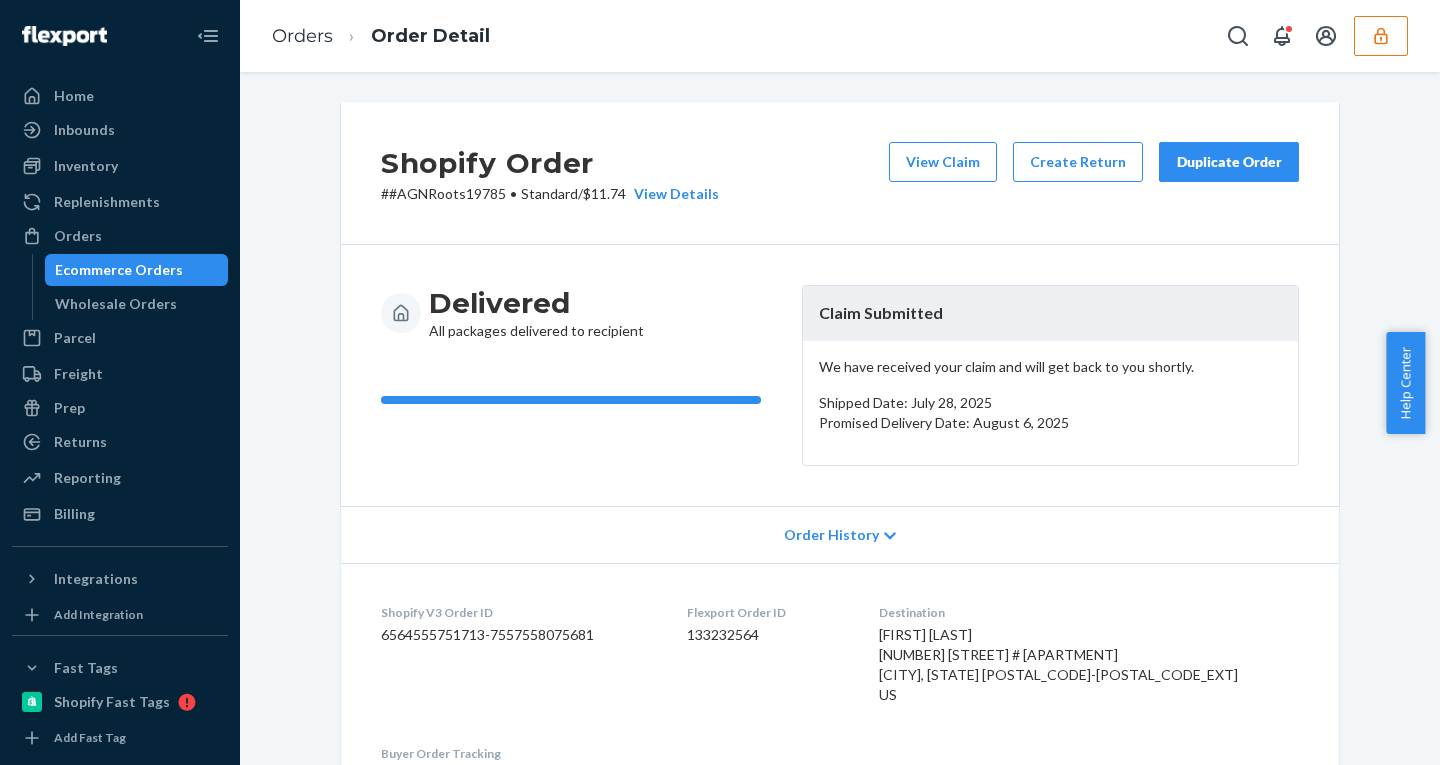 click at bounding box center [1381, 36] 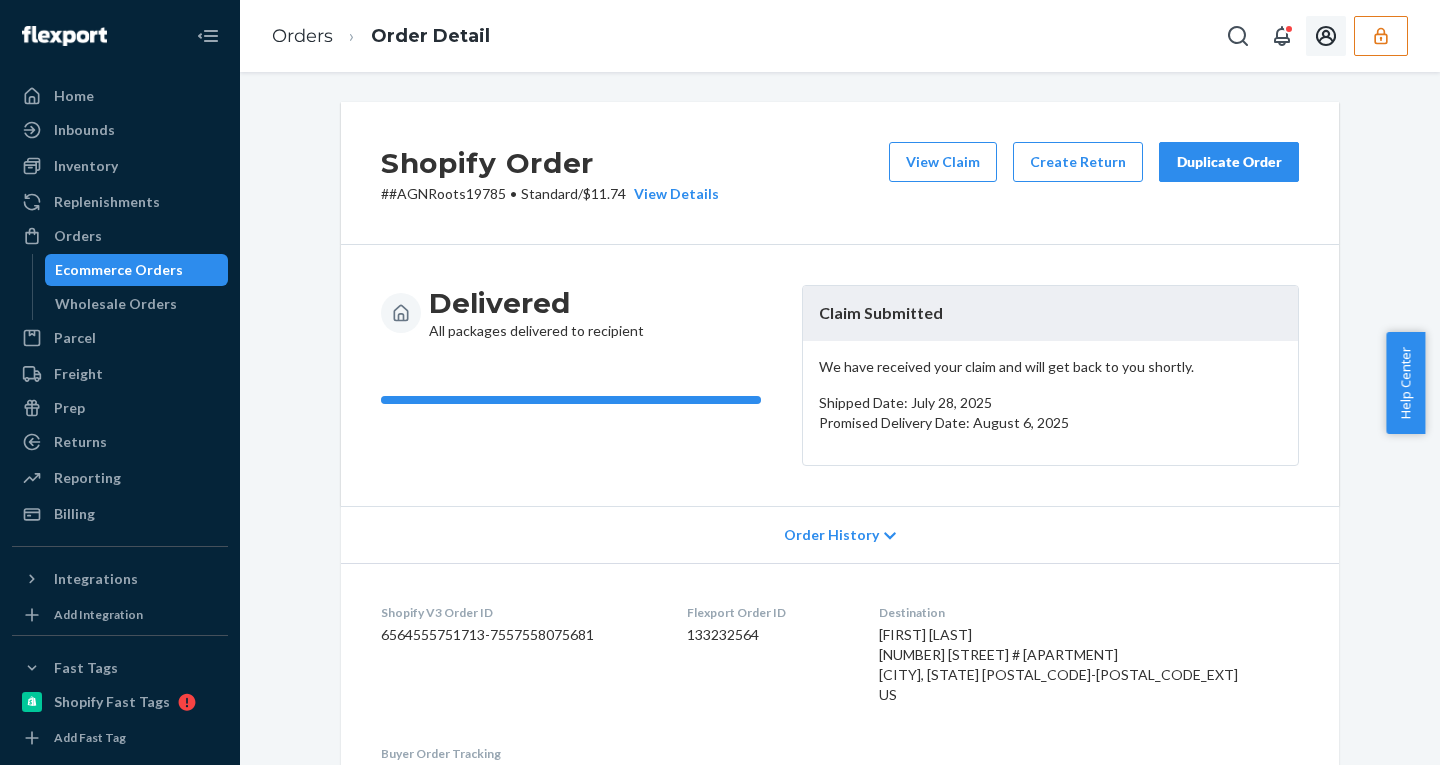 scroll, scrollTop: 0, scrollLeft: 0, axis: both 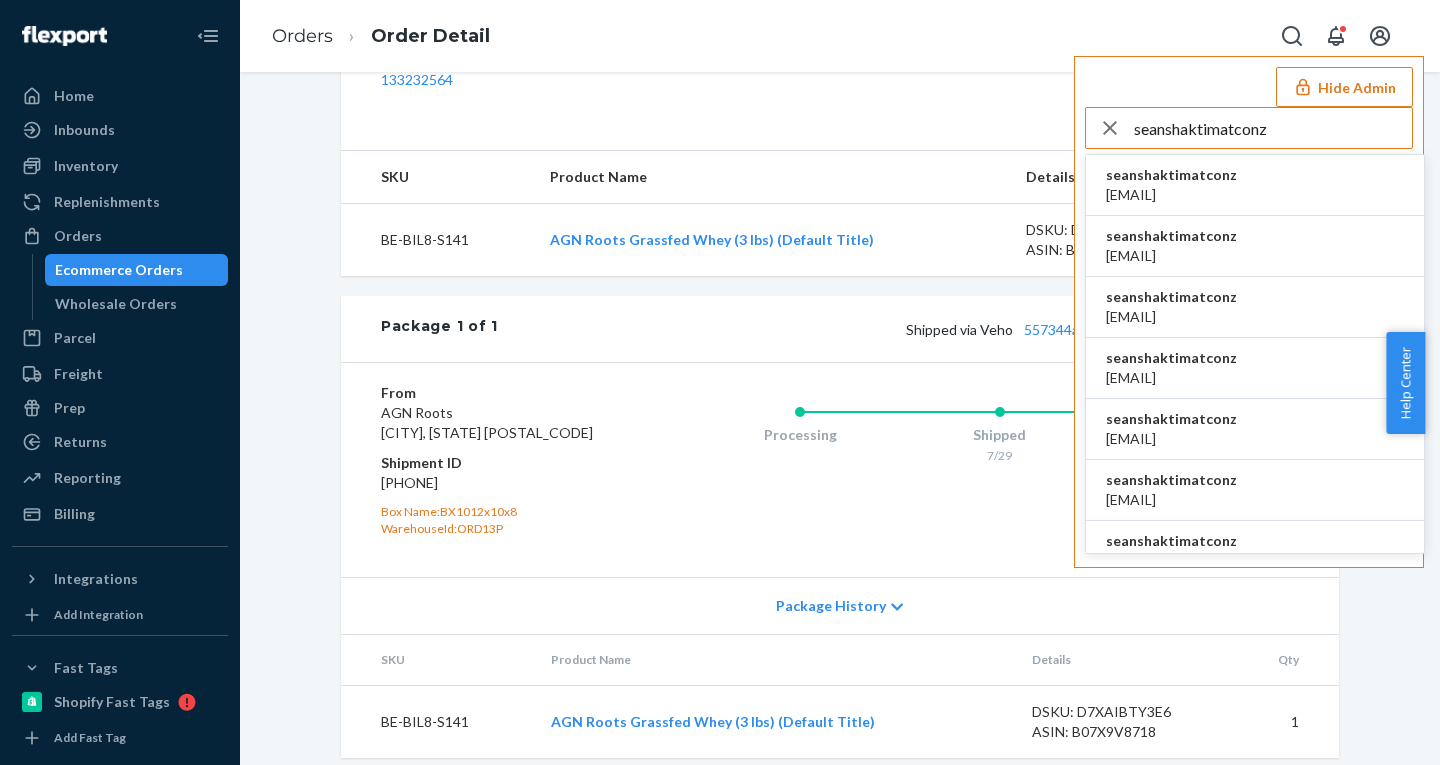 type on "seanshaktimatconz" 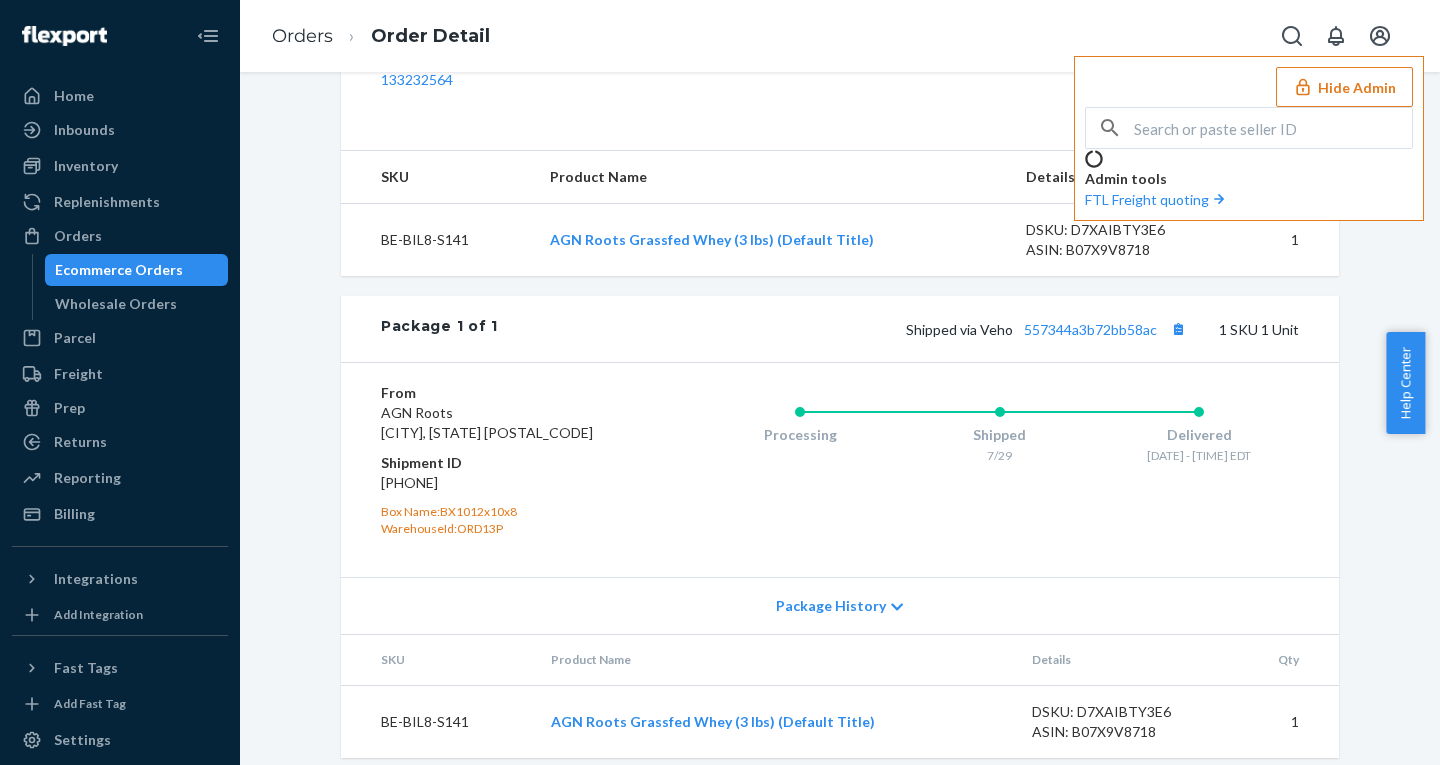 scroll, scrollTop: 0, scrollLeft: 0, axis: both 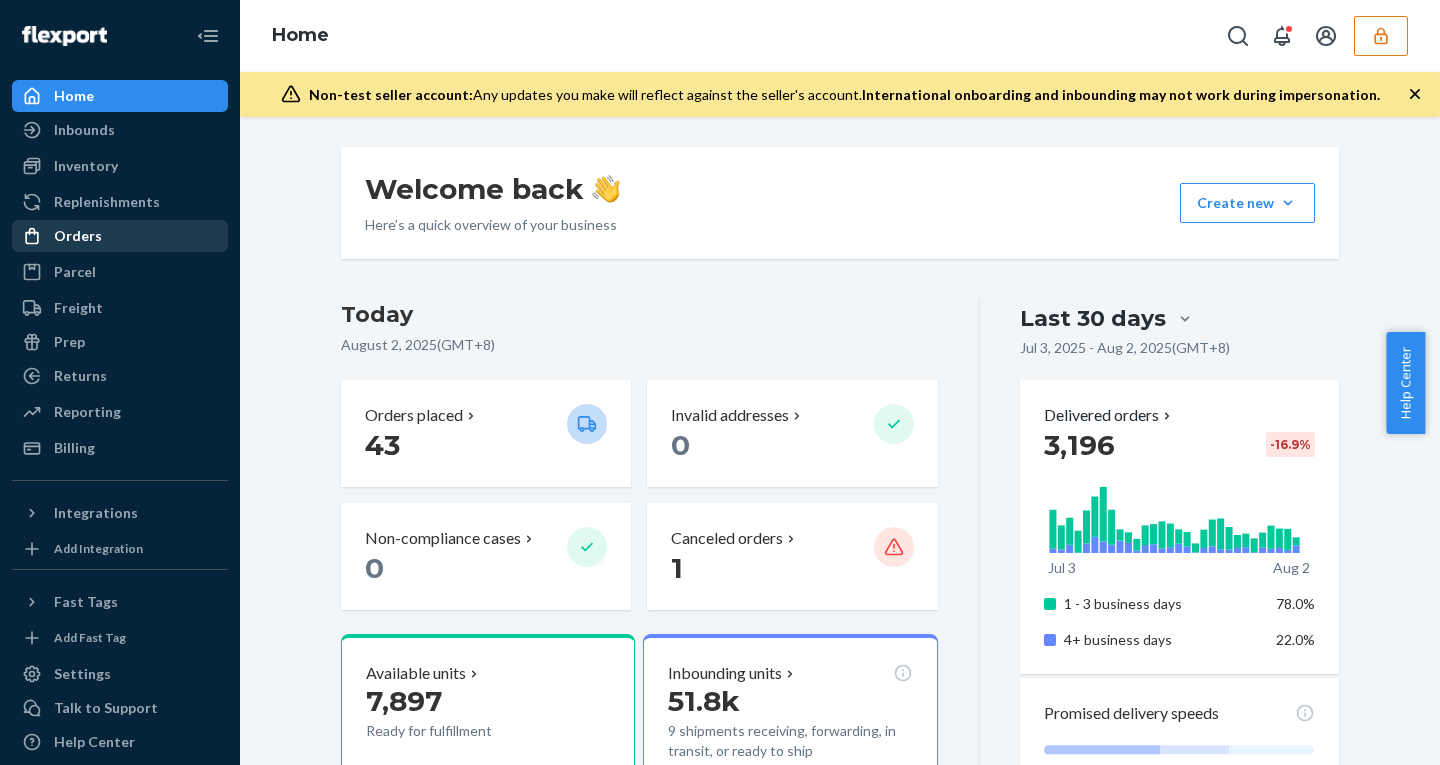 click on "Orders" at bounding box center [78, 236] 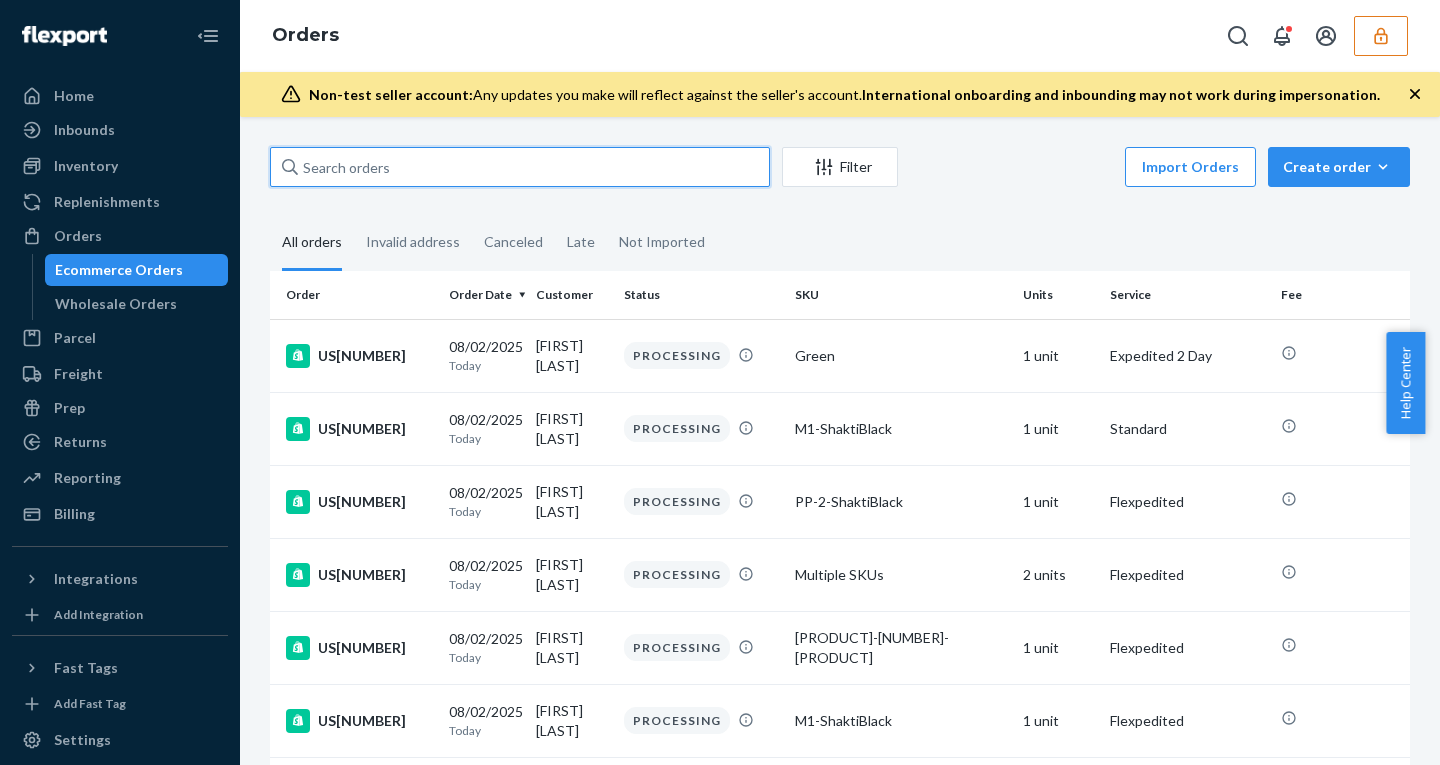 click at bounding box center [520, 167] 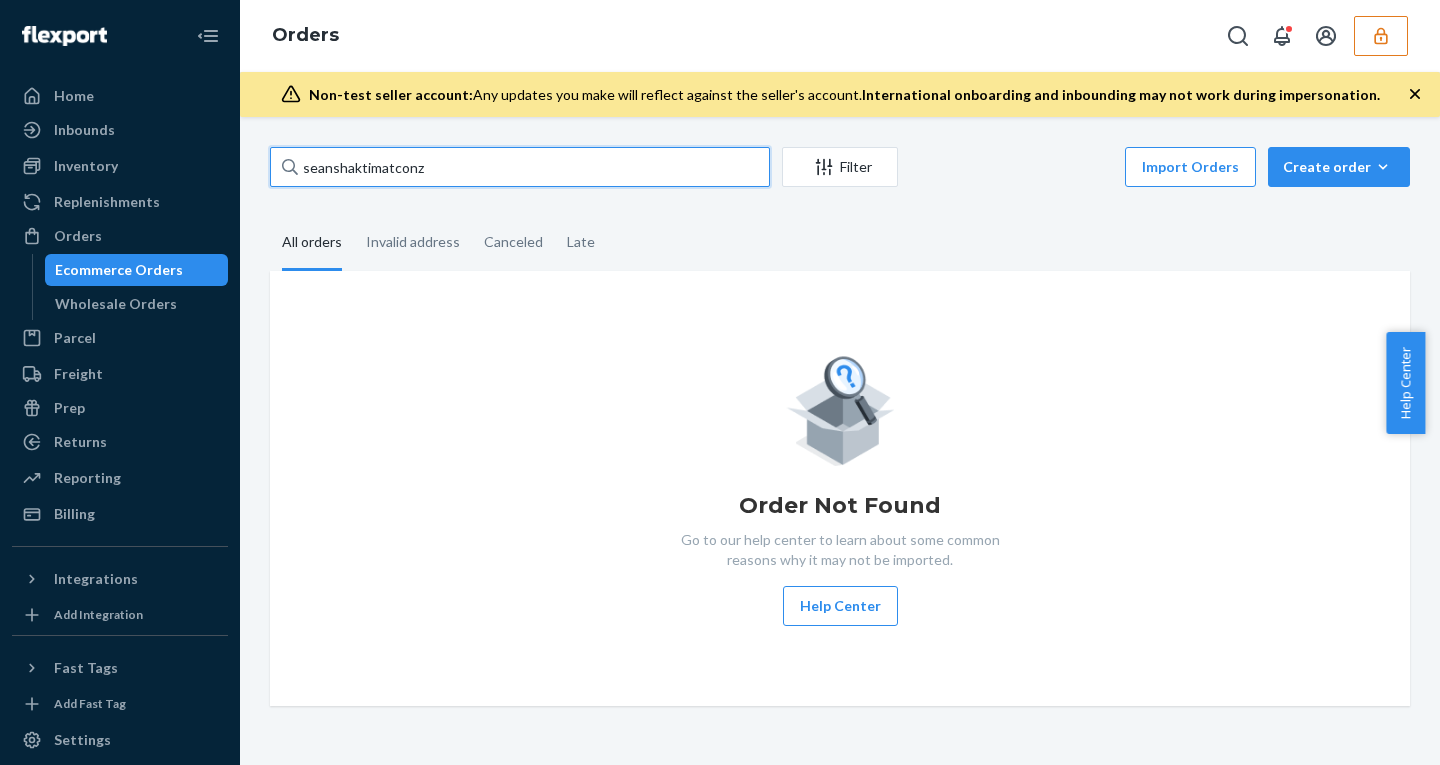 click on "seanshaktimatconz" at bounding box center [520, 167] 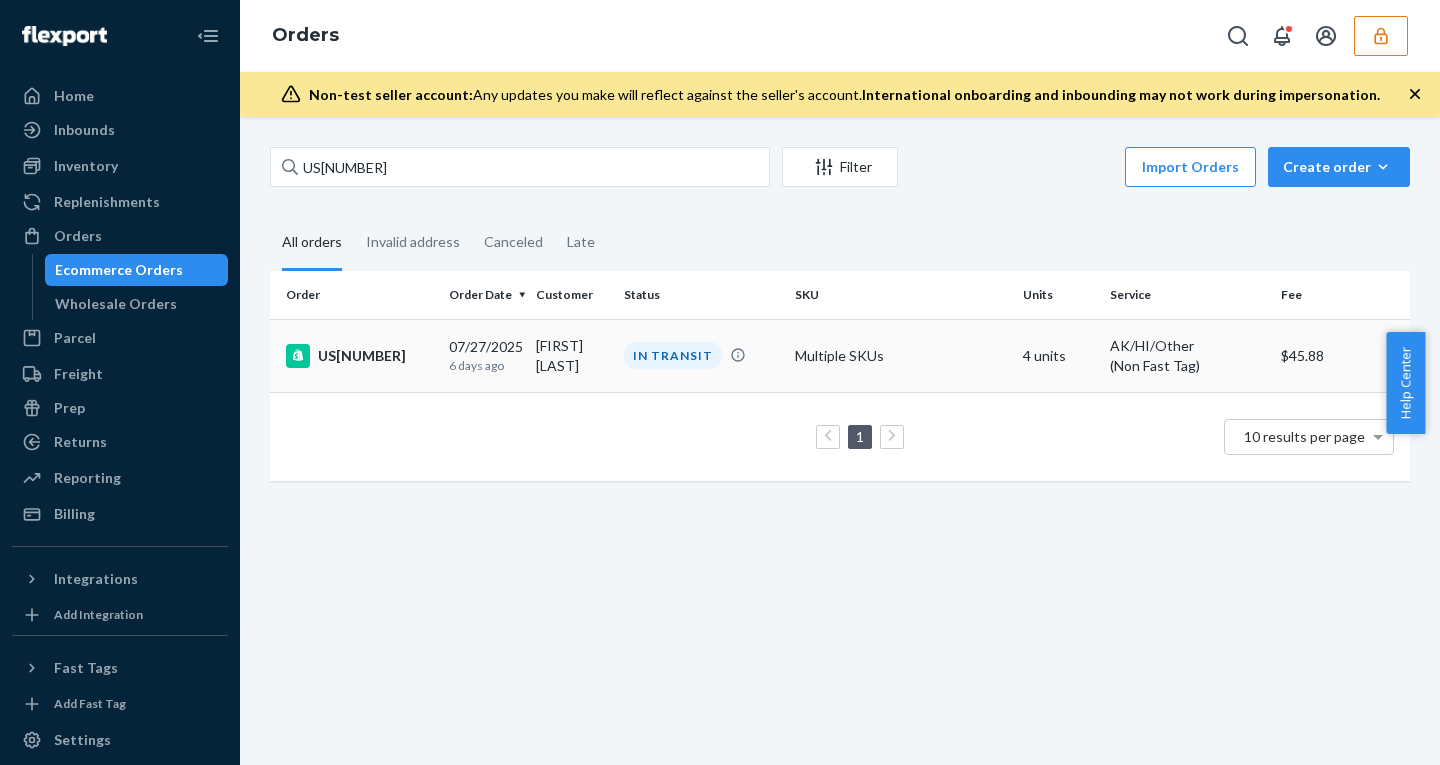 click on "Terumi Lopez" at bounding box center [571, 355] 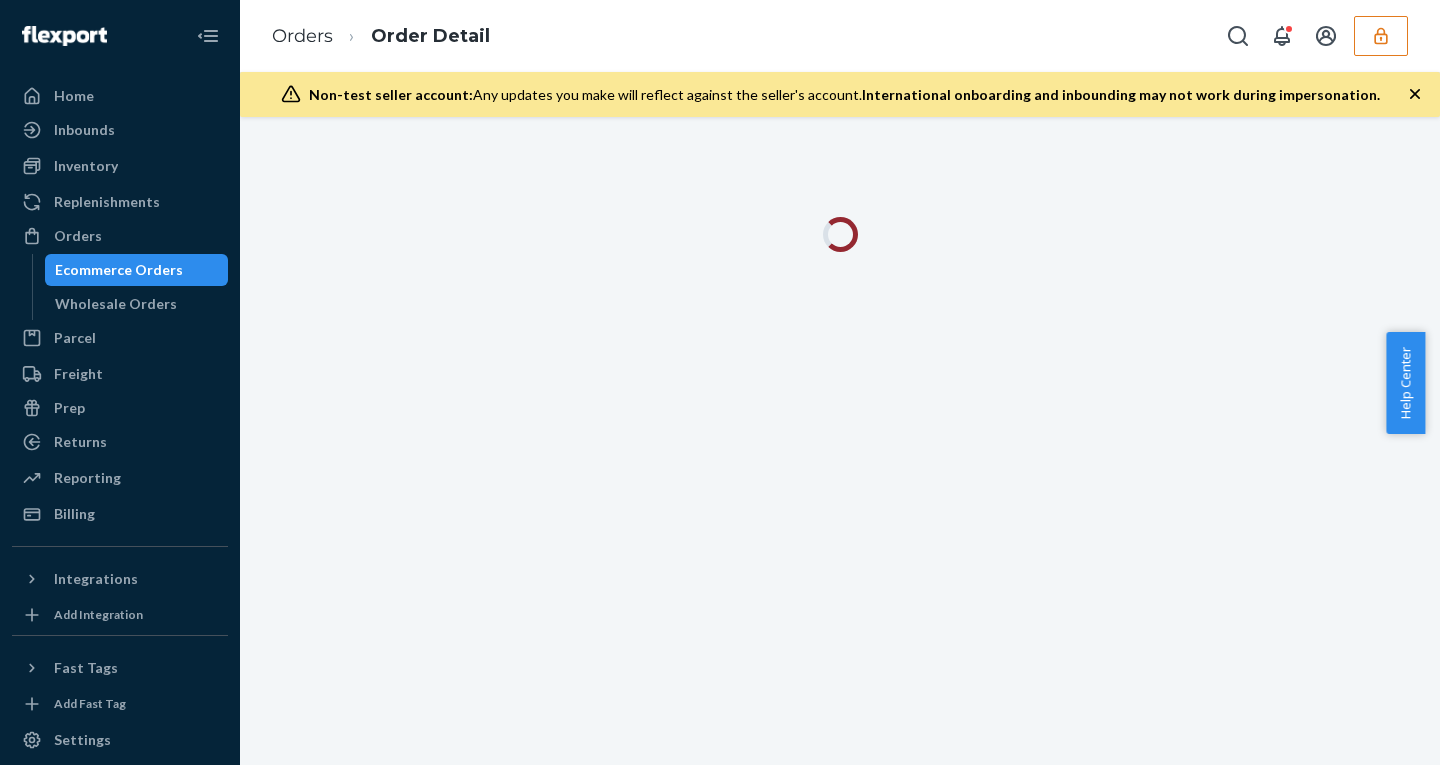 click 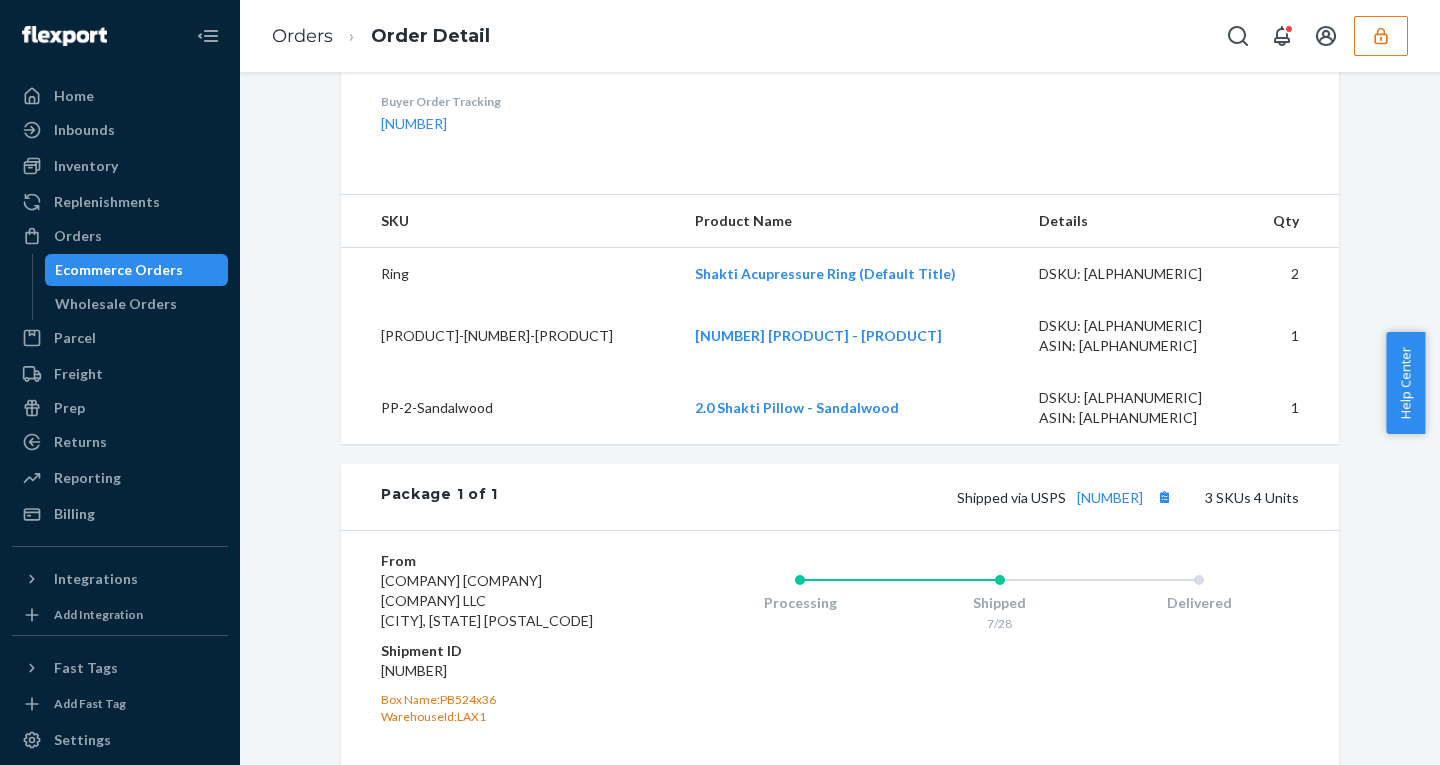 scroll, scrollTop: 957, scrollLeft: 0, axis: vertical 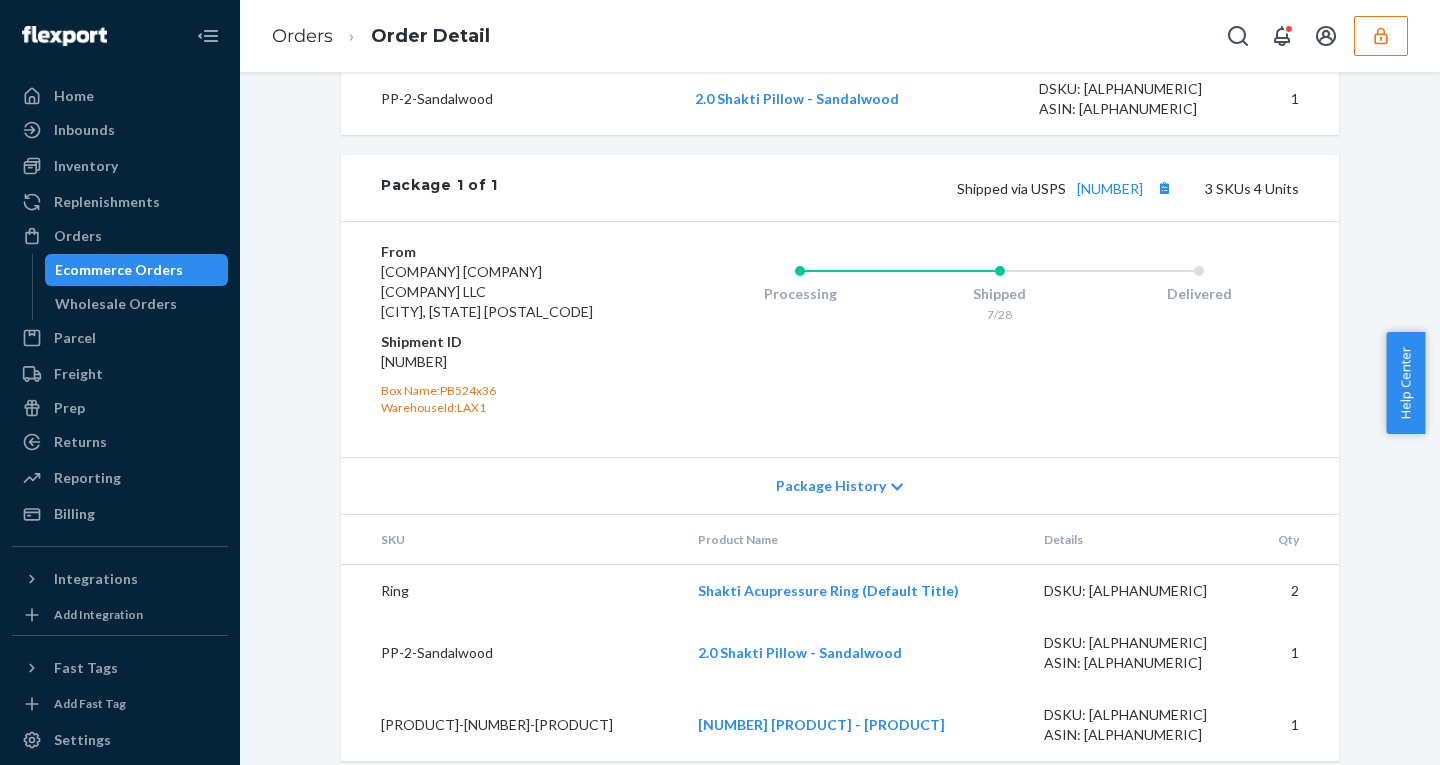 click on "Package History" at bounding box center (831, 486) 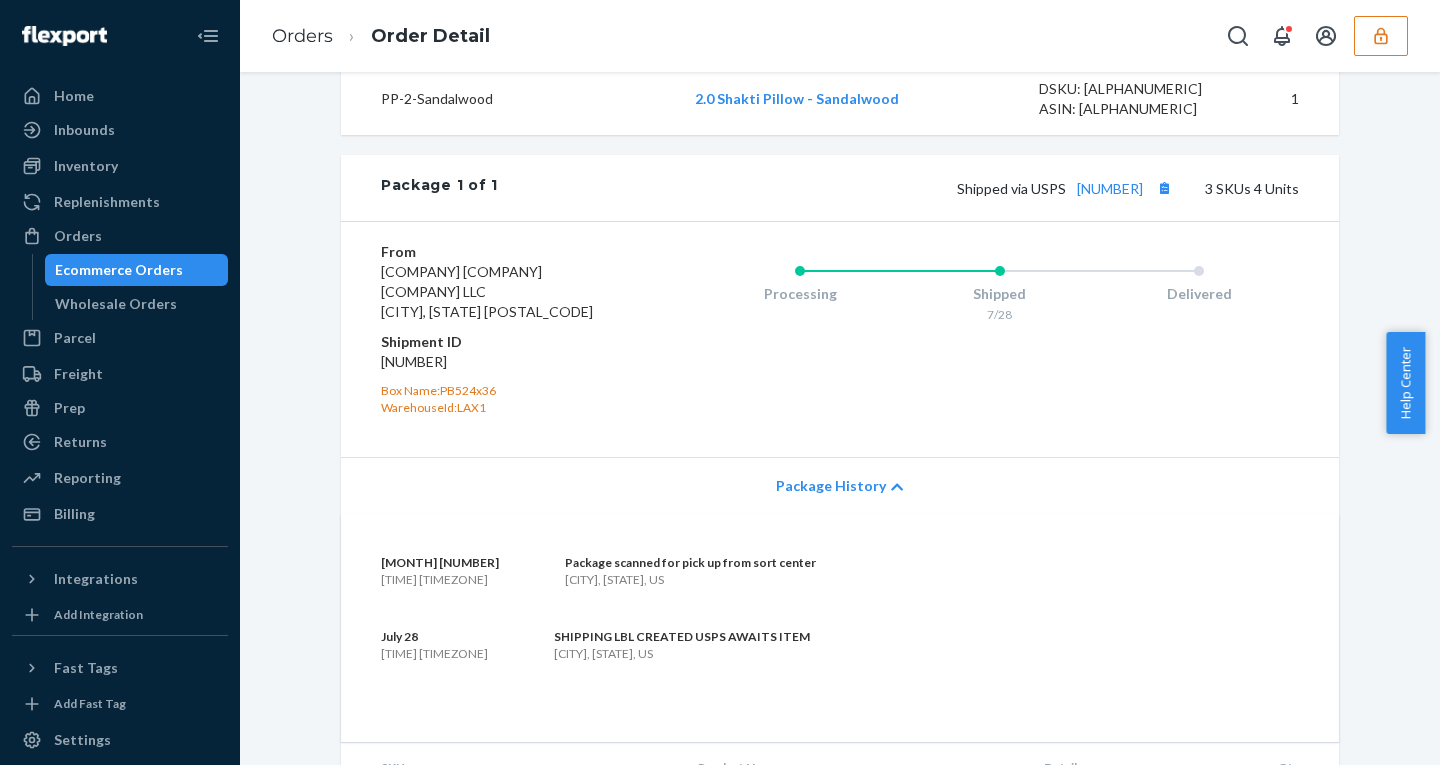 click on "Package History" at bounding box center (831, 486) 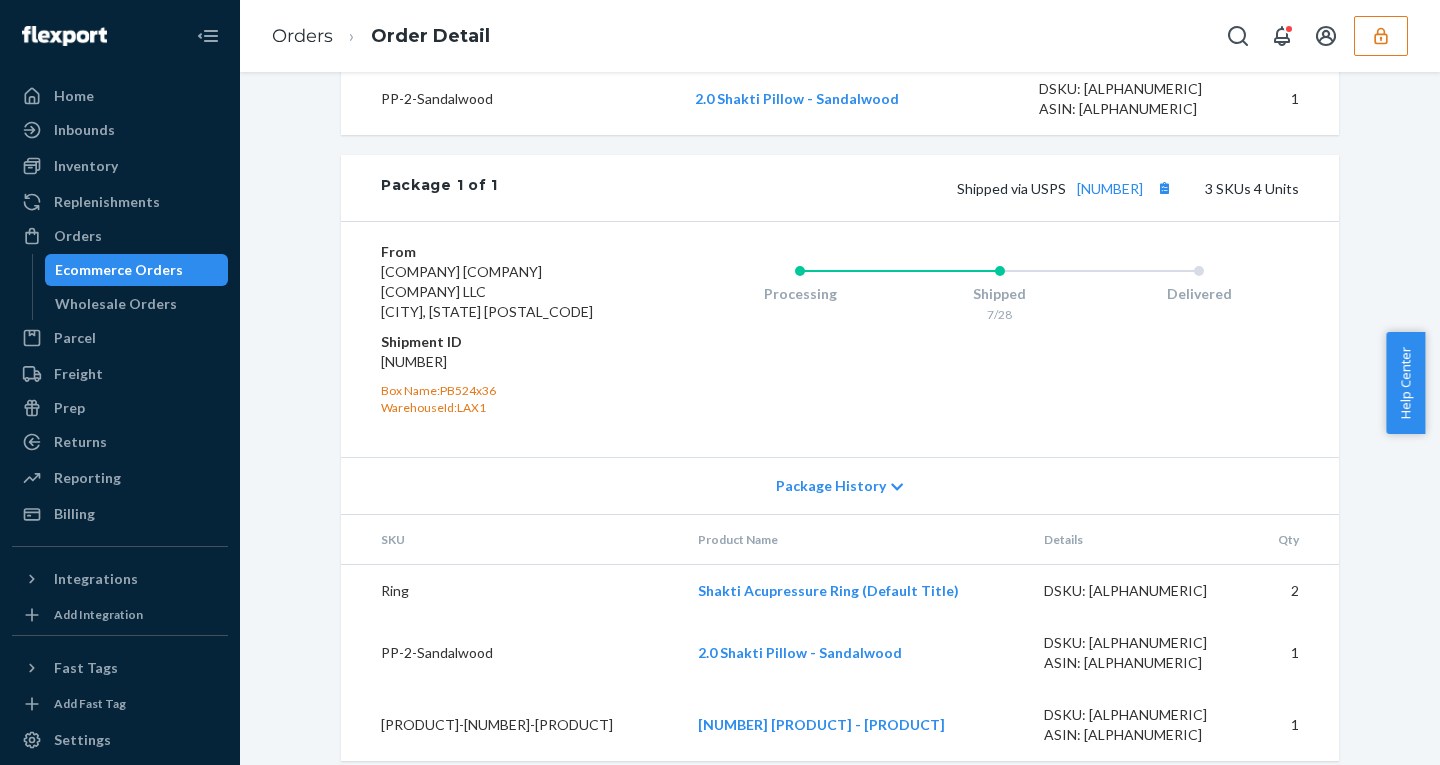 click on "83100812" at bounding box center (500, 362) 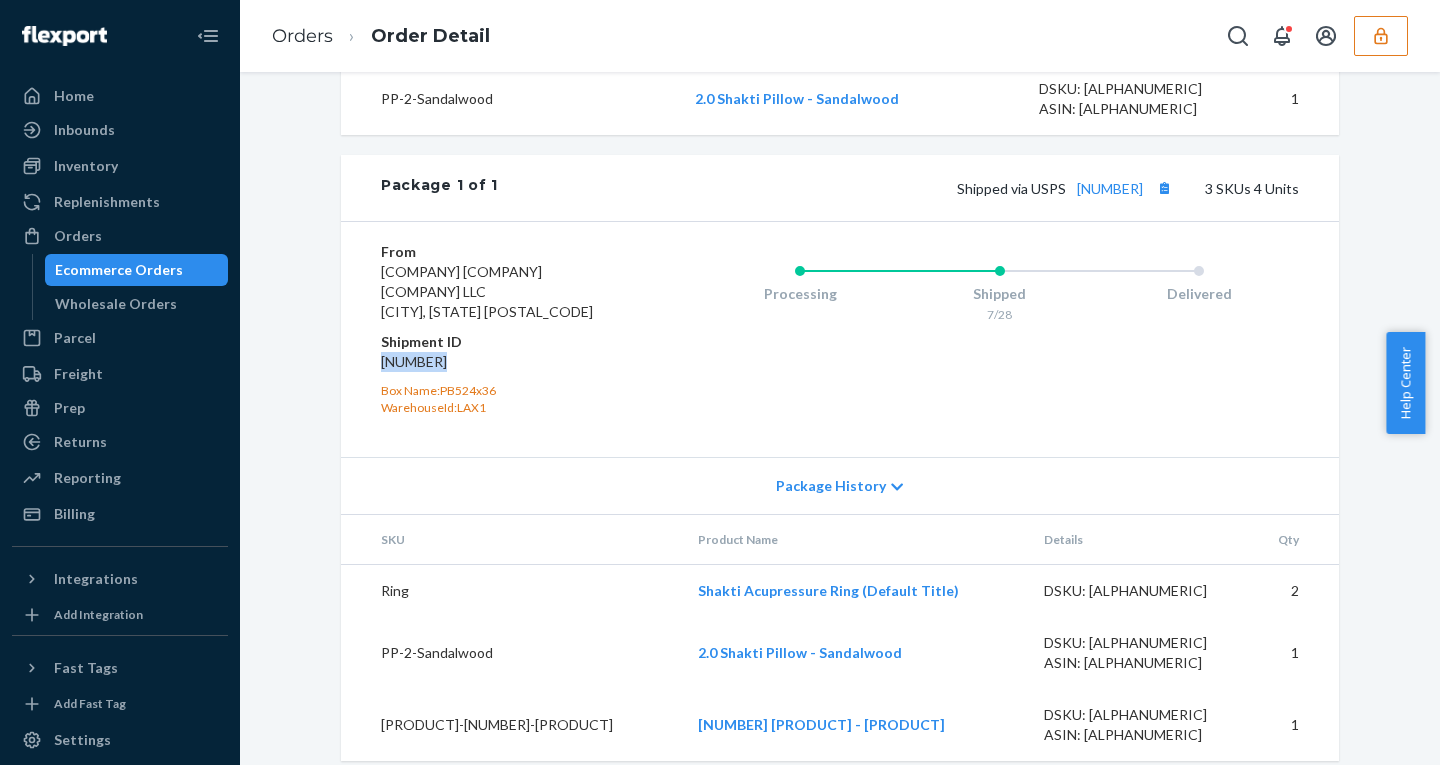 click on "83100812" at bounding box center (500, 362) 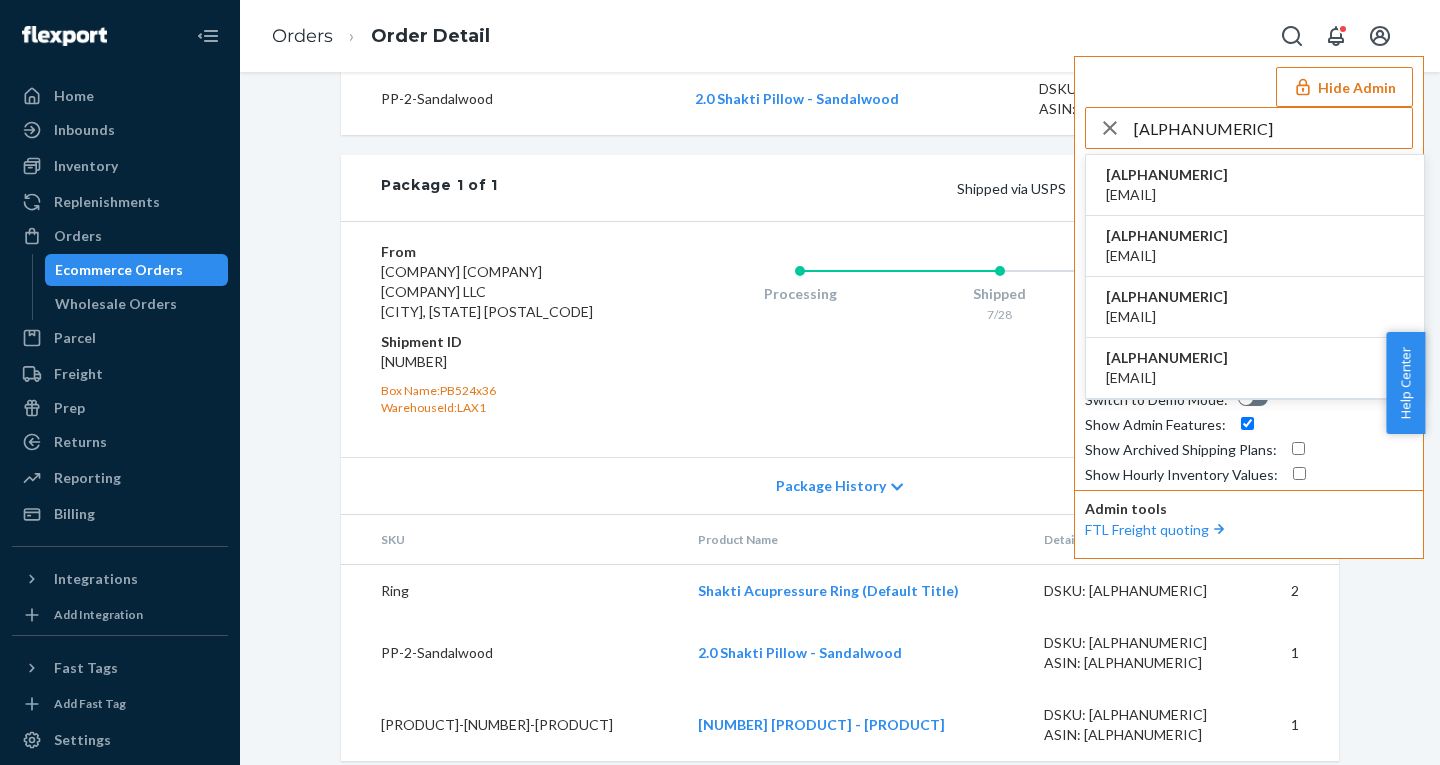 type on "[EMAIL]" 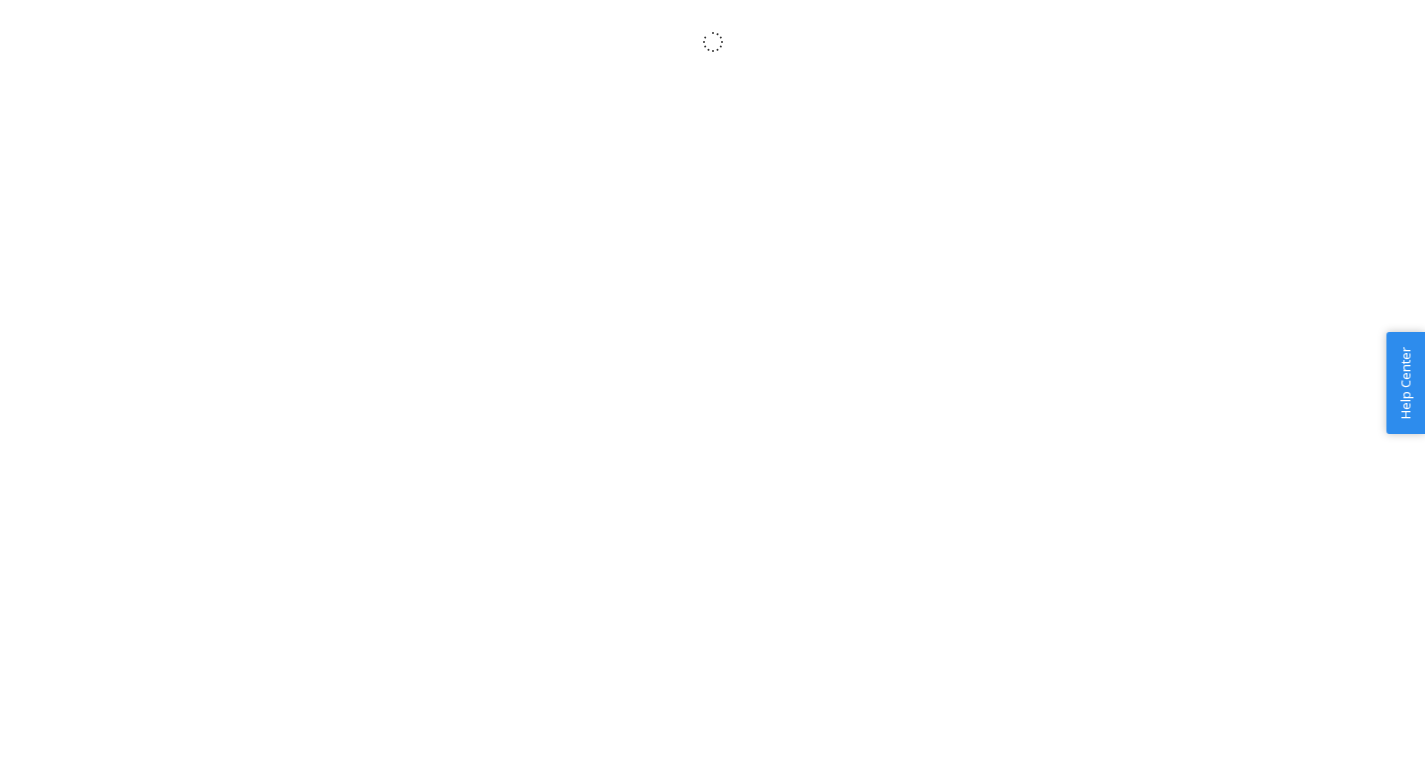scroll, scrollTop: 0, scrollLeft: 0, axis: both 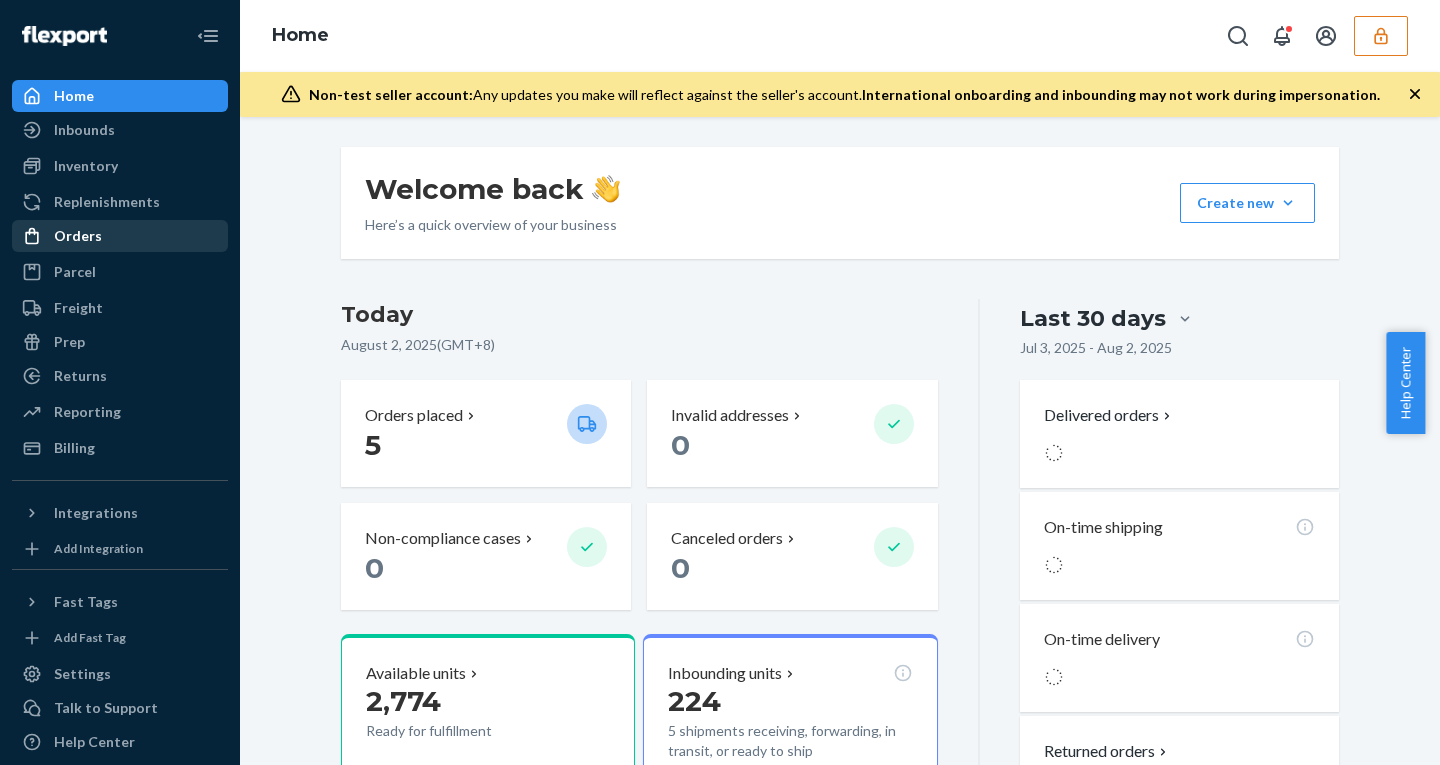 click on "Orders" at bounding box center (78, 236) 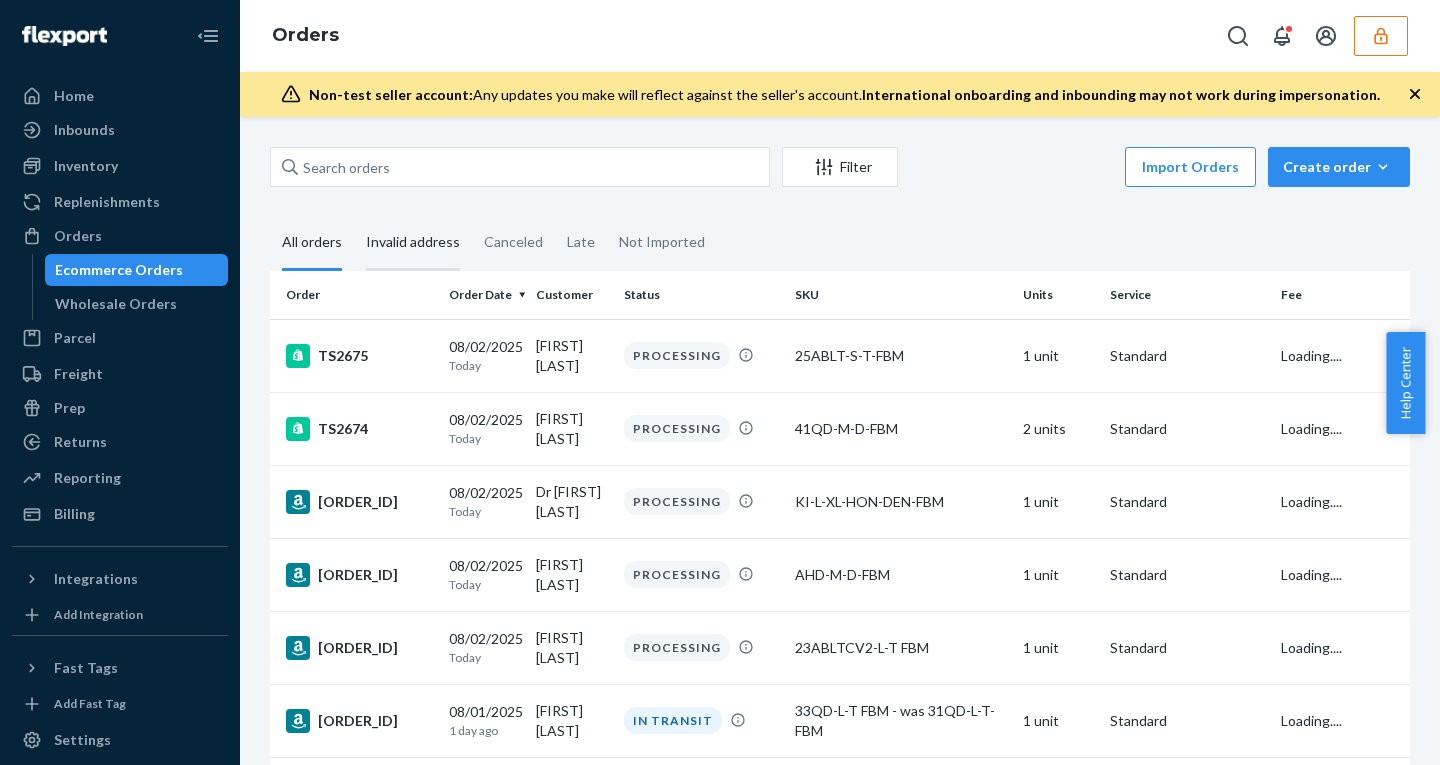 click on "Invalid address" at bounding box center [413, 243] 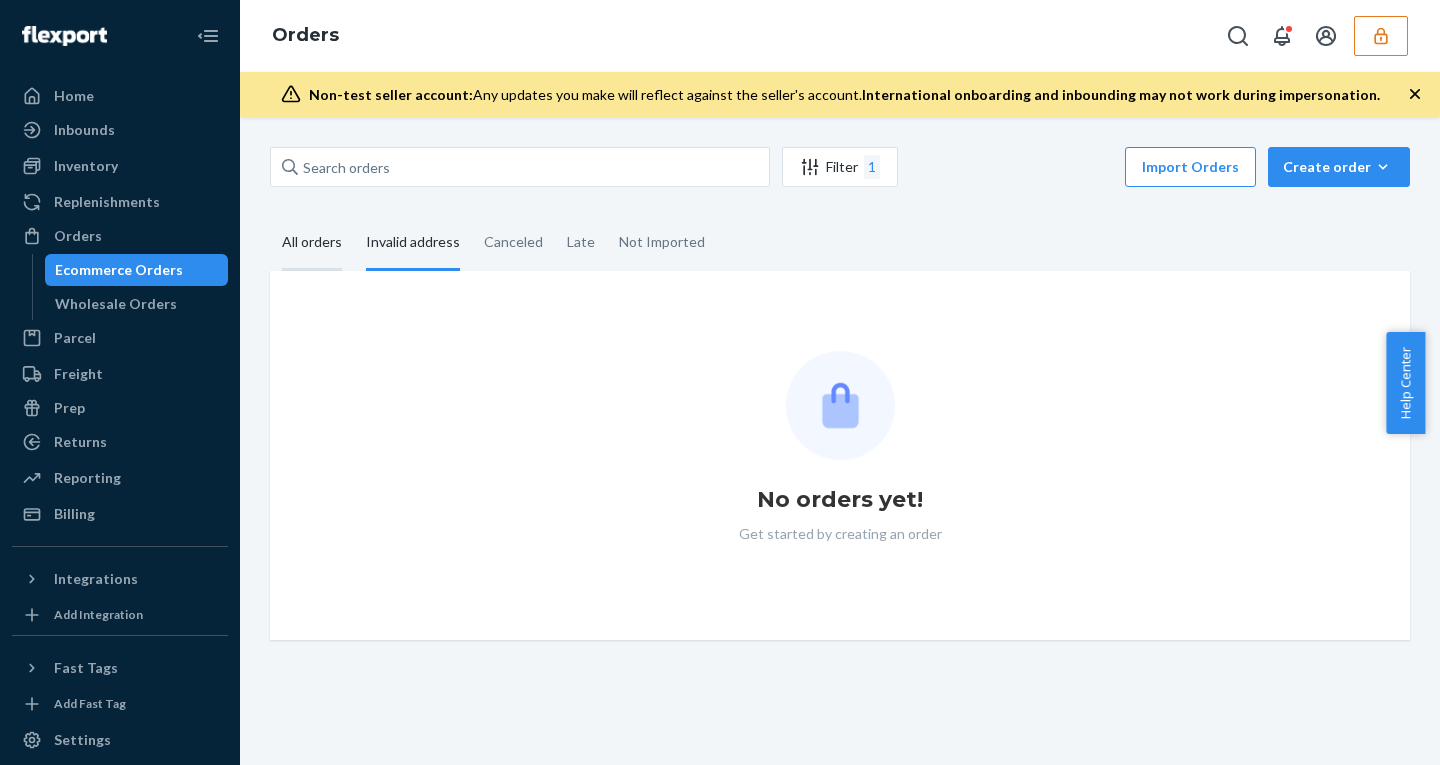 click on "All orders" at bounding box center [312, 243] 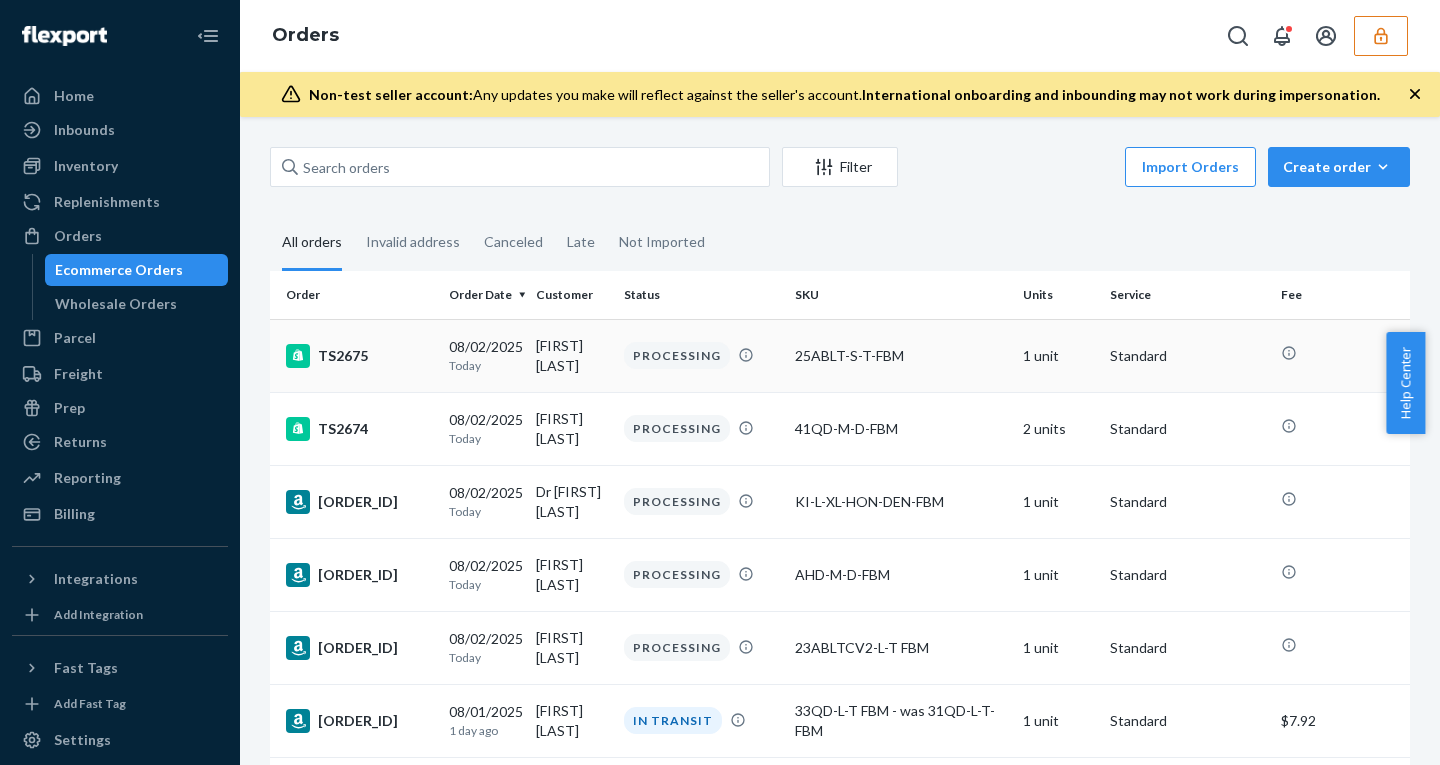 click on "TS2675" at bounding box center (355, 355) 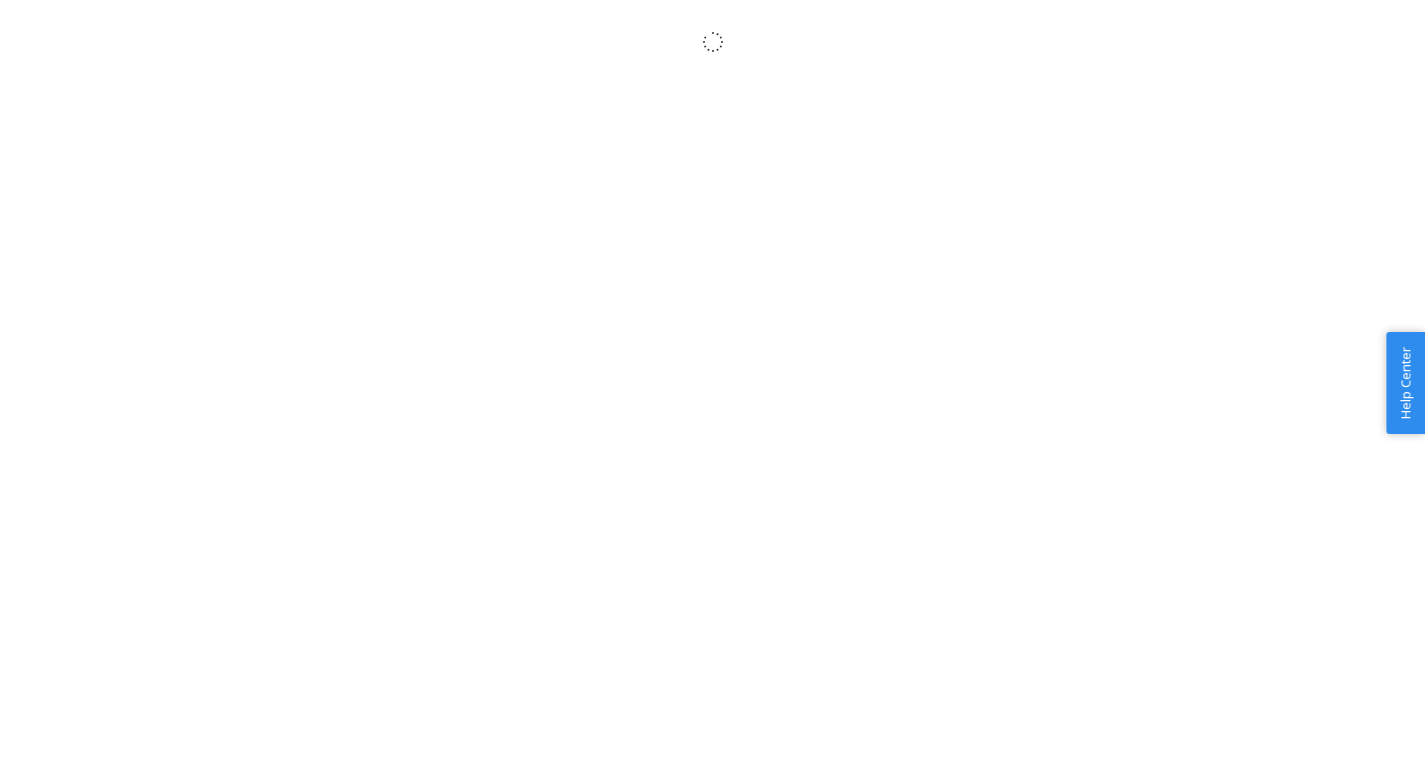 scroll, scrollTop: 0, scrollLeft: 0, axis: both 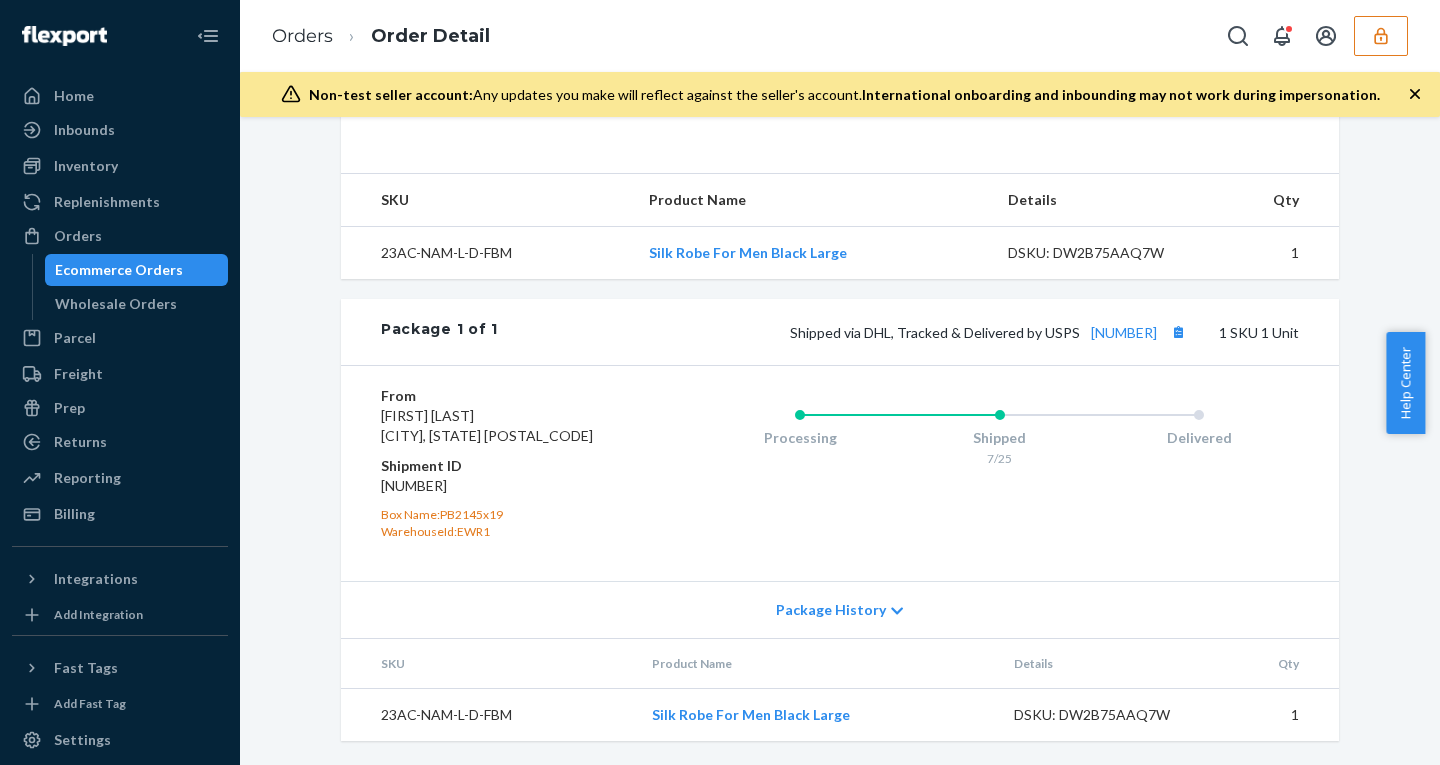 click on "Package History" at bounding box center (831, 610) 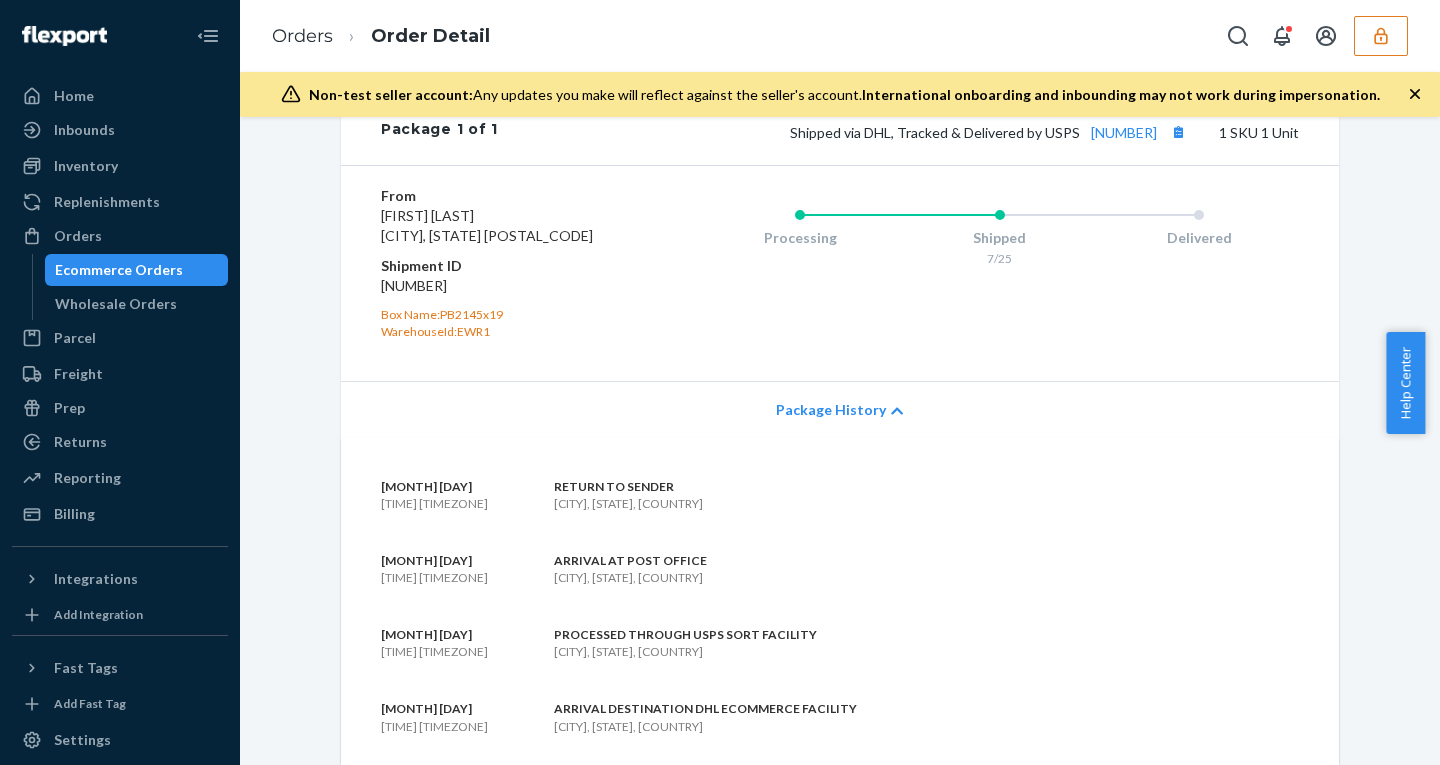 scroll, scrollTop: 752, scrollLeft: 0, axis: vertical 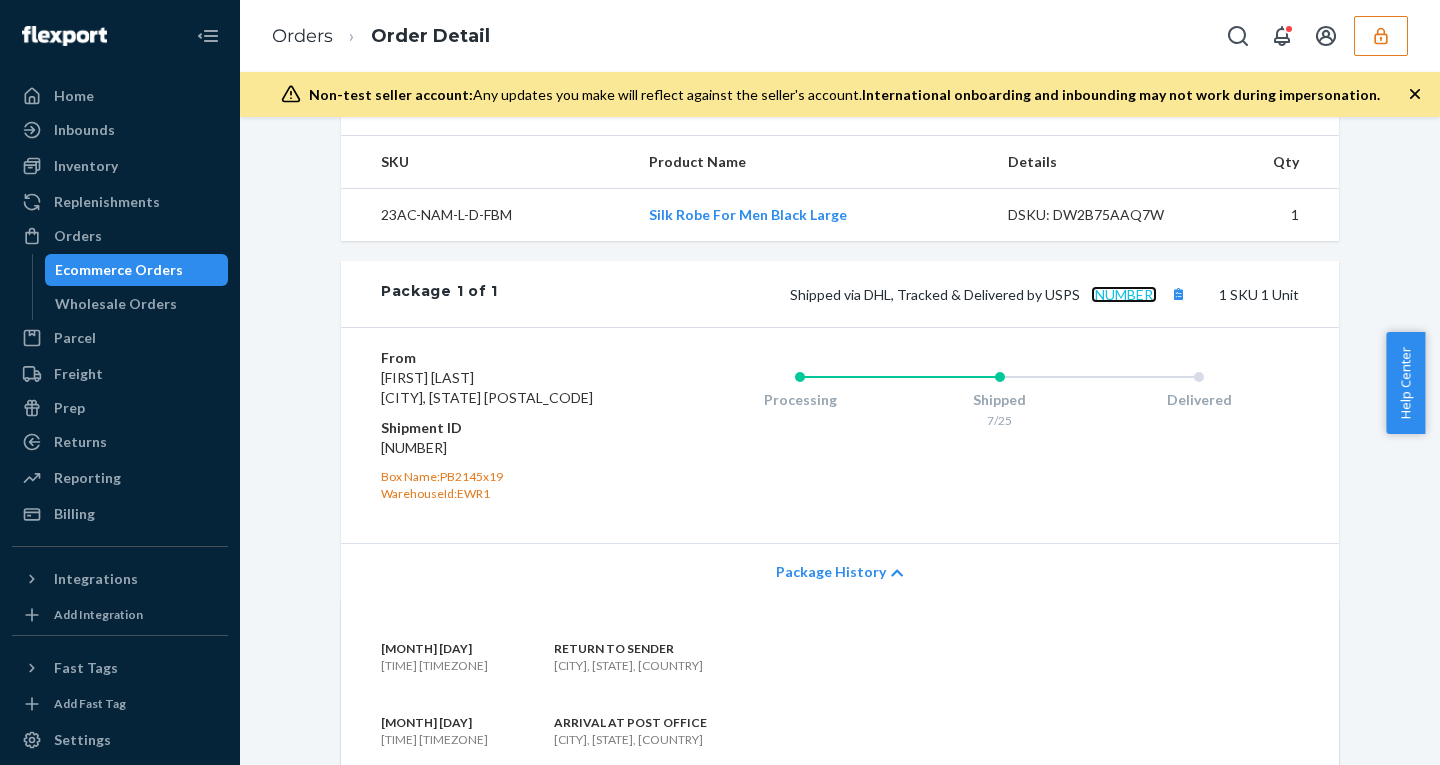 click on "9261290339708131753852" at bounding box center [1124, 294] 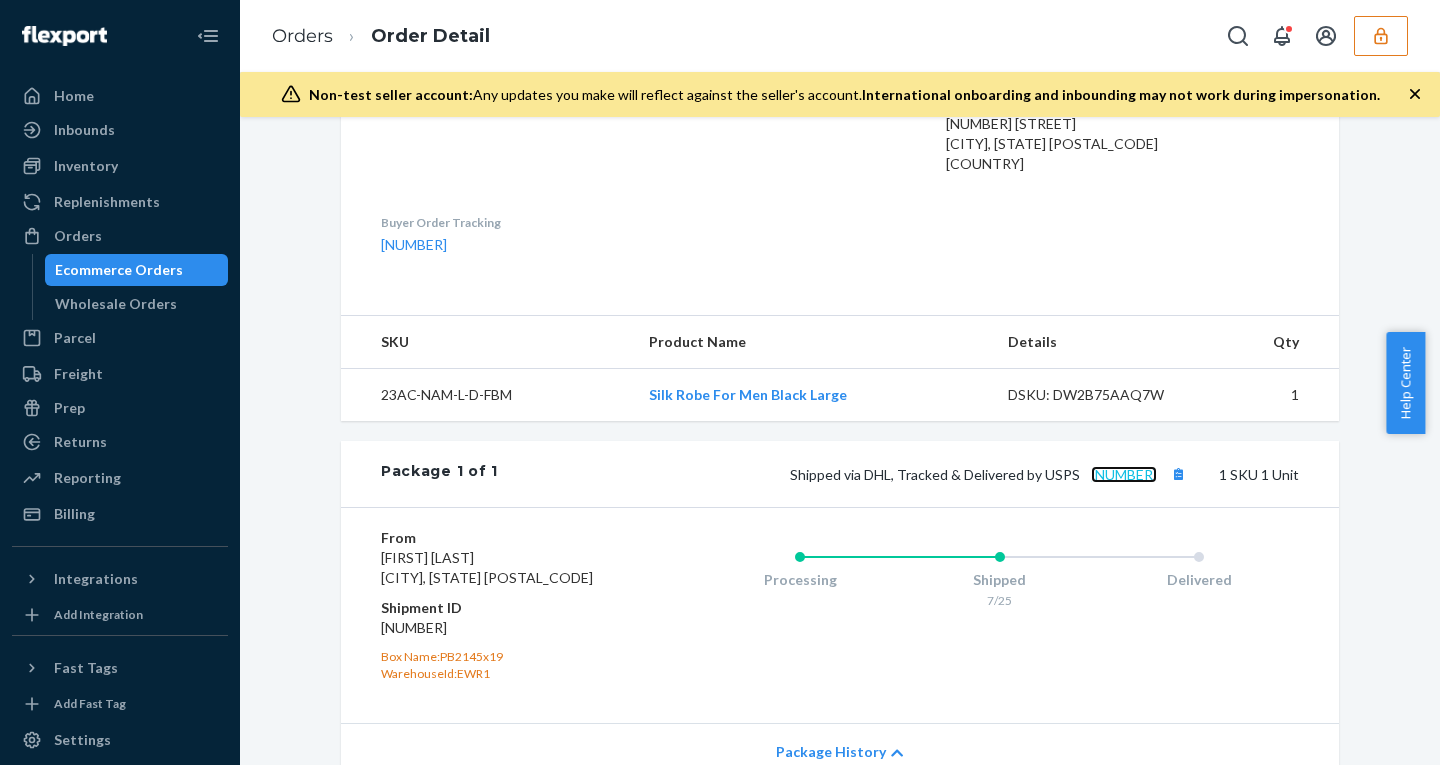 scroll, scrollTop: 0, scrollLeft: 0, axis: both 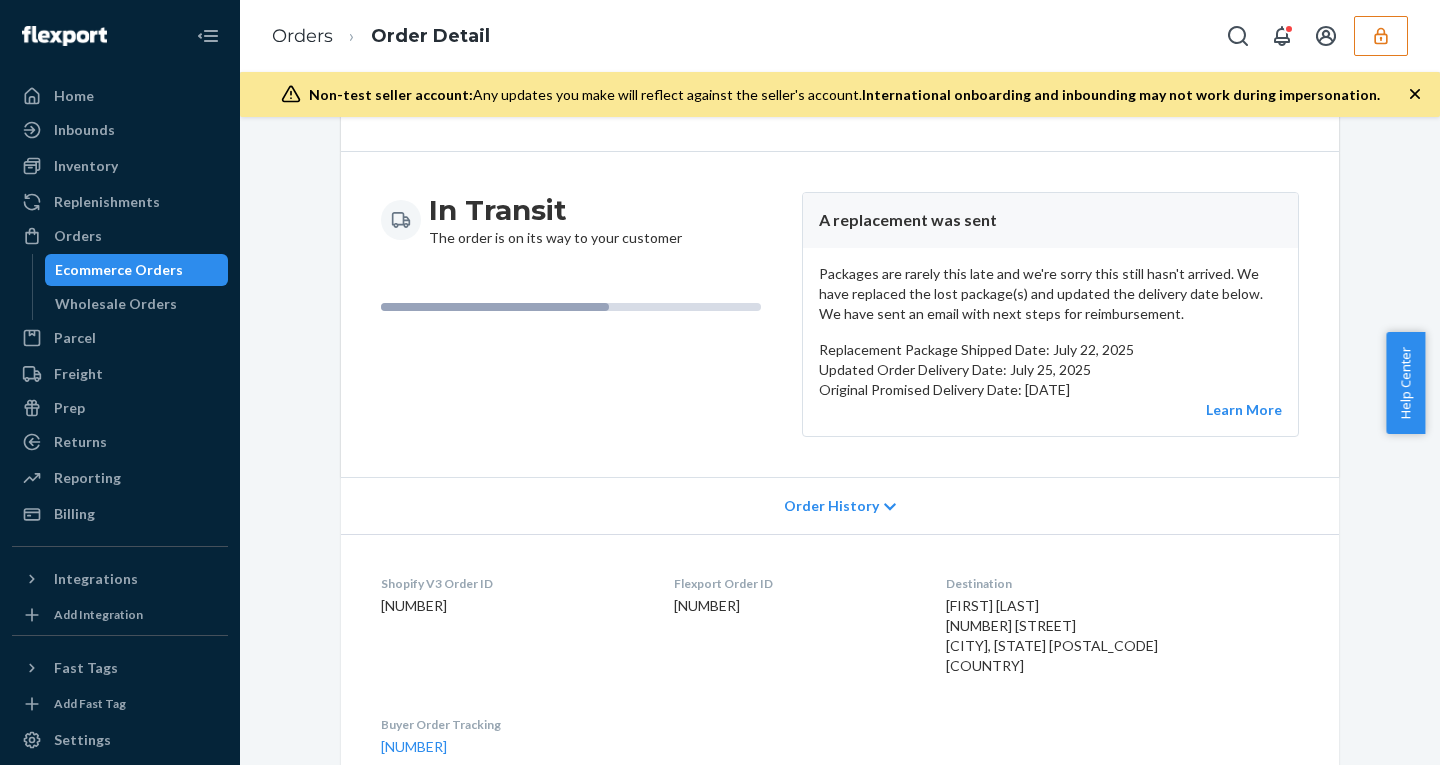 click on "Order History" at bounding box center [831, 506] 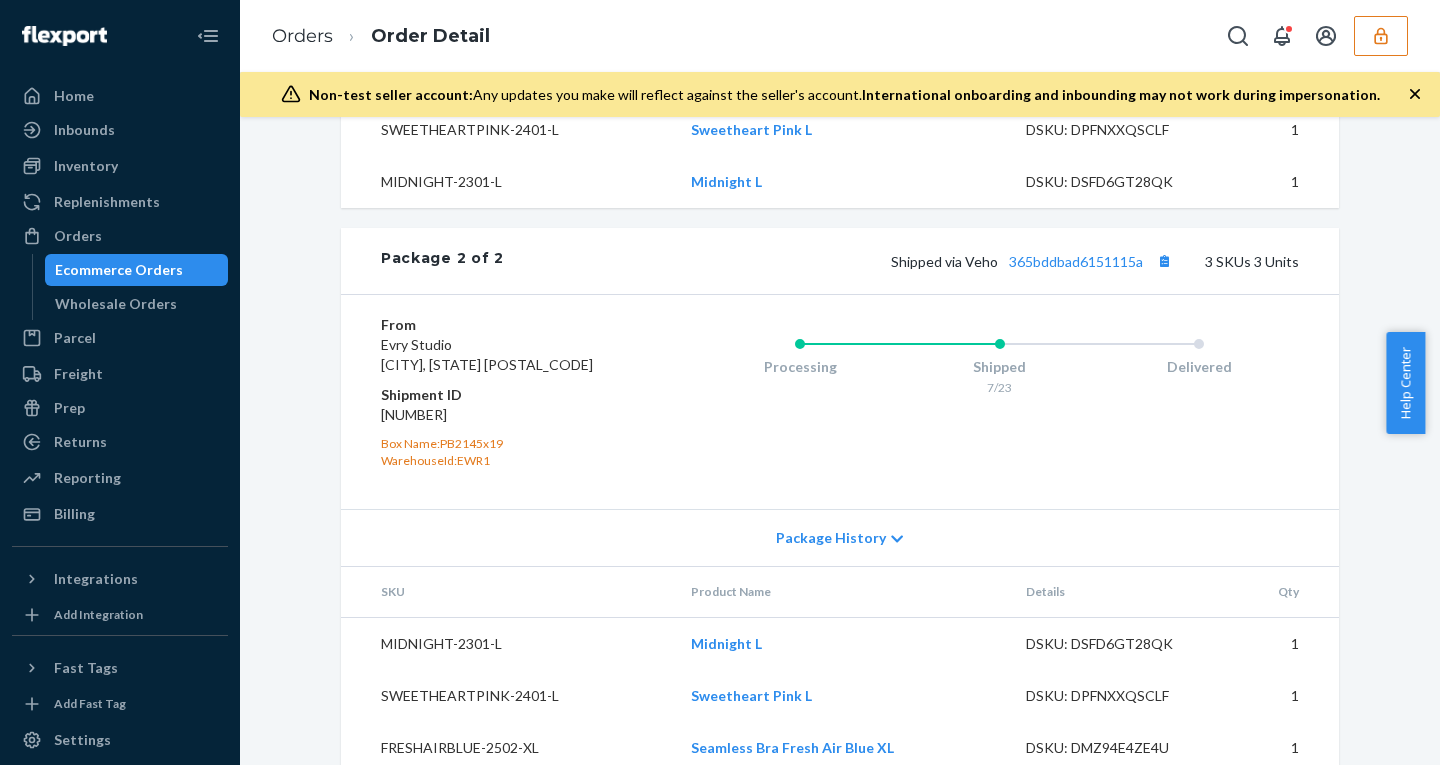 scroll, scrollTop: 2673, scrollLeft: 0, axis: vertical 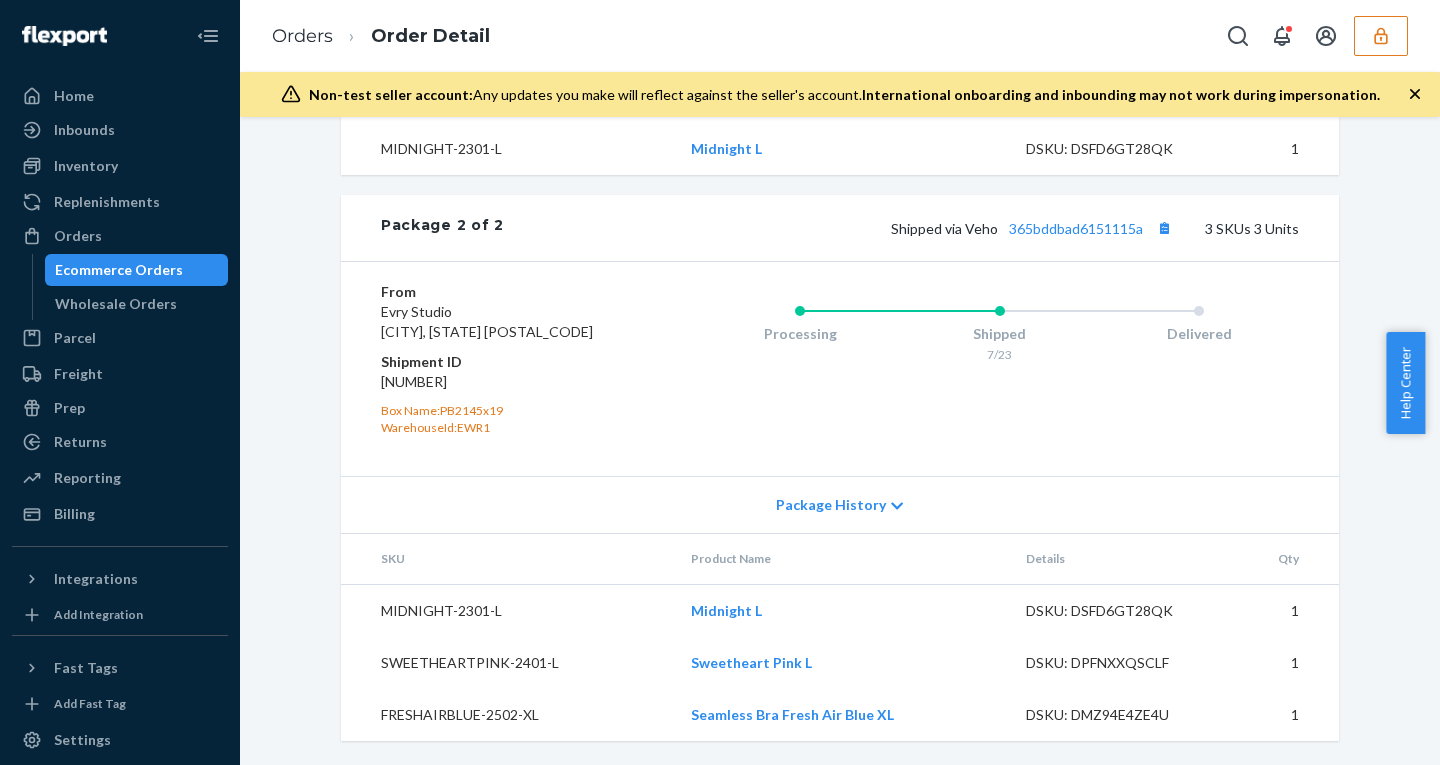 click on "Package History" at bounding box center (831, 505) 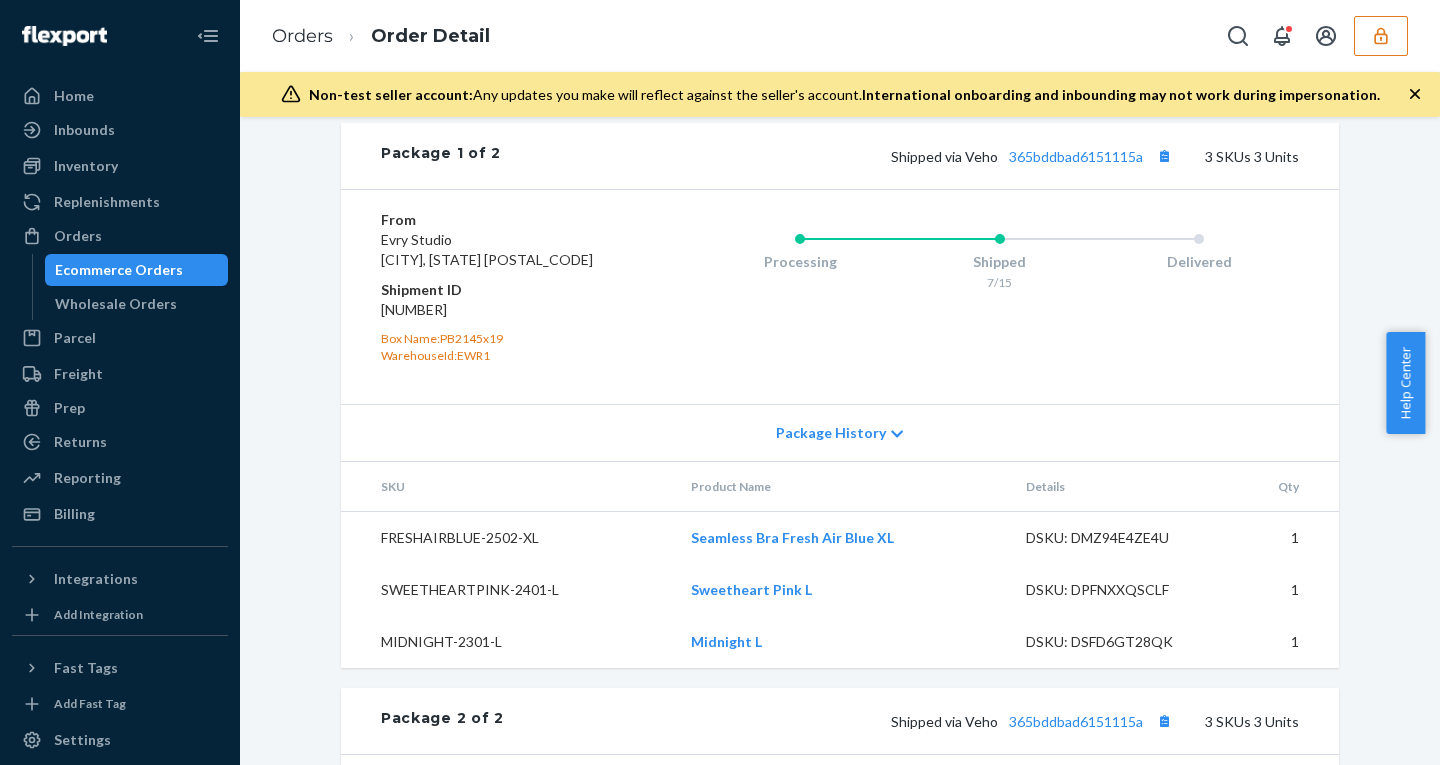 scroll, scrollTop: 2178, scrollLeft: 0, axis: vertical 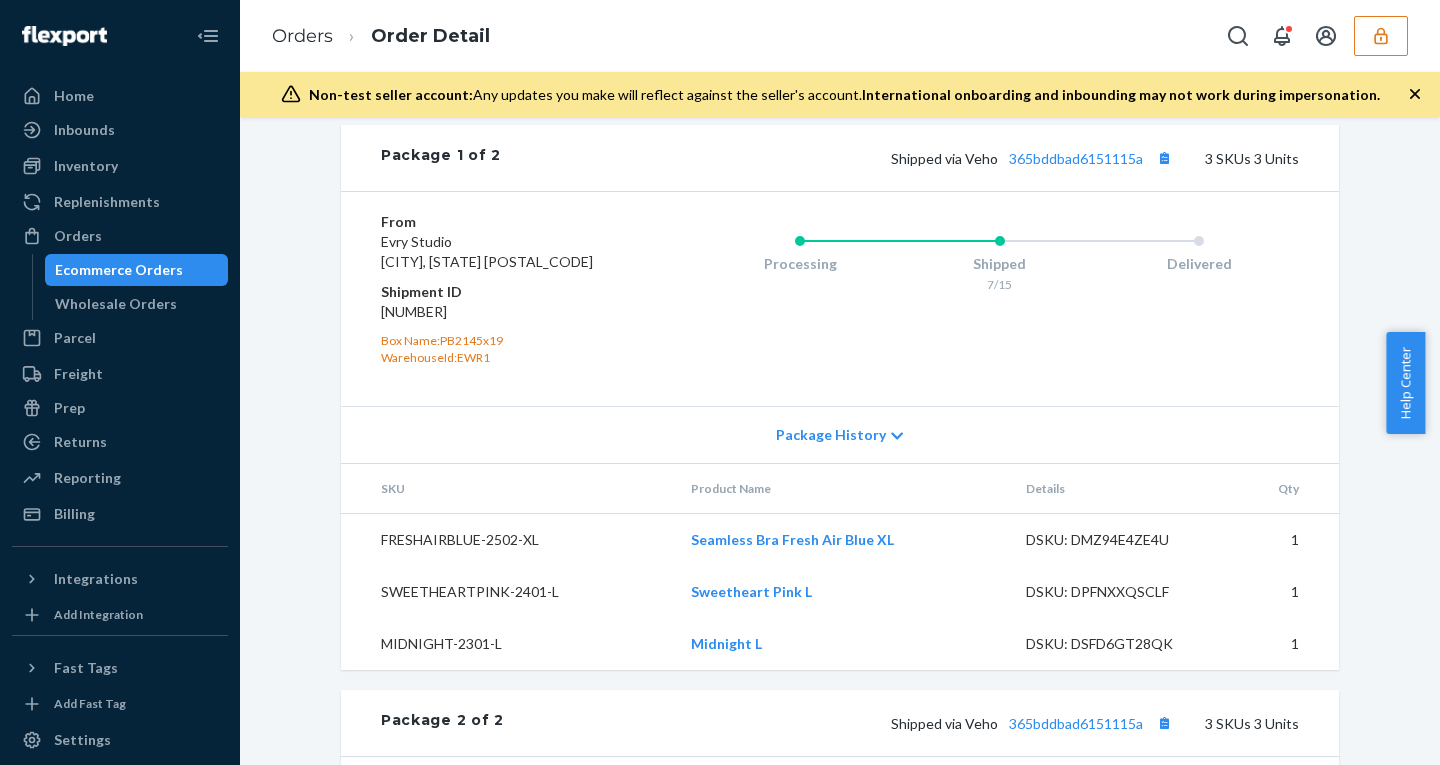 click on "Package History" at bounding box center [831, 435] 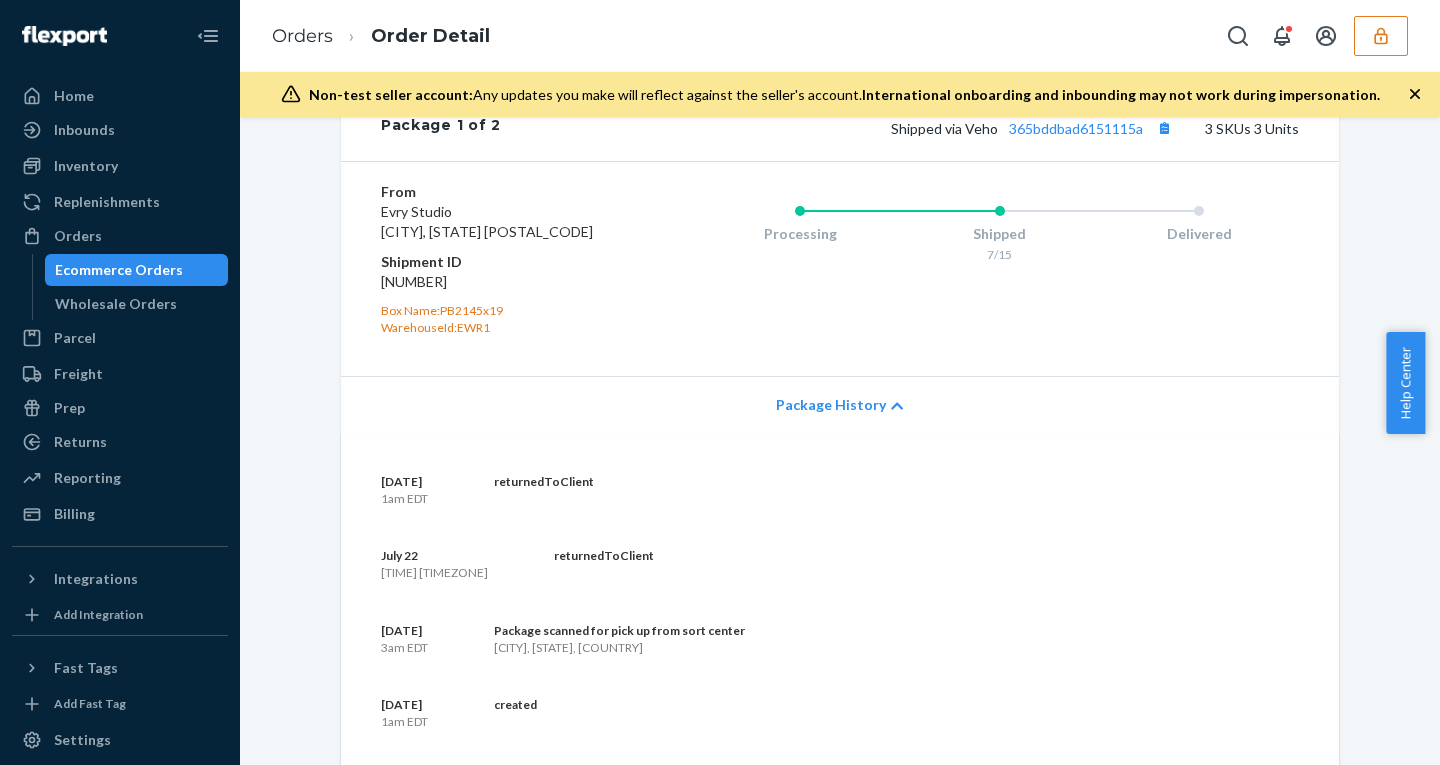 scroll, scrollTop: 2181, scrollLeft: 0, axis: vertical 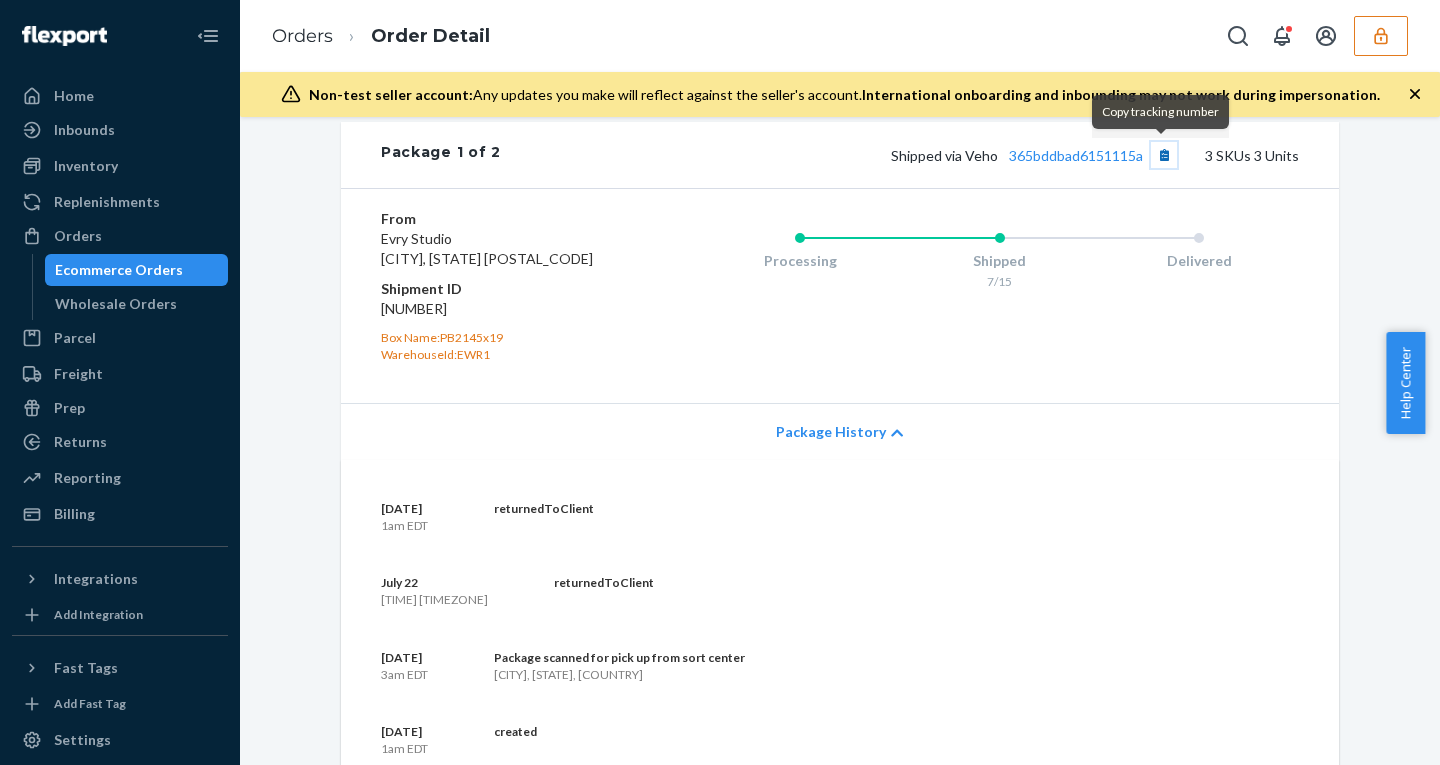 click at bounding box center (1164, 155) 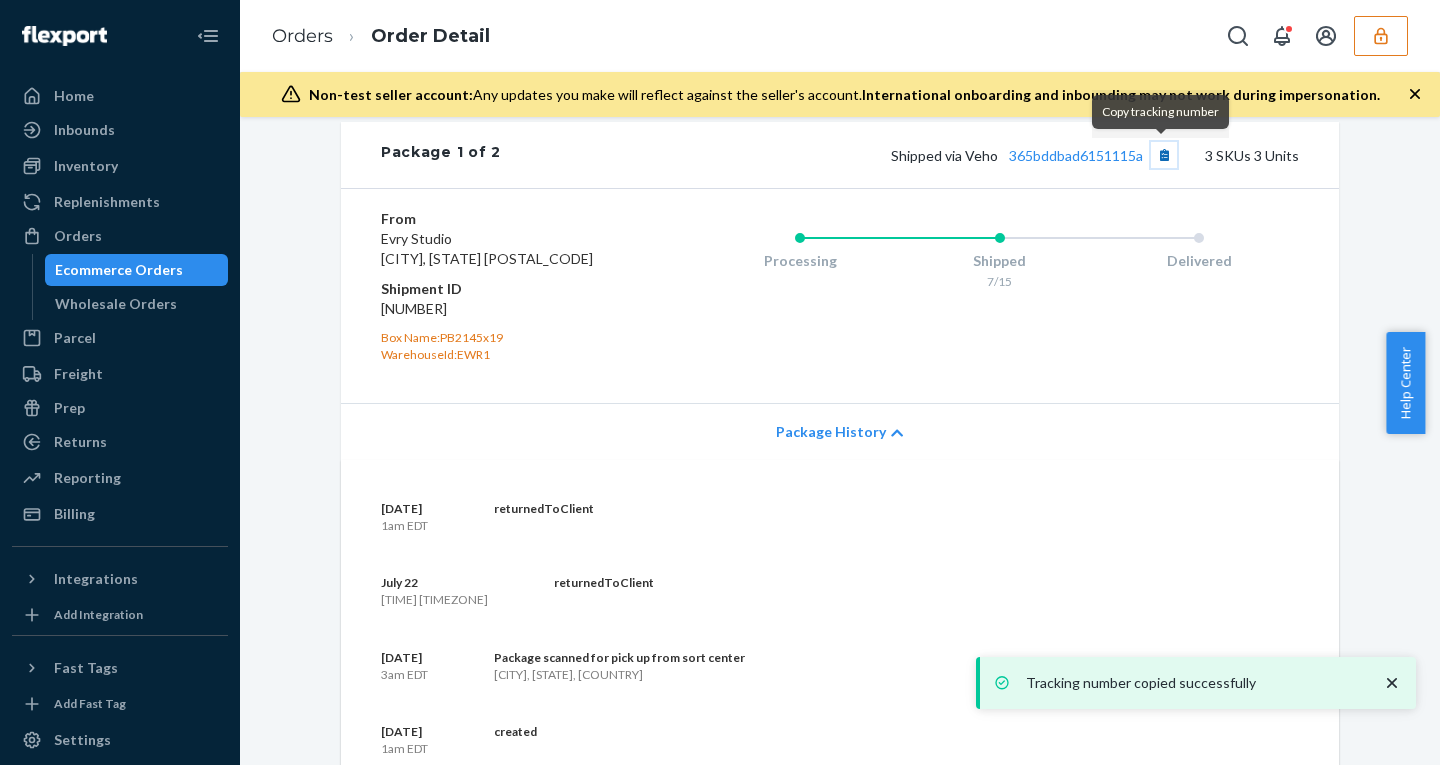 click at bounding box center (1164, 155) 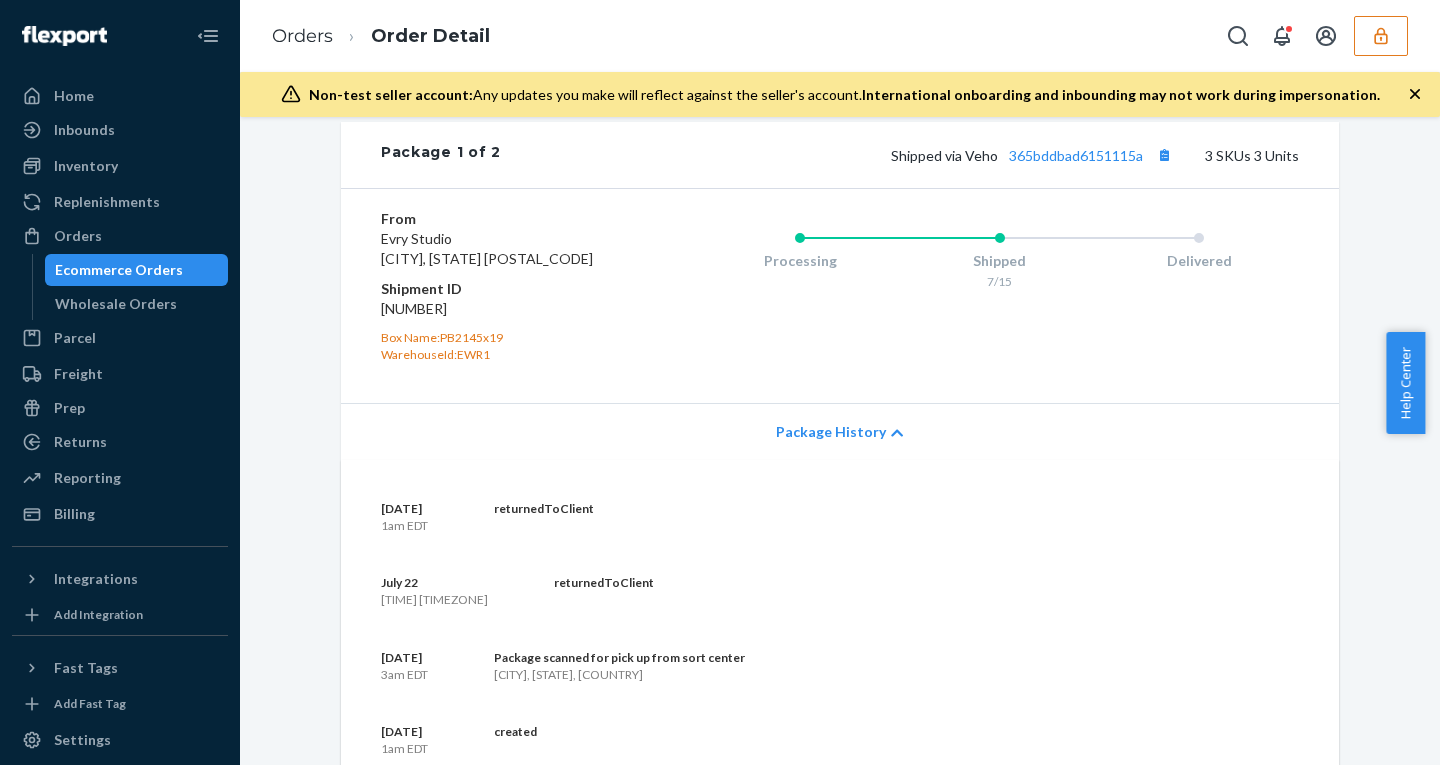 click 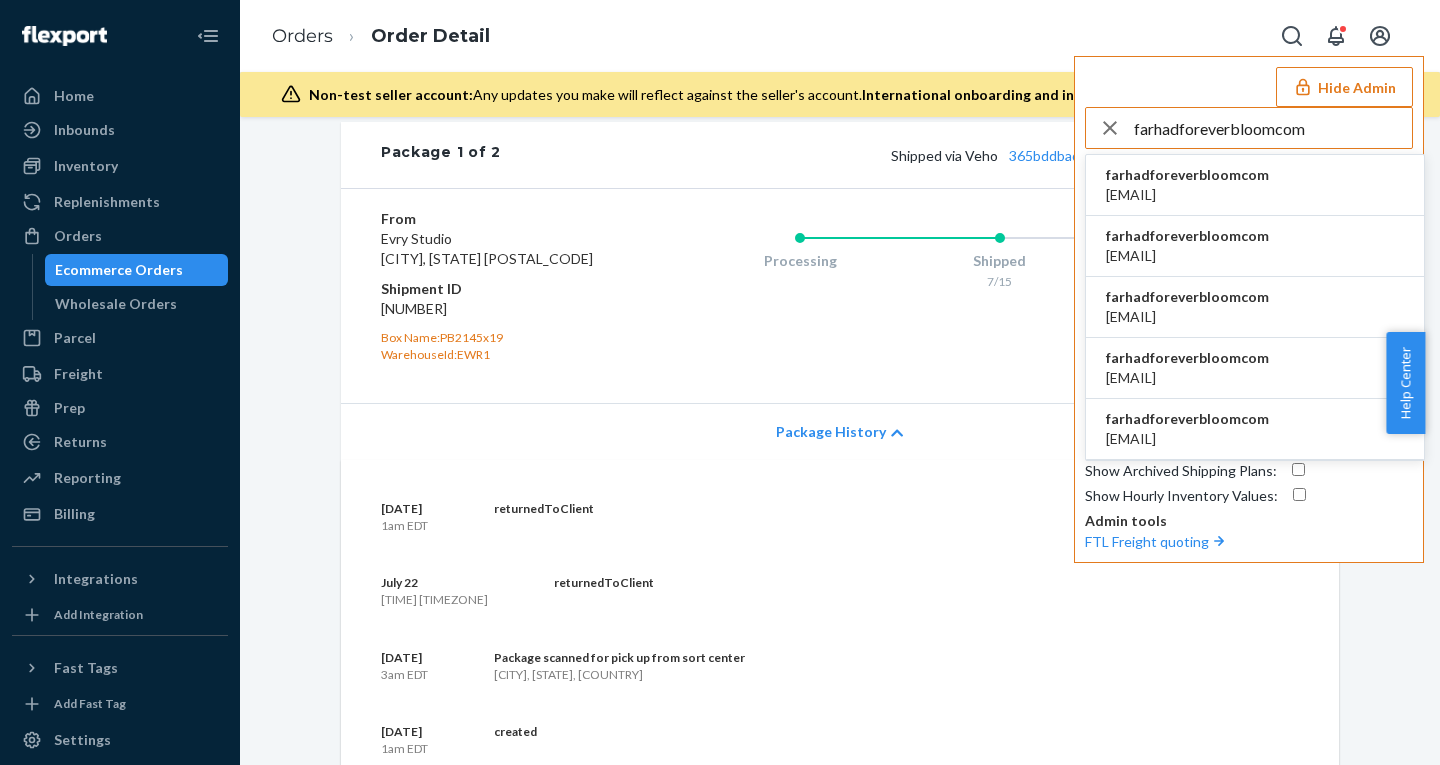 type on "farhadforeverbloomcom" 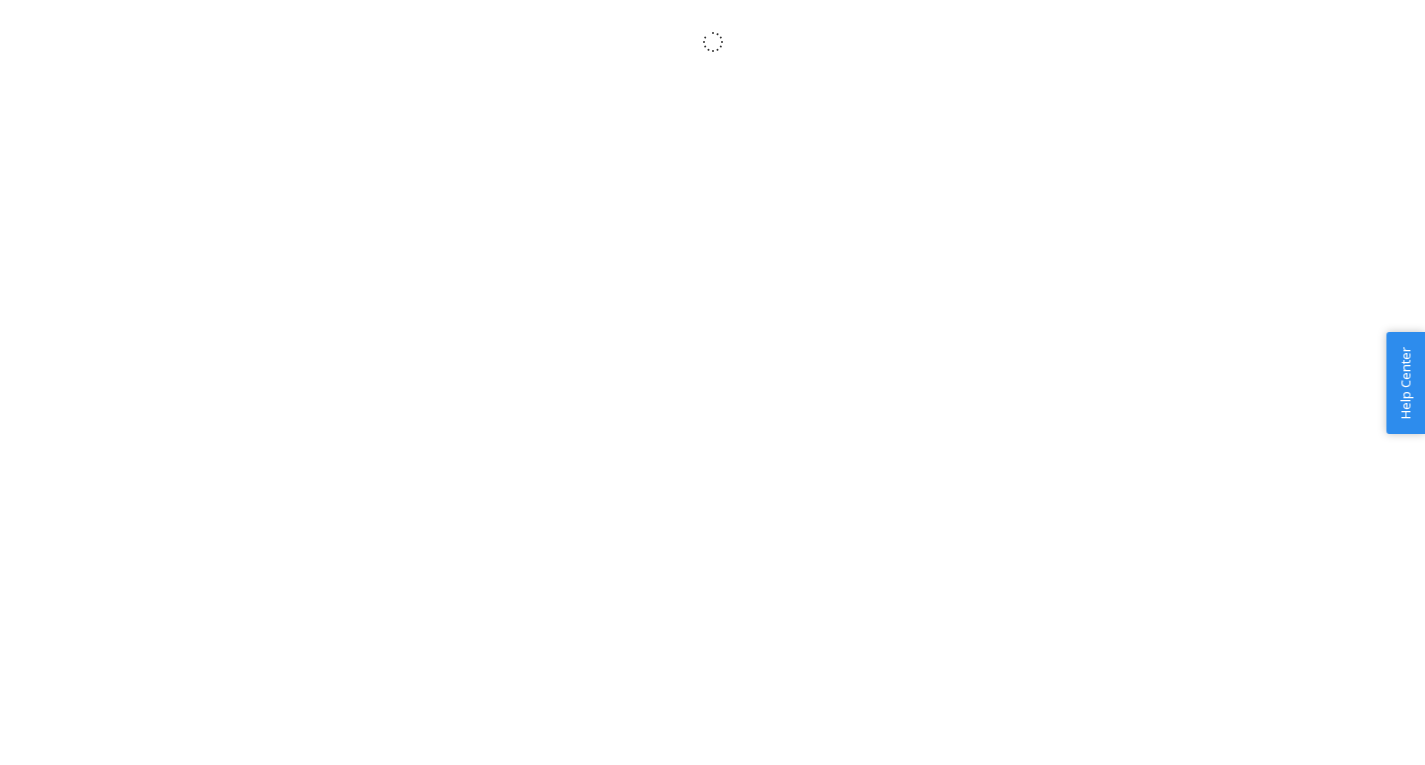scroll, scrollTop: 0, scrollLeft: 0, axis: both 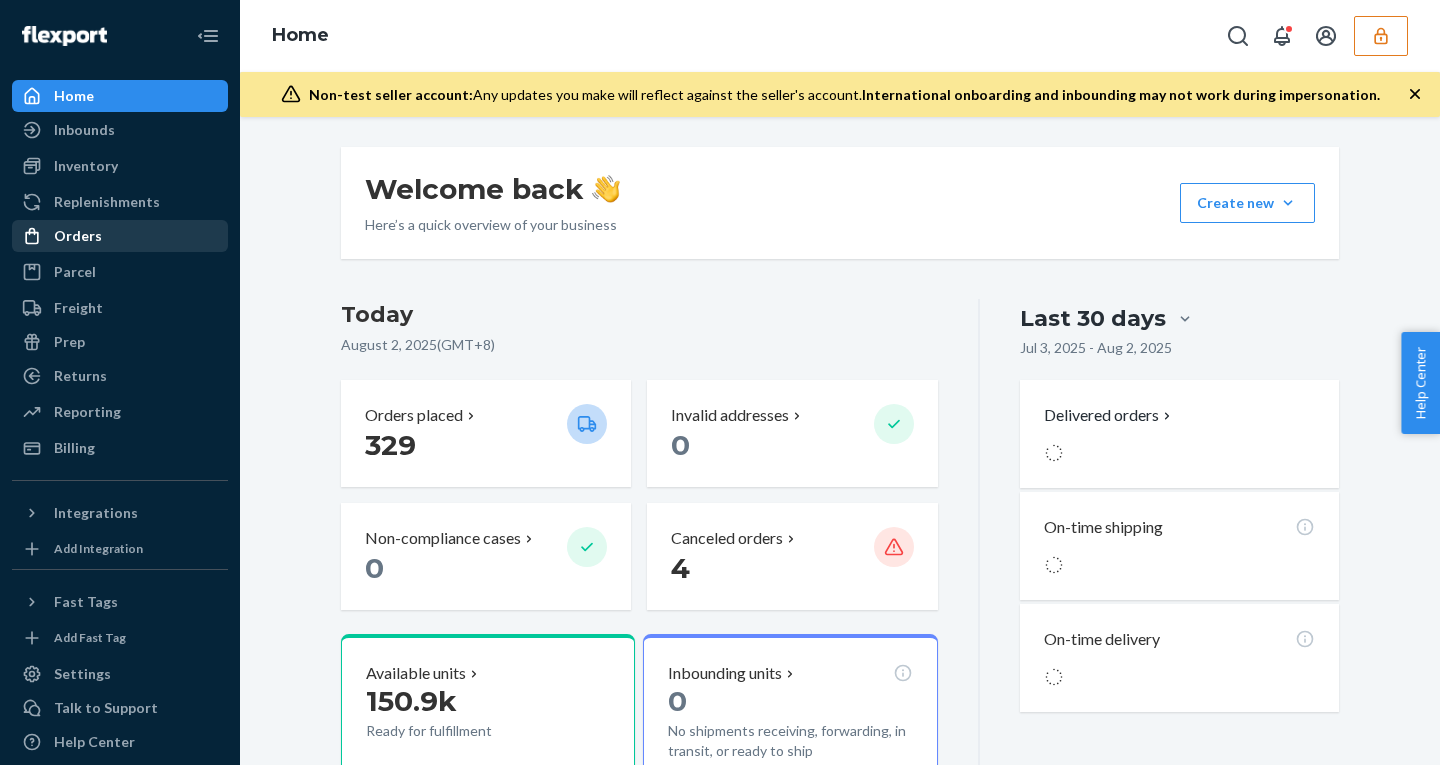click on "Orders" at bounding box center (78, 236) 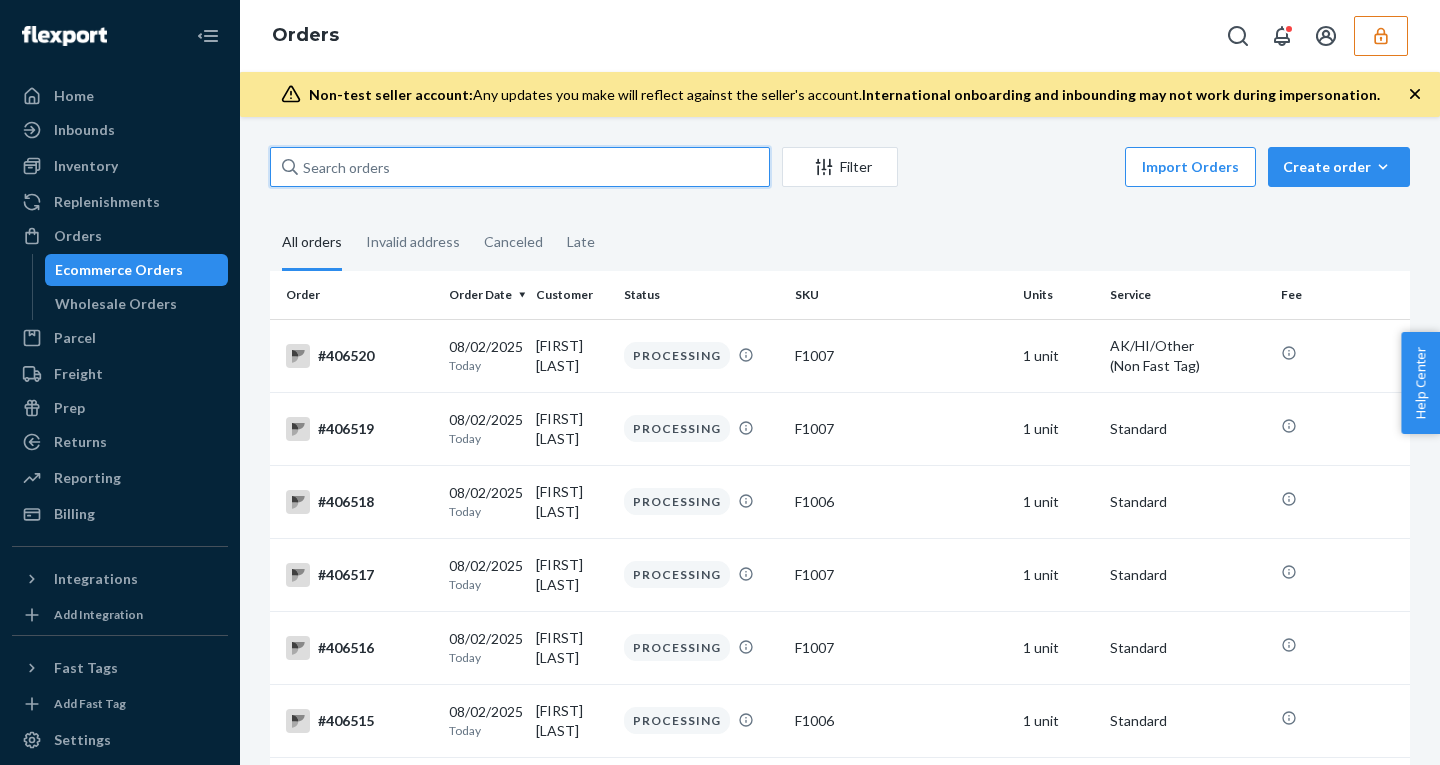 click at bounding box center [520, 167] 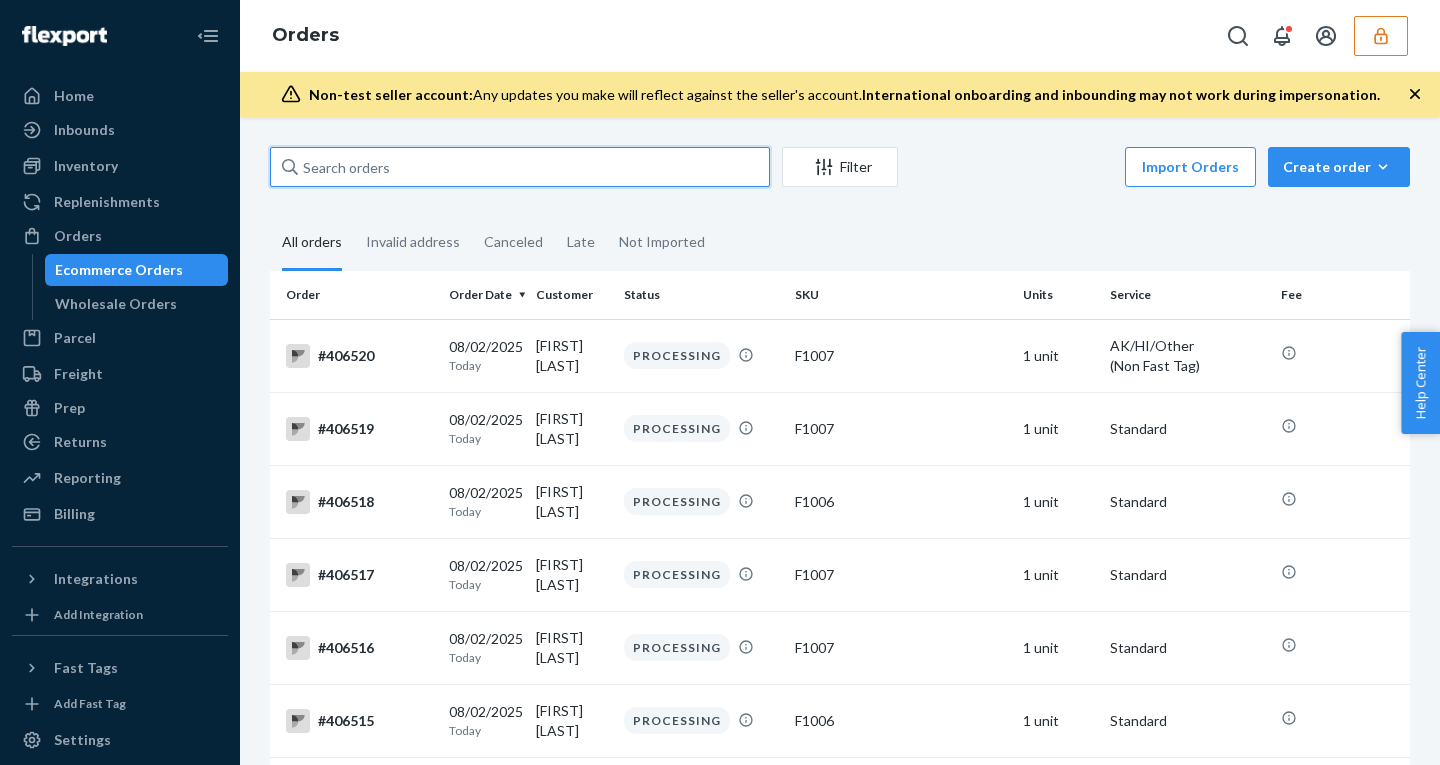paste on "130634652" 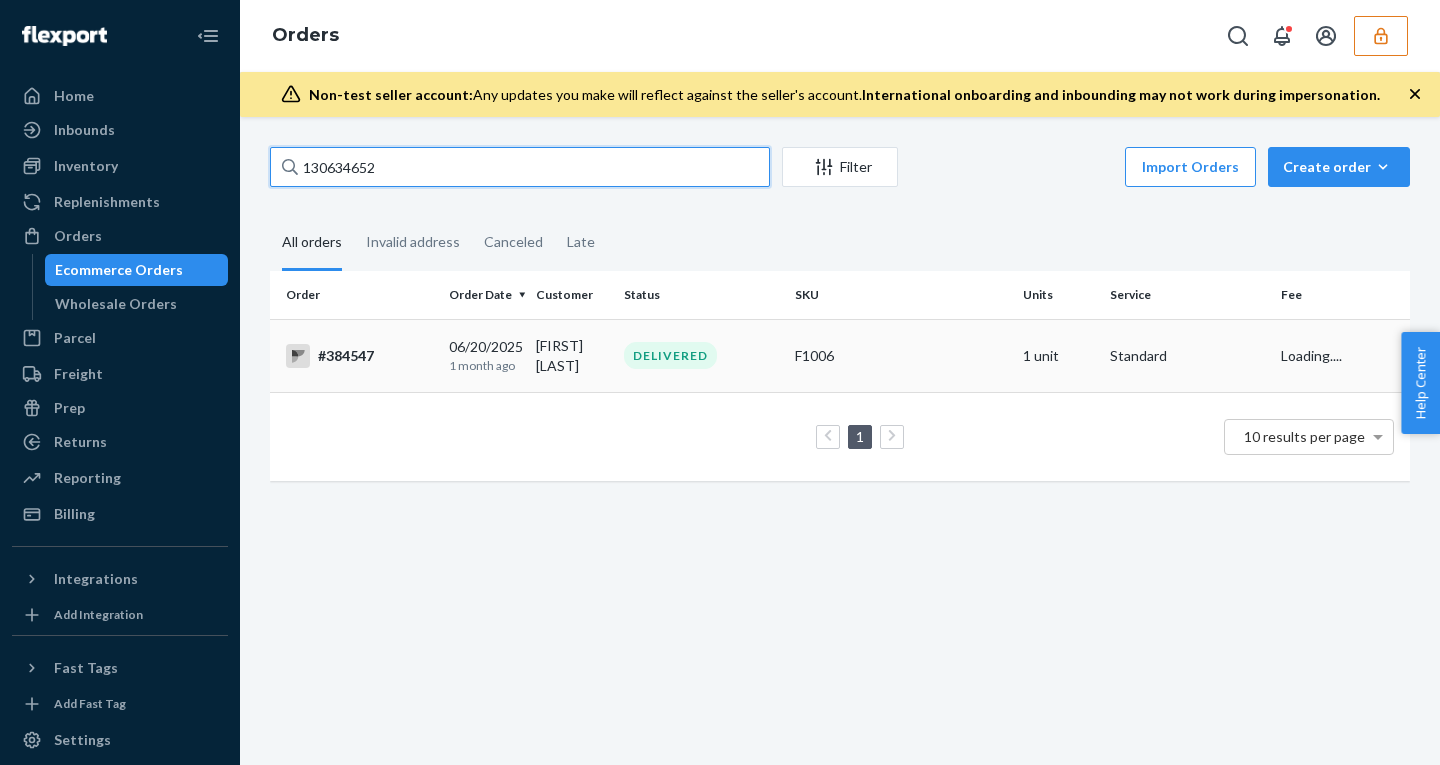 type on "130634652" 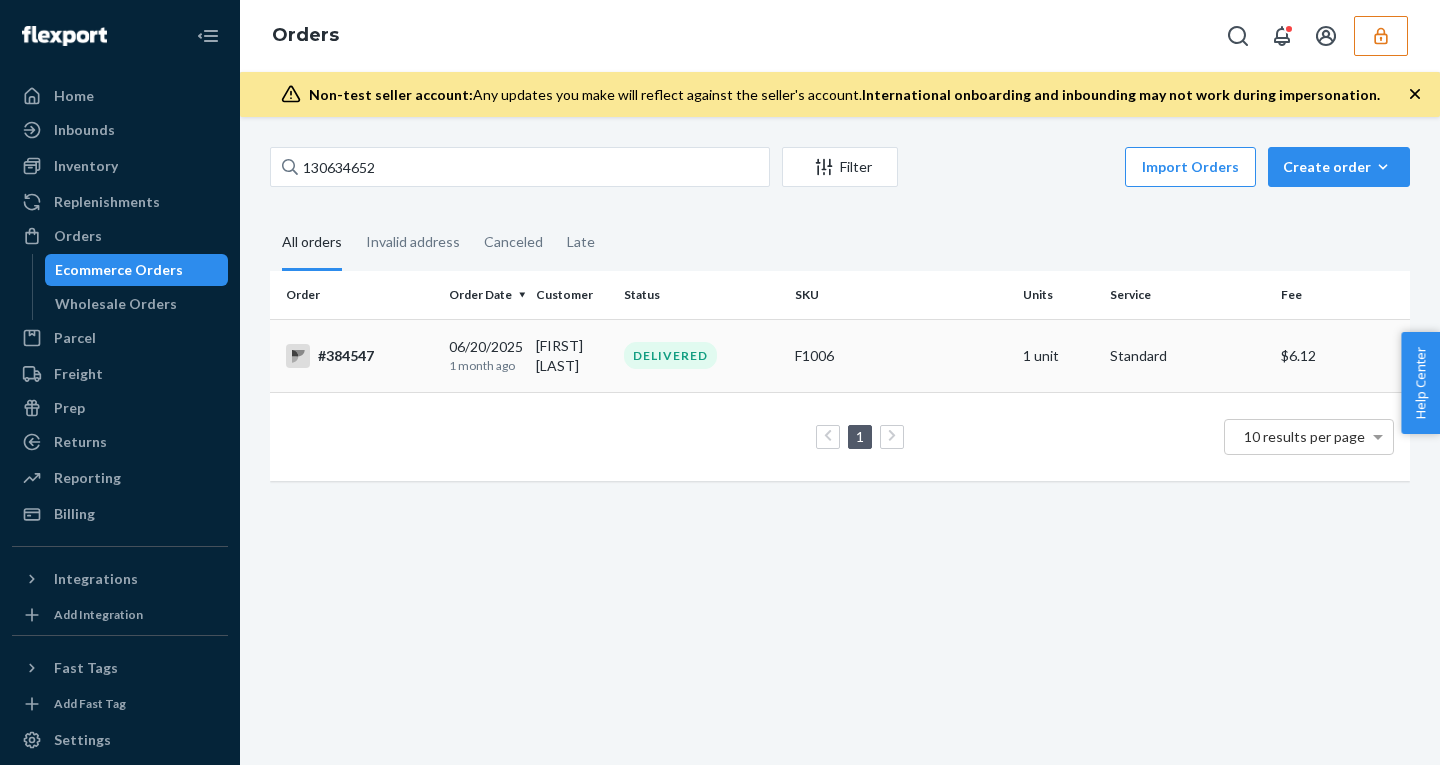 click on "Bertha Villarreal Villarreal" at bounding box center (571, 355) 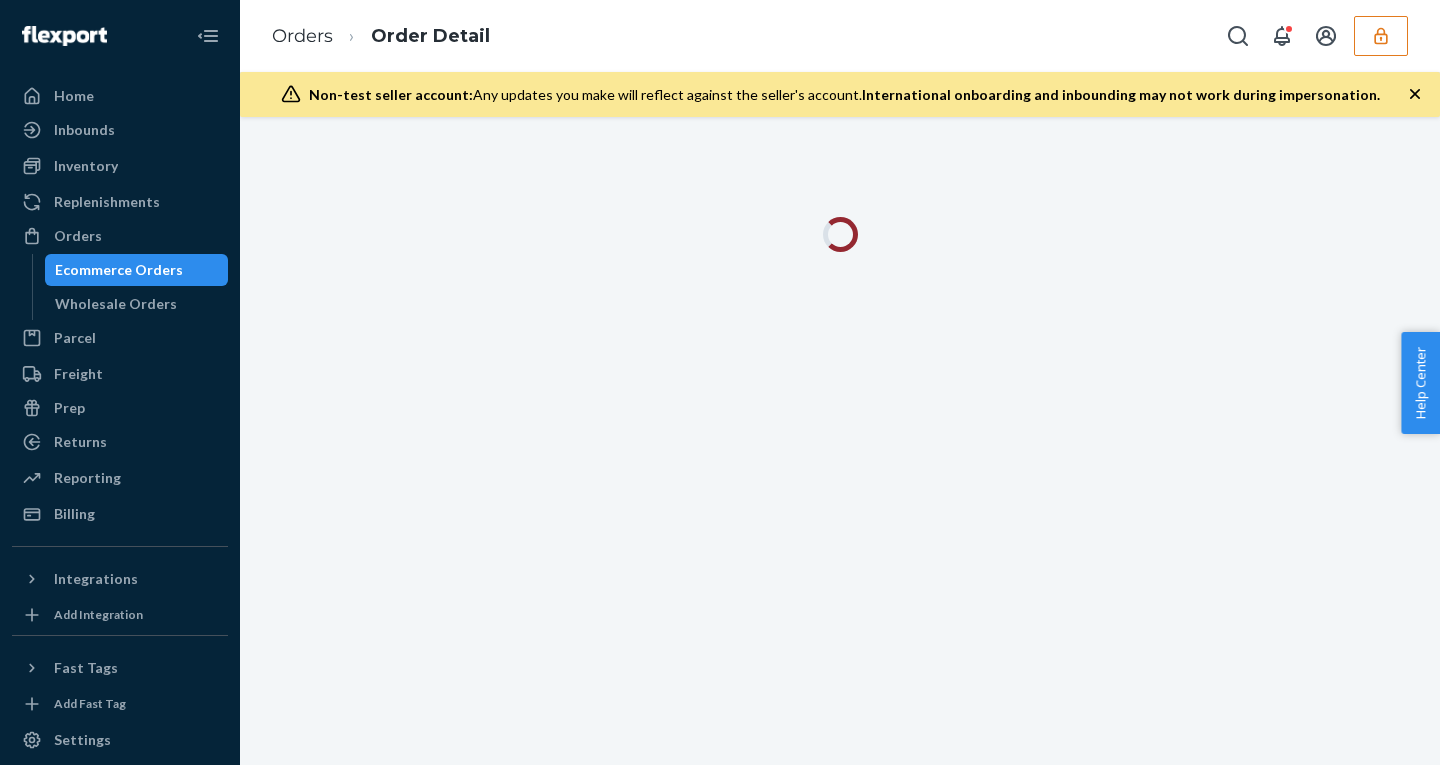 click 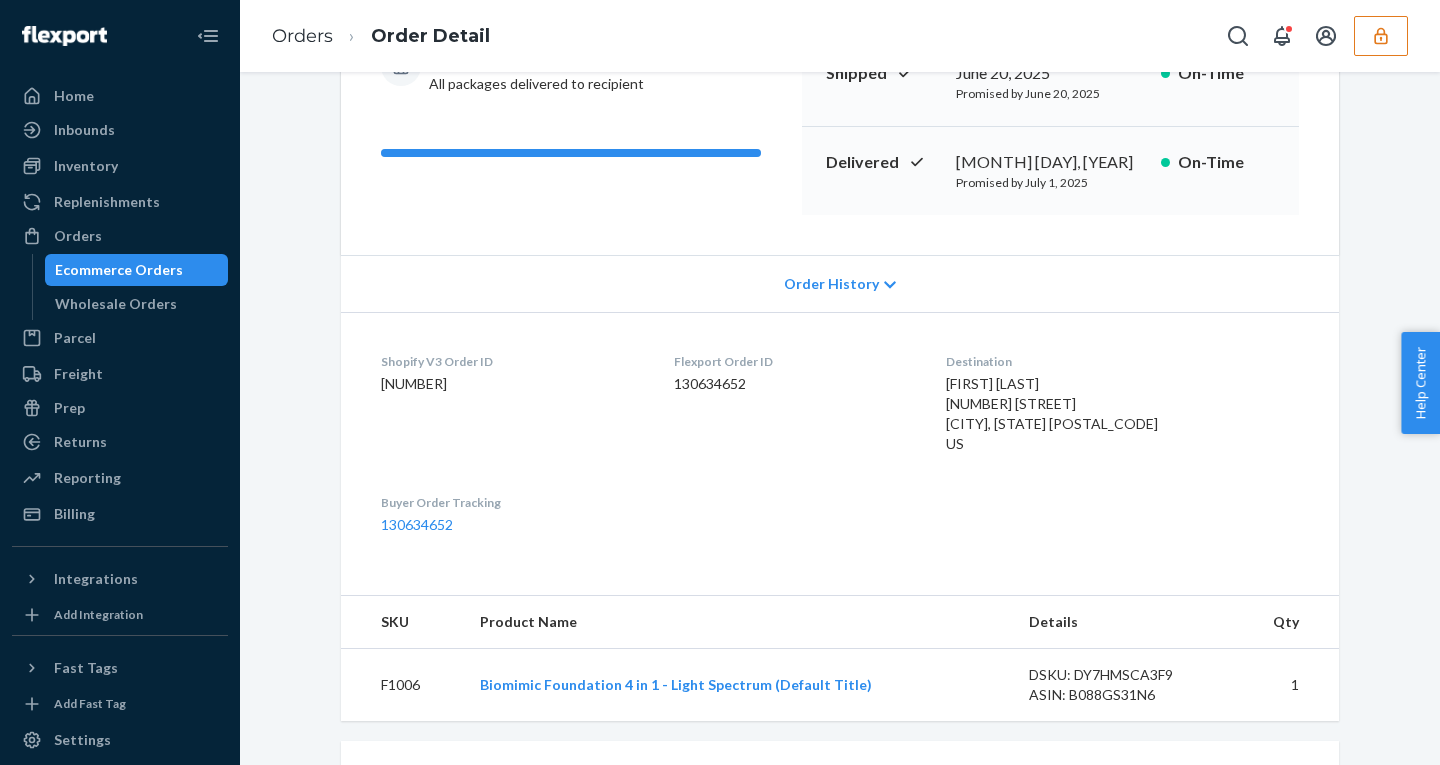 scroll, scrollTop: 709, scrollLeft: 0, axis: vertical 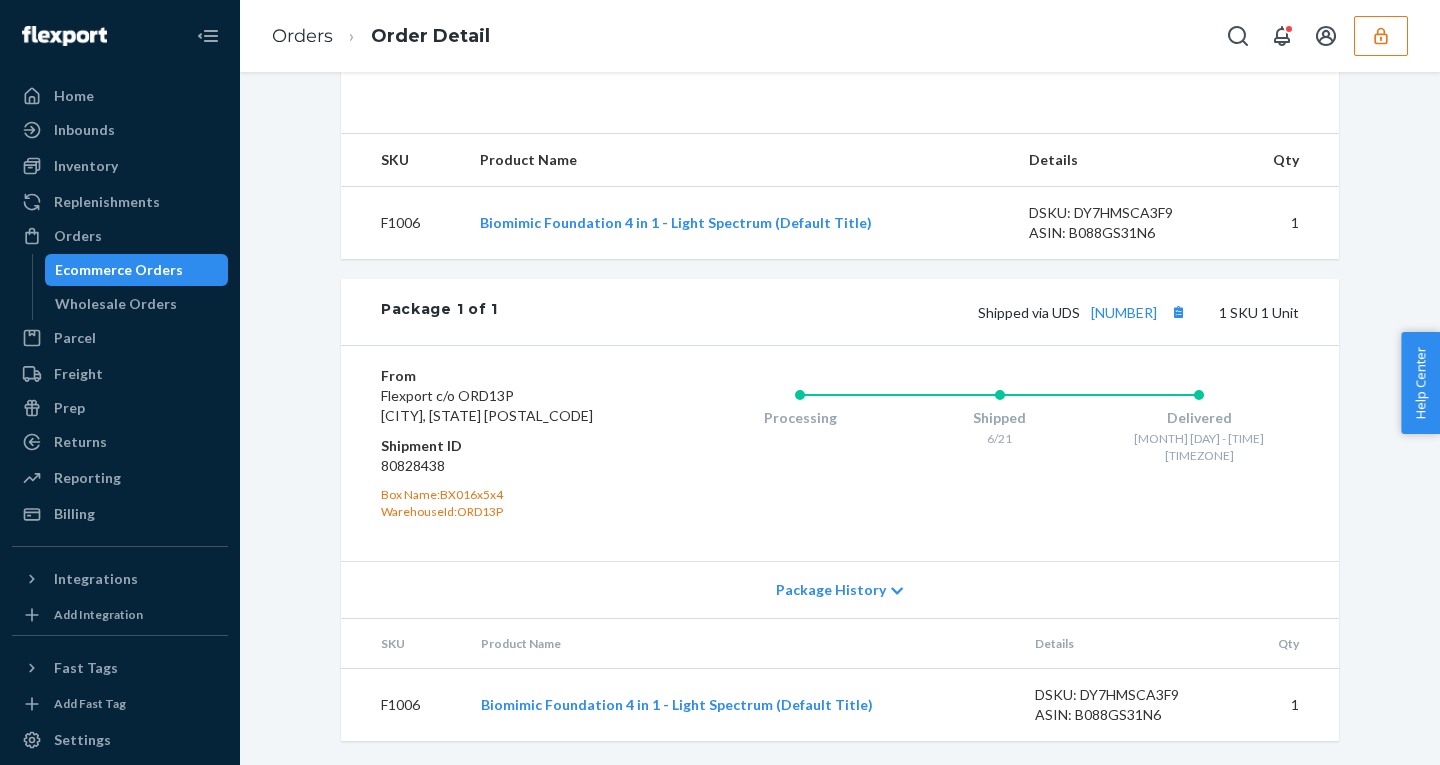 click on "Package History" at bounding box center [831, 590] 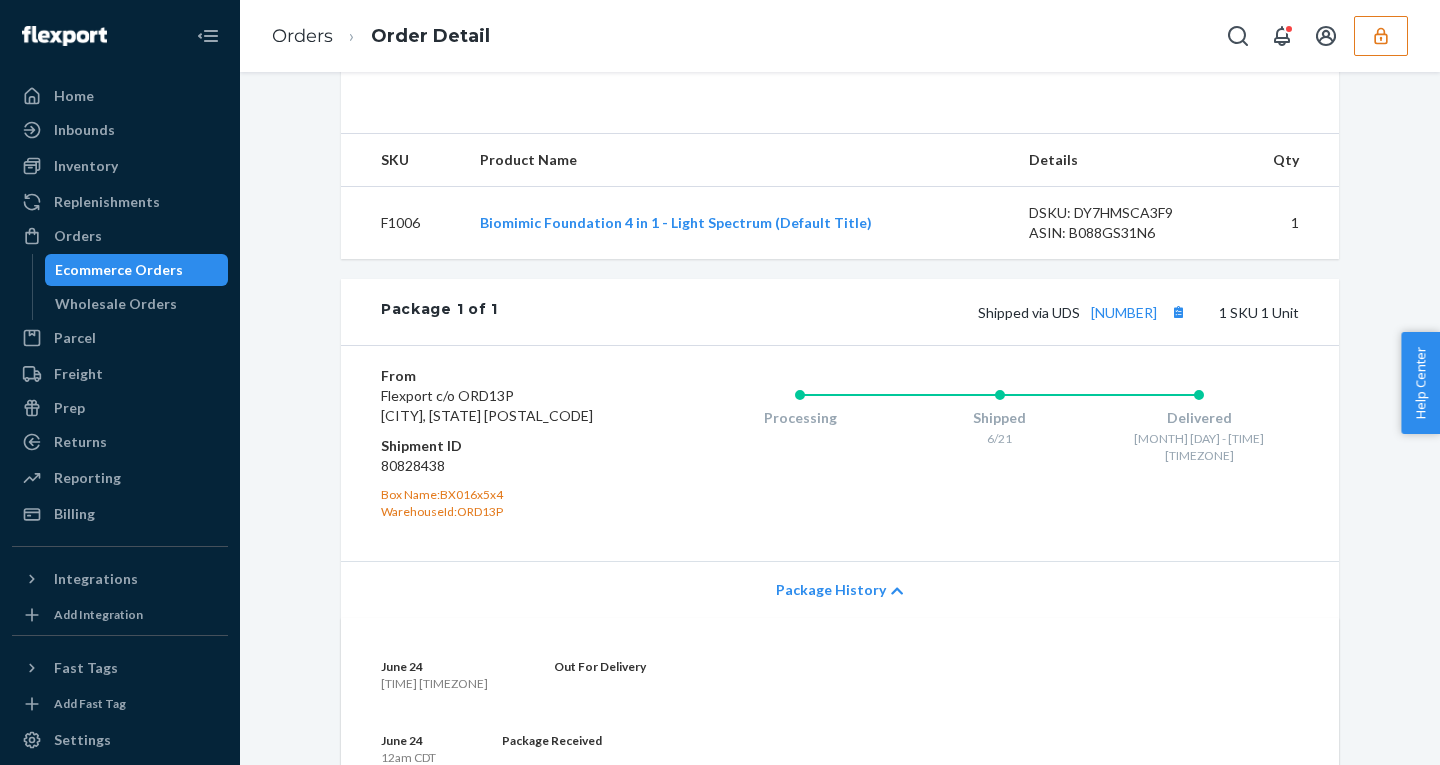 click on "Package History" at bounding box center (831, 590) 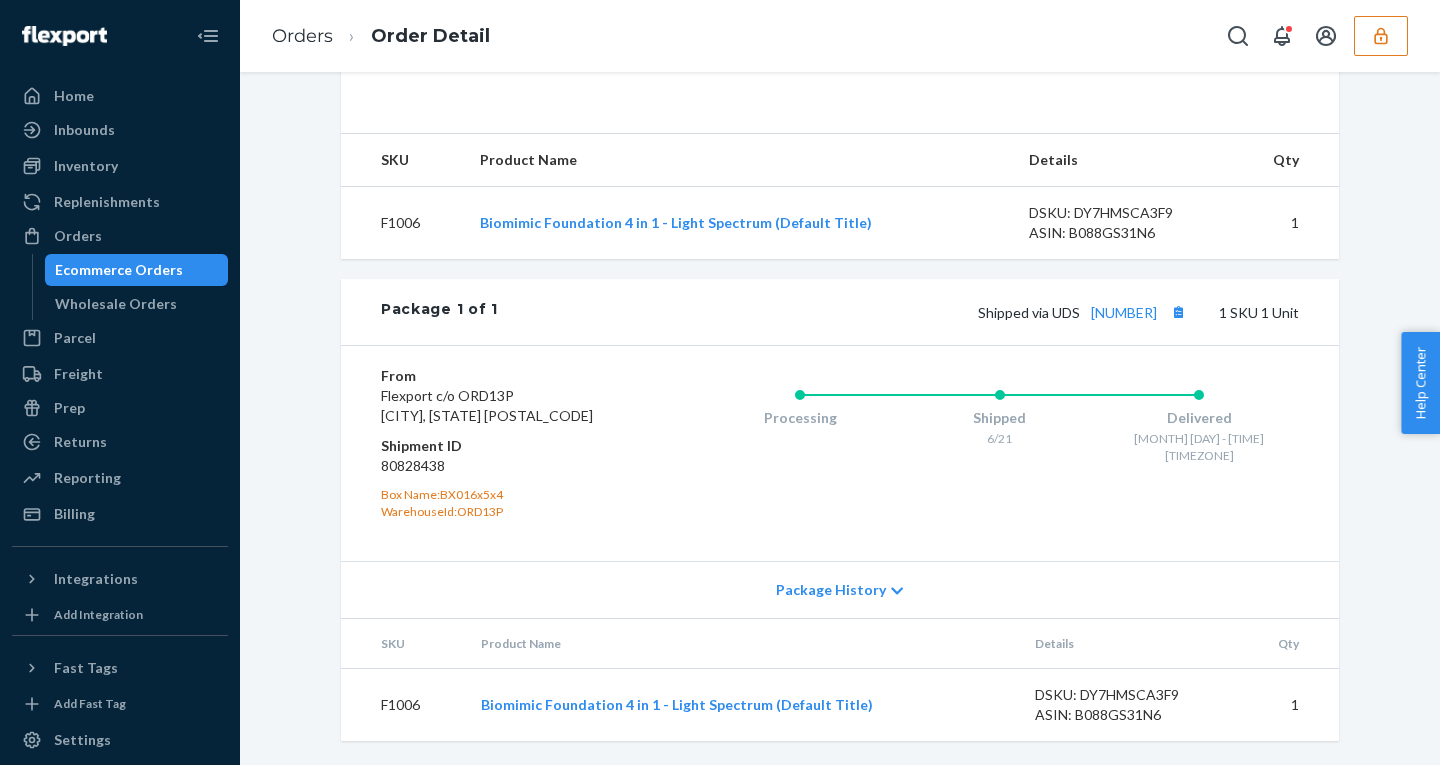 scroll, scrollTop: 0, scrollLeft: 0, axis: both 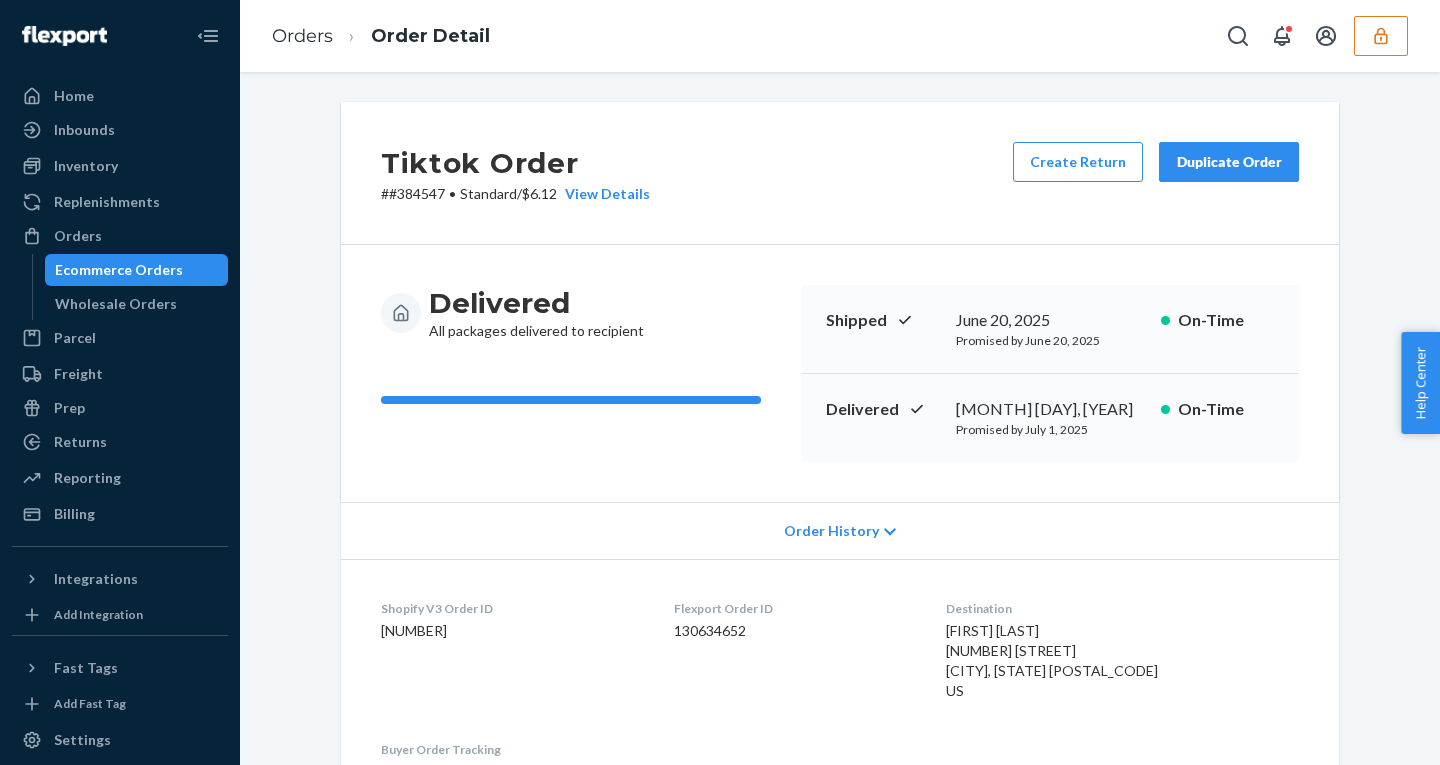 click on "Order History" at bounding box center [840, 530] 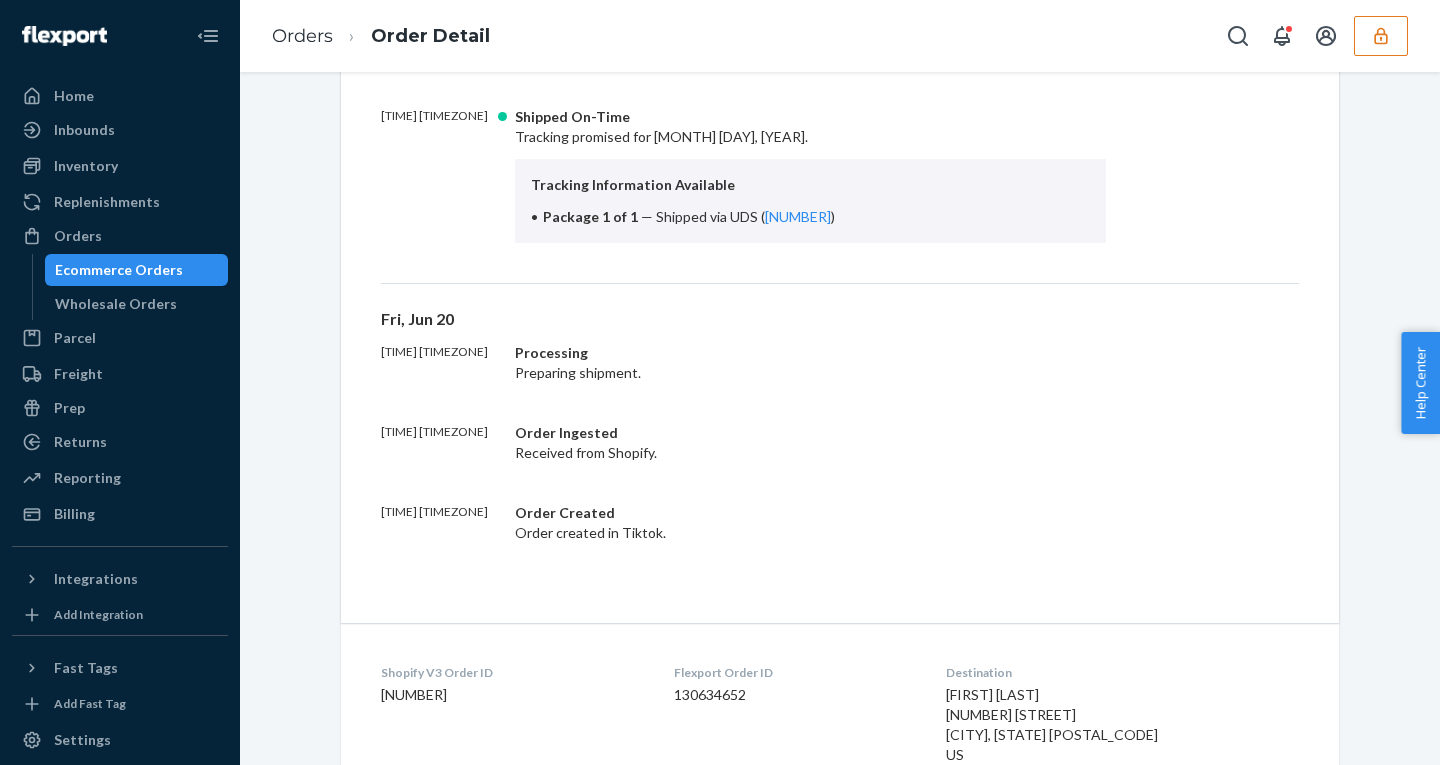 scroll, scrollTop: 1599, scrollLeft: 0, axis: vertical 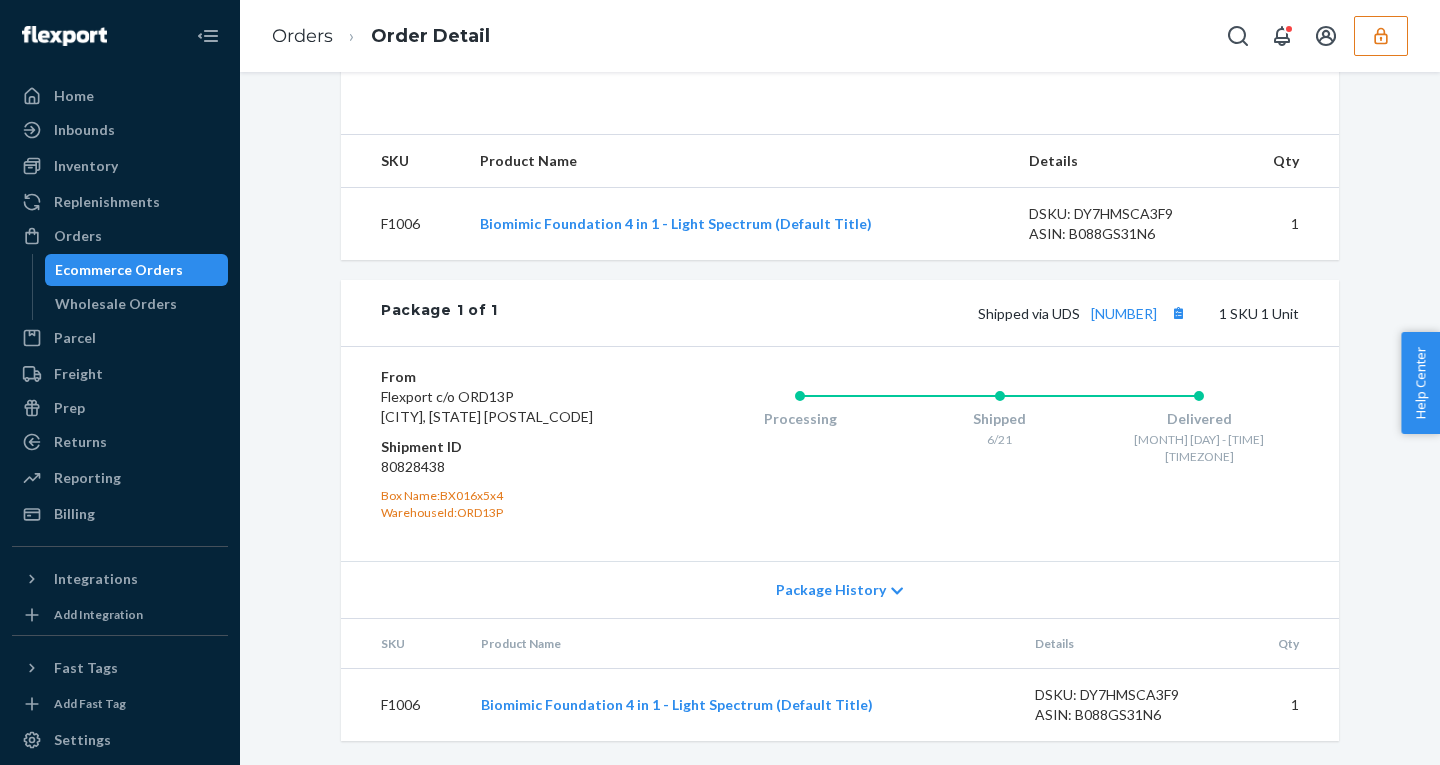 click on "Package History" at bounding box center (831, 590) 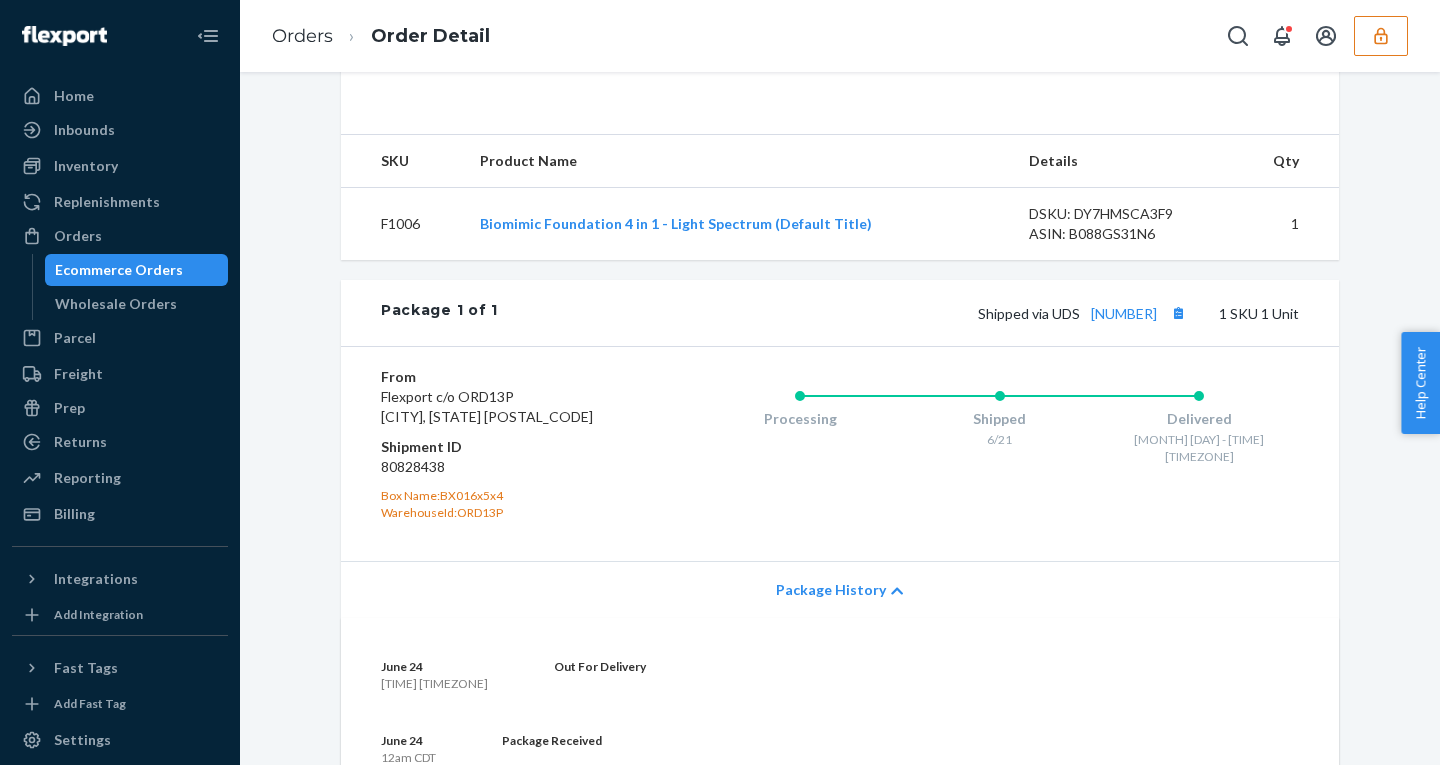 click on "Package History" at bounding box center [831, 590] 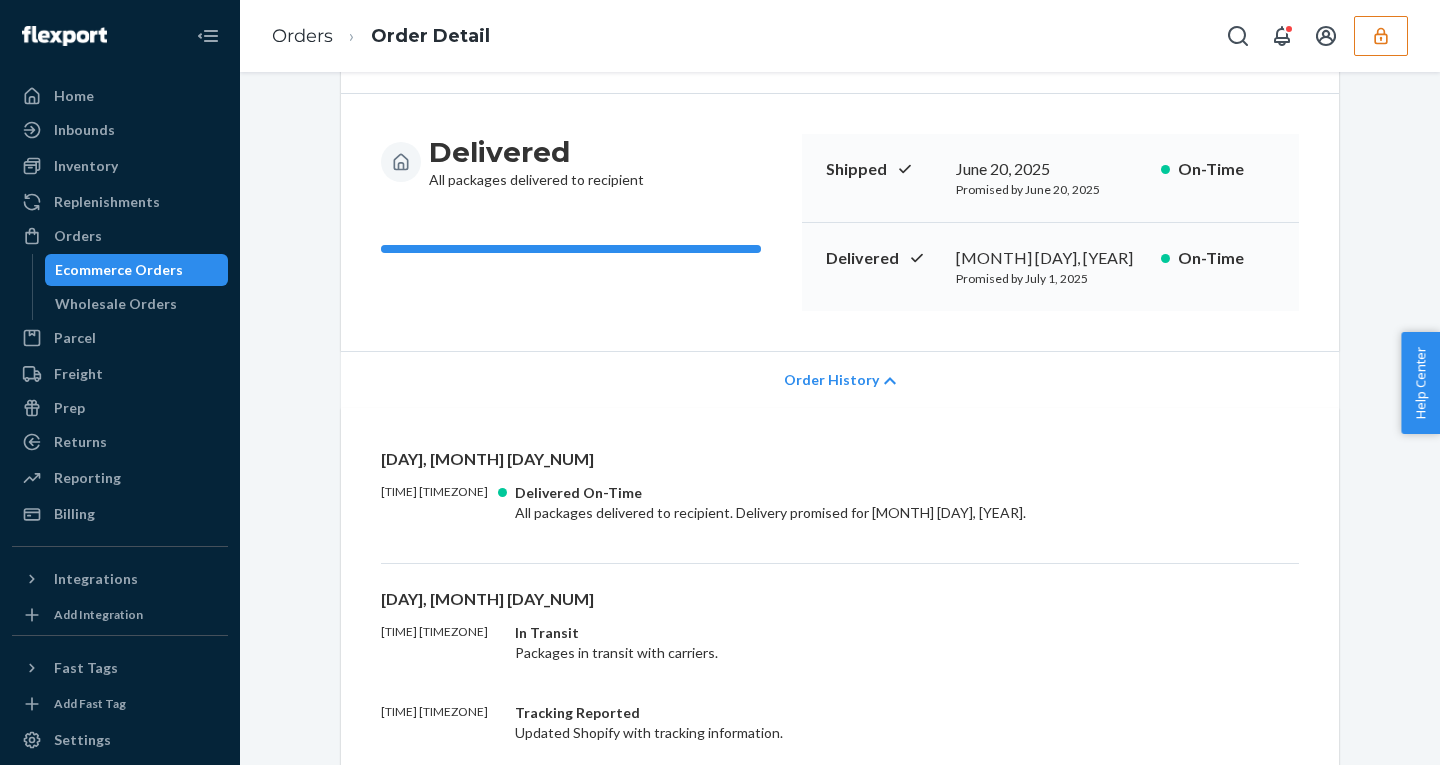 scroll, scrollTop: 0, scrollLeft: 0, axis: both 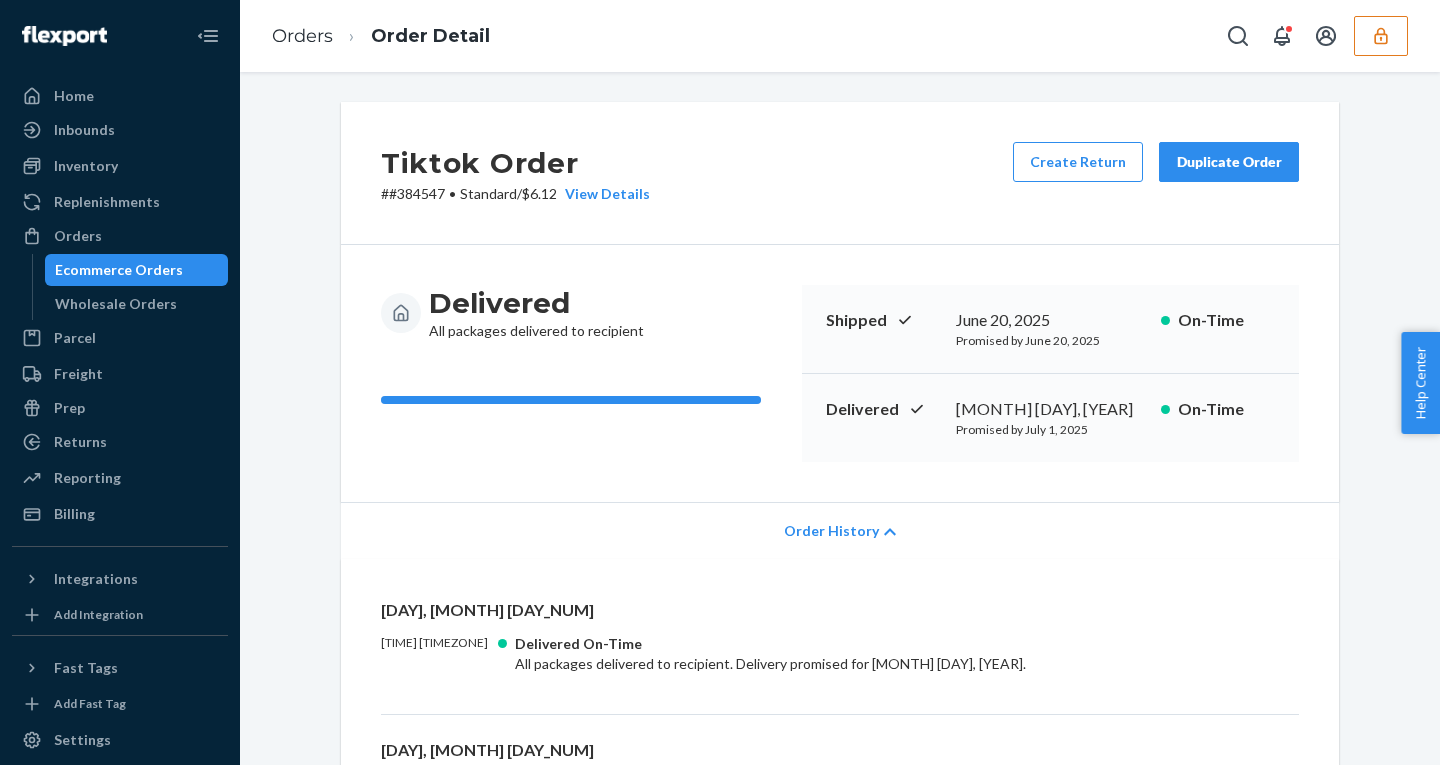 click on "Order History" at bounding box center [831, 531] 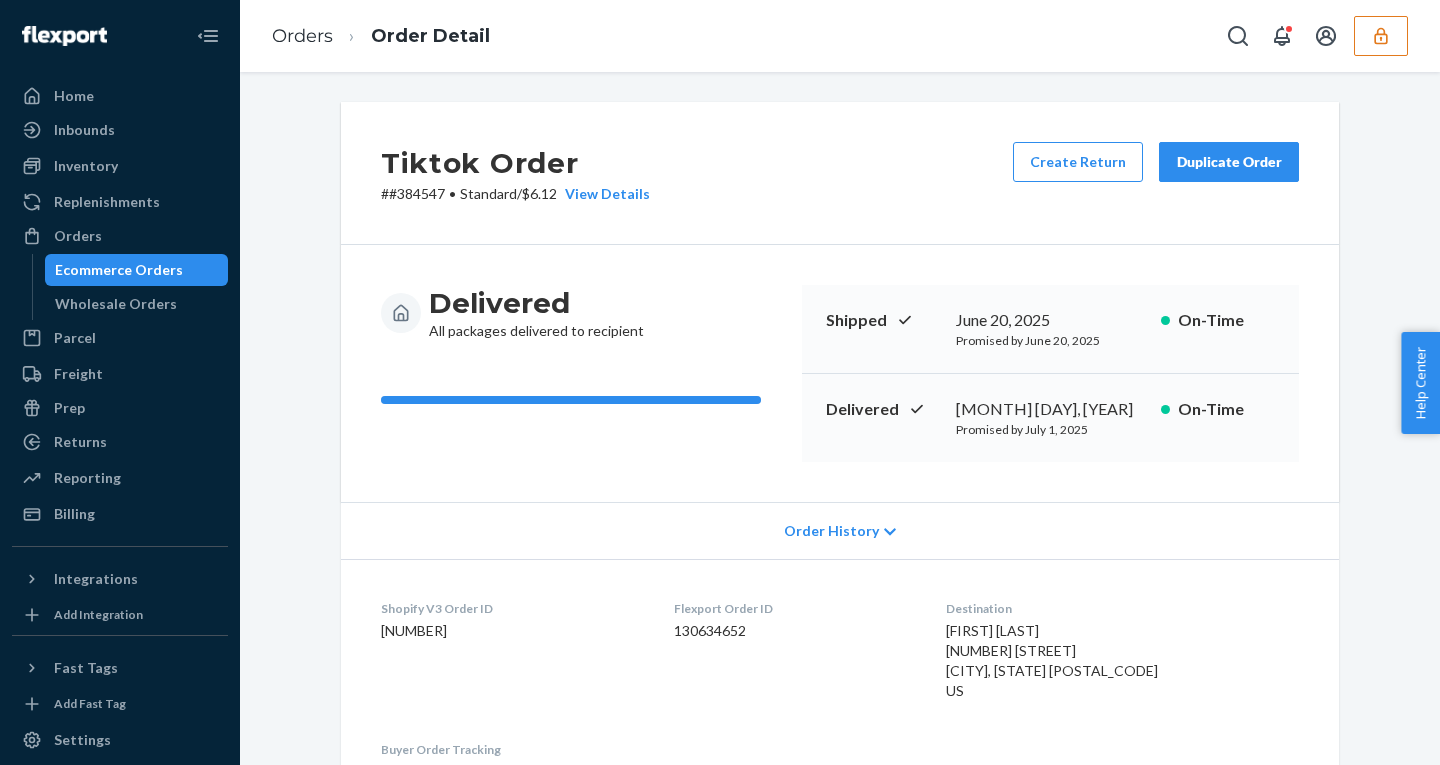 click 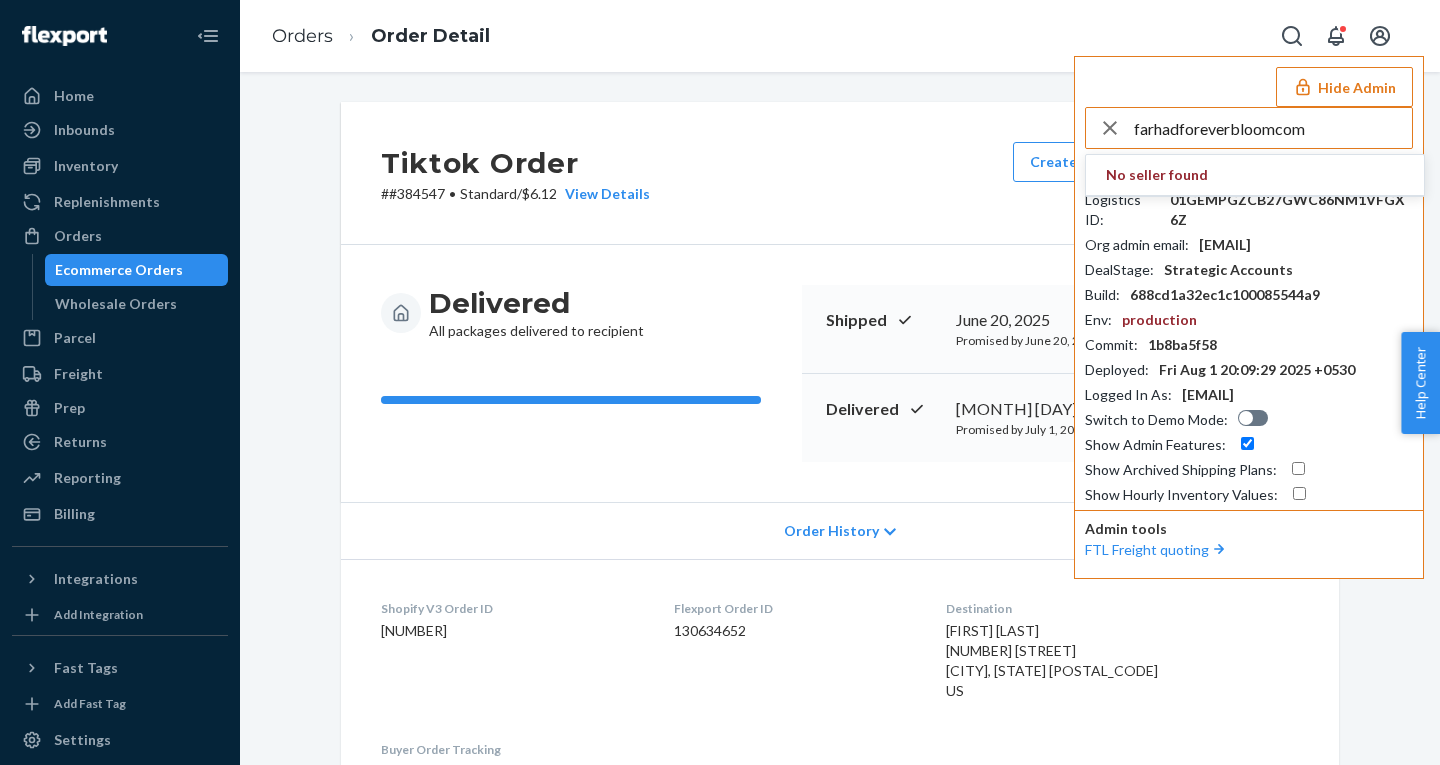 type on "farhadforeverbloomcom" 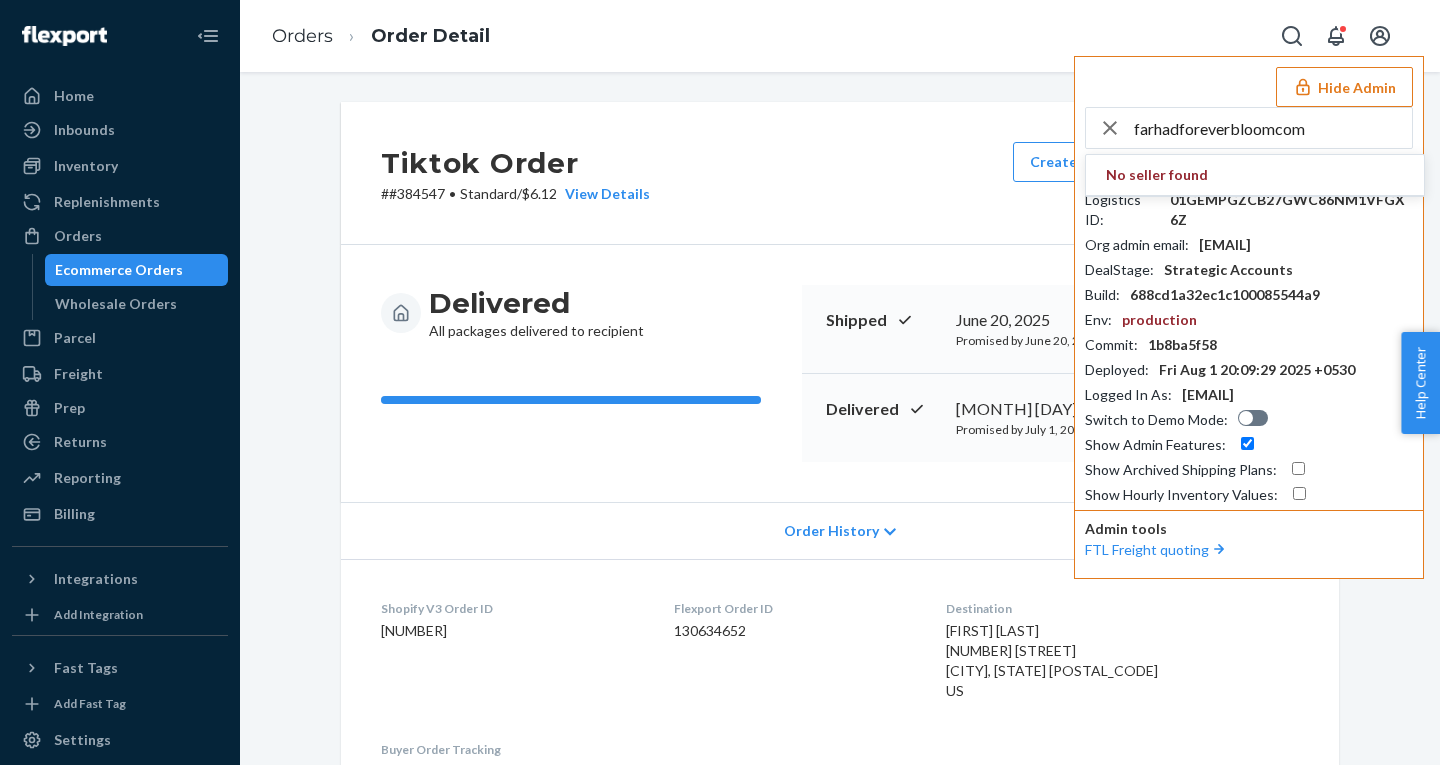 click on "Tiktok Order # #384547 • Standard  /  $6.12 View Details Create Return Duplicate Order" at bounding box center (840, 173) 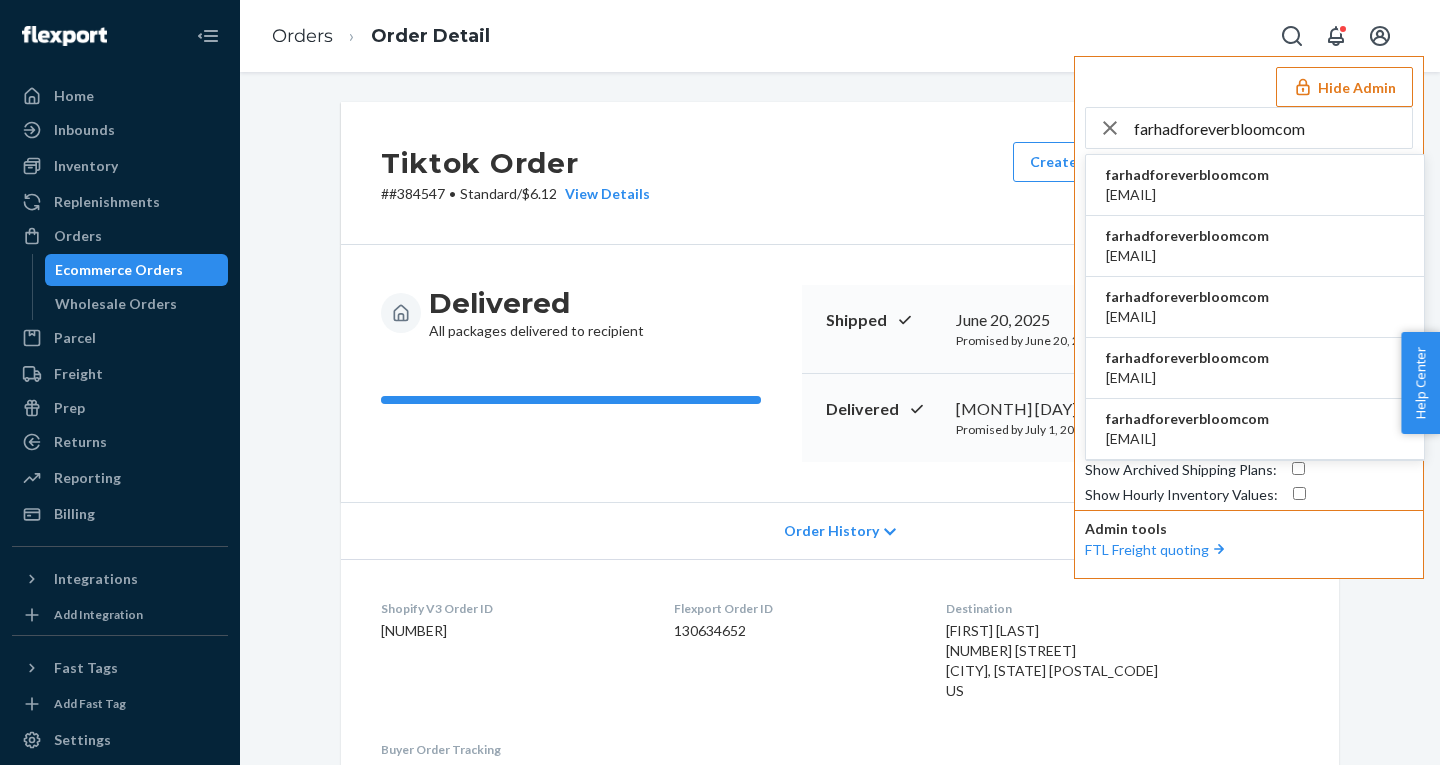 click 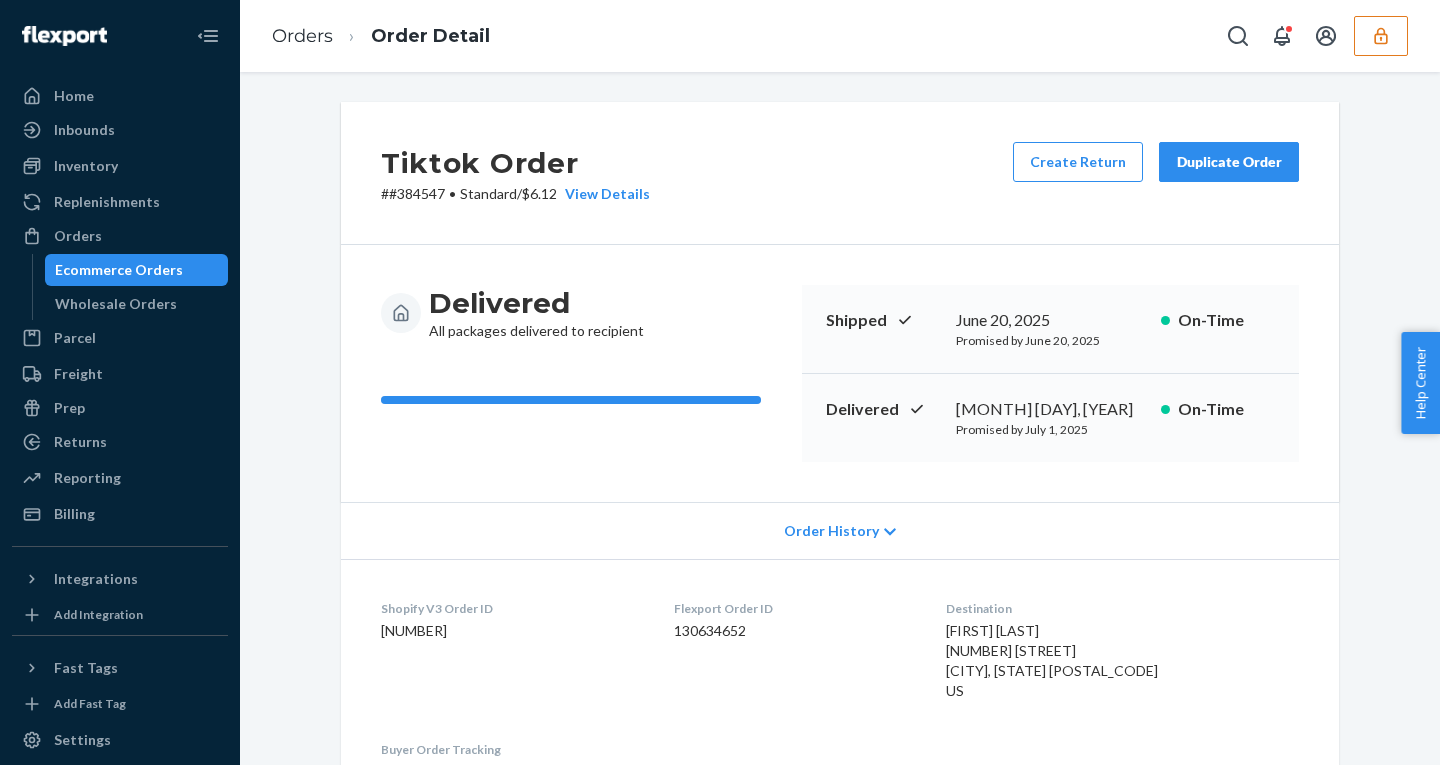 click on "# #384547 • Standard  /  $6.12 View Details" at bounding box center (515, 194) 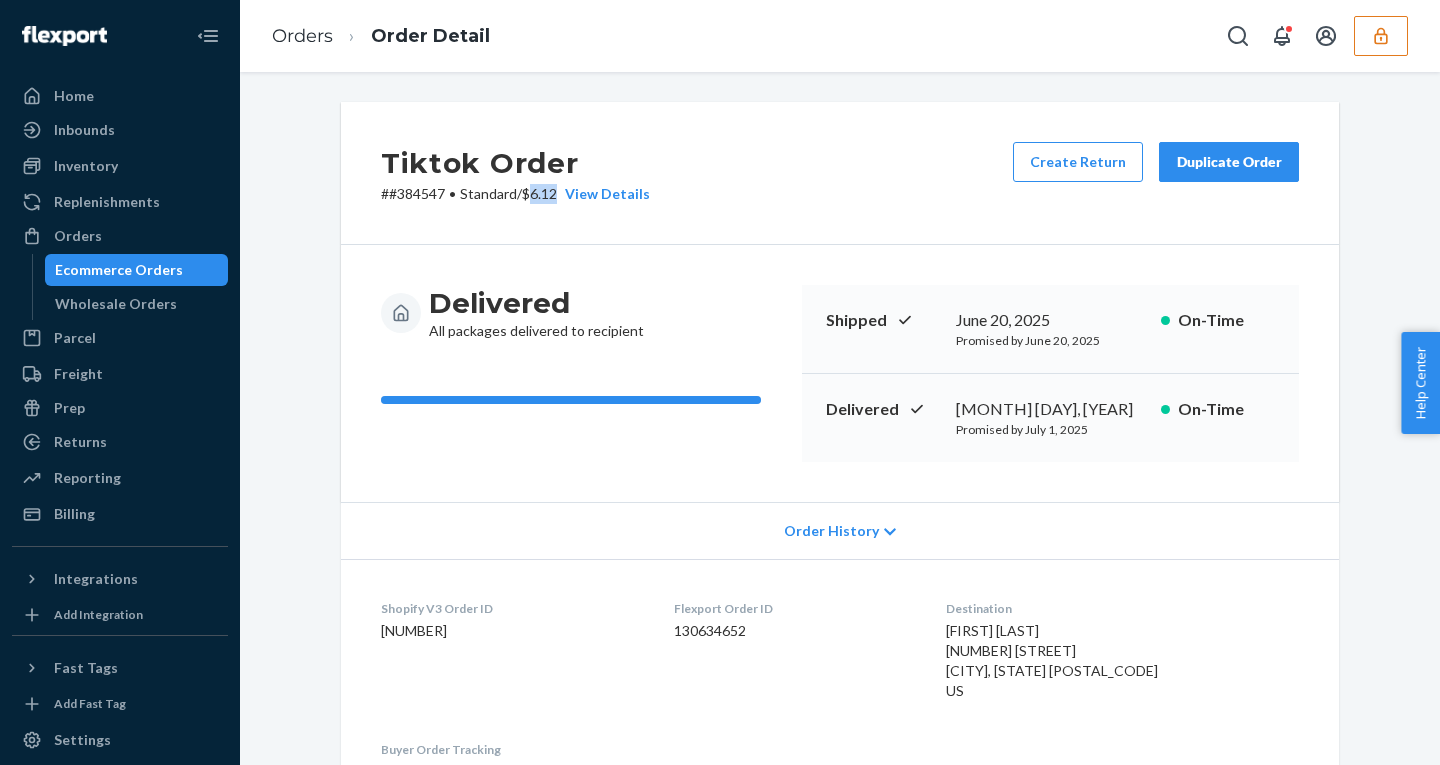 click on "# #384547 • Standard  /  $6.12 View Details" at bounding box center [515, 194] 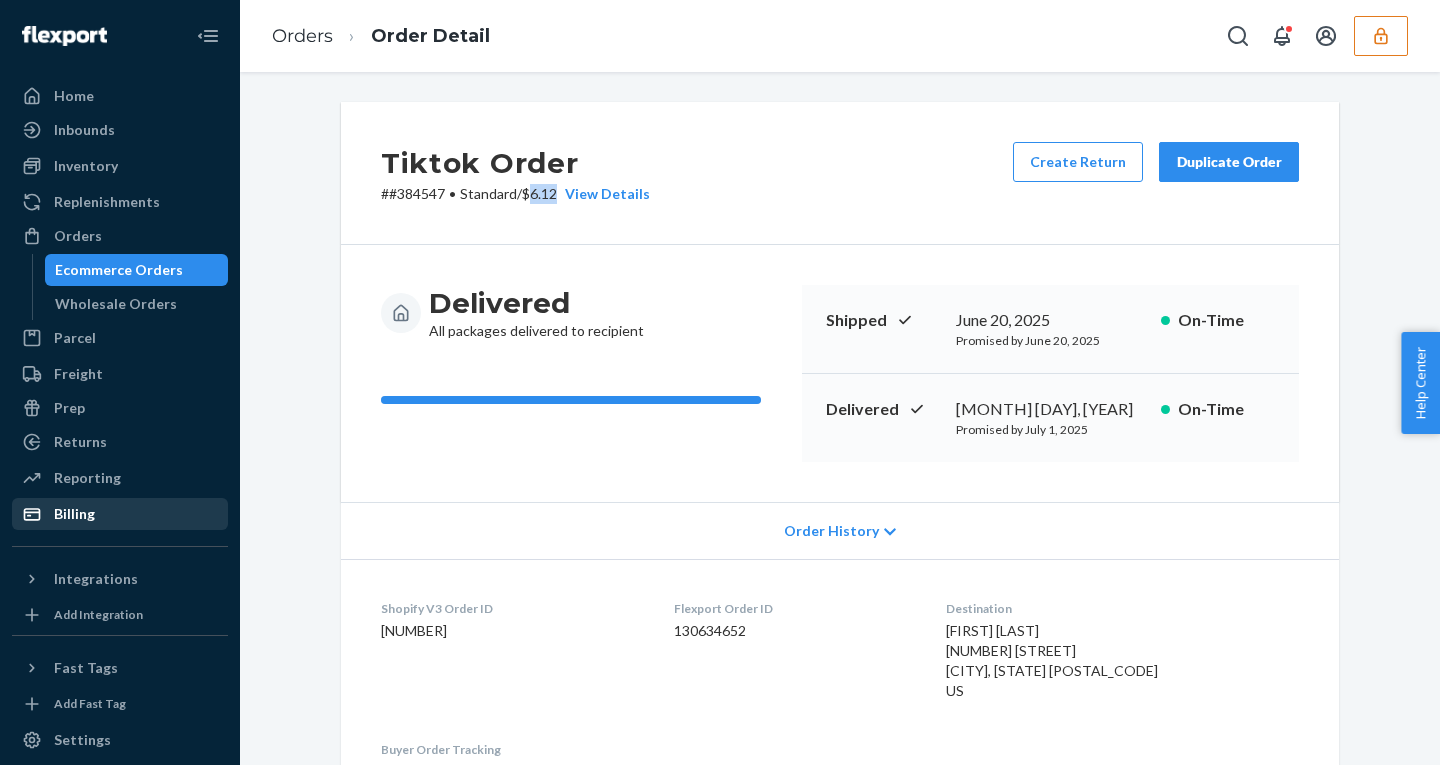 click on "Billing" at bounding box center (120, 514) 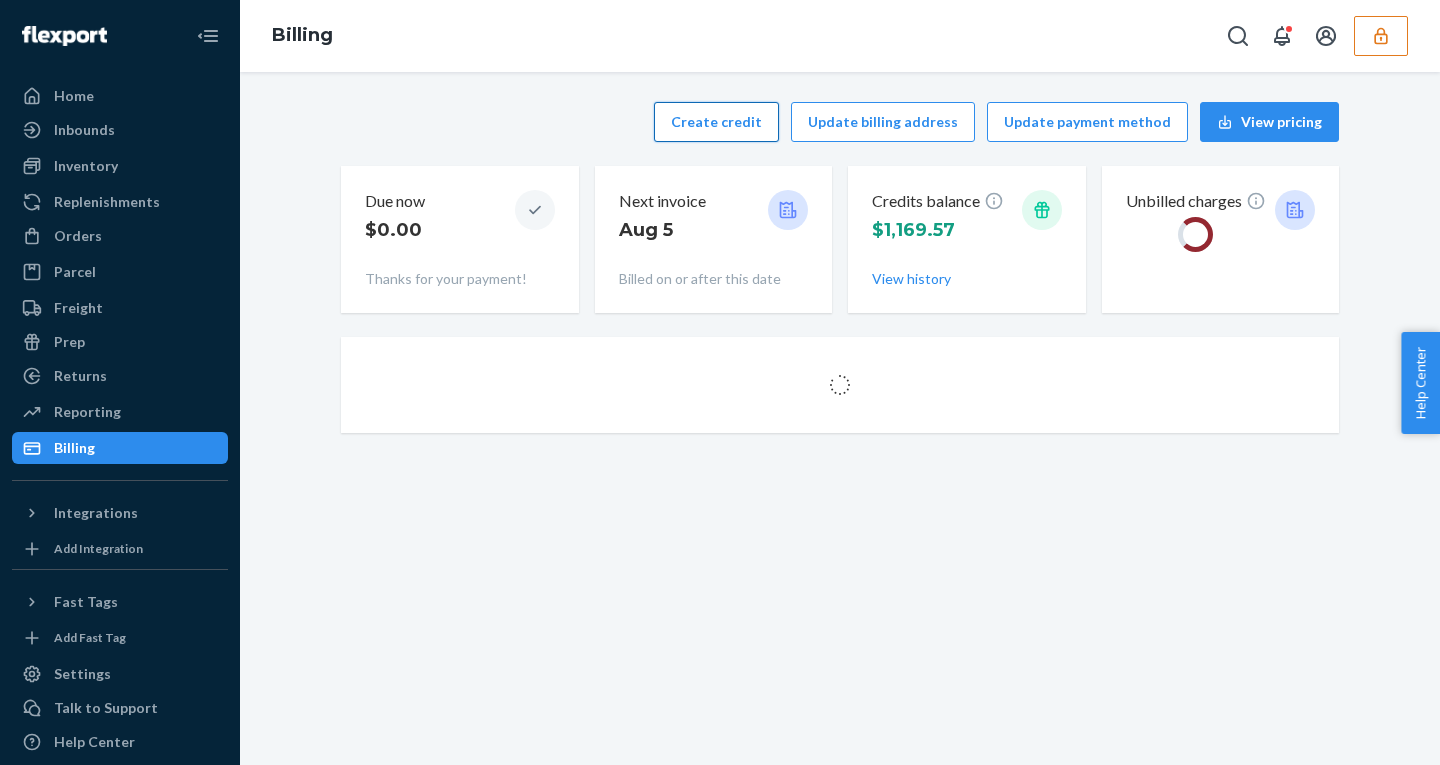 click on "Create credit" at bounding box center [716, 122] 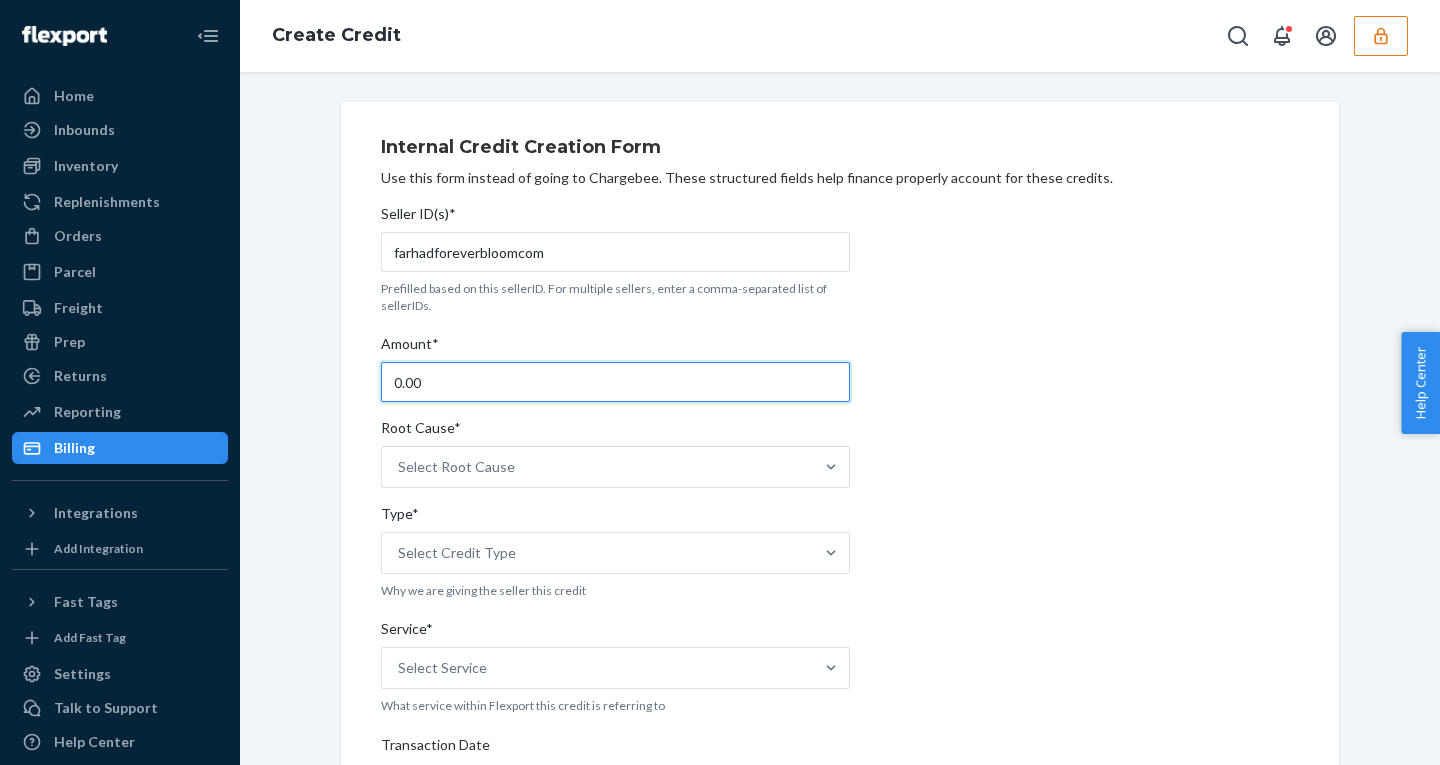 drag, startPoint x: 429, startPoint y: 381, endPoint x: 0, endPoint y: 378, distance: 429.0105 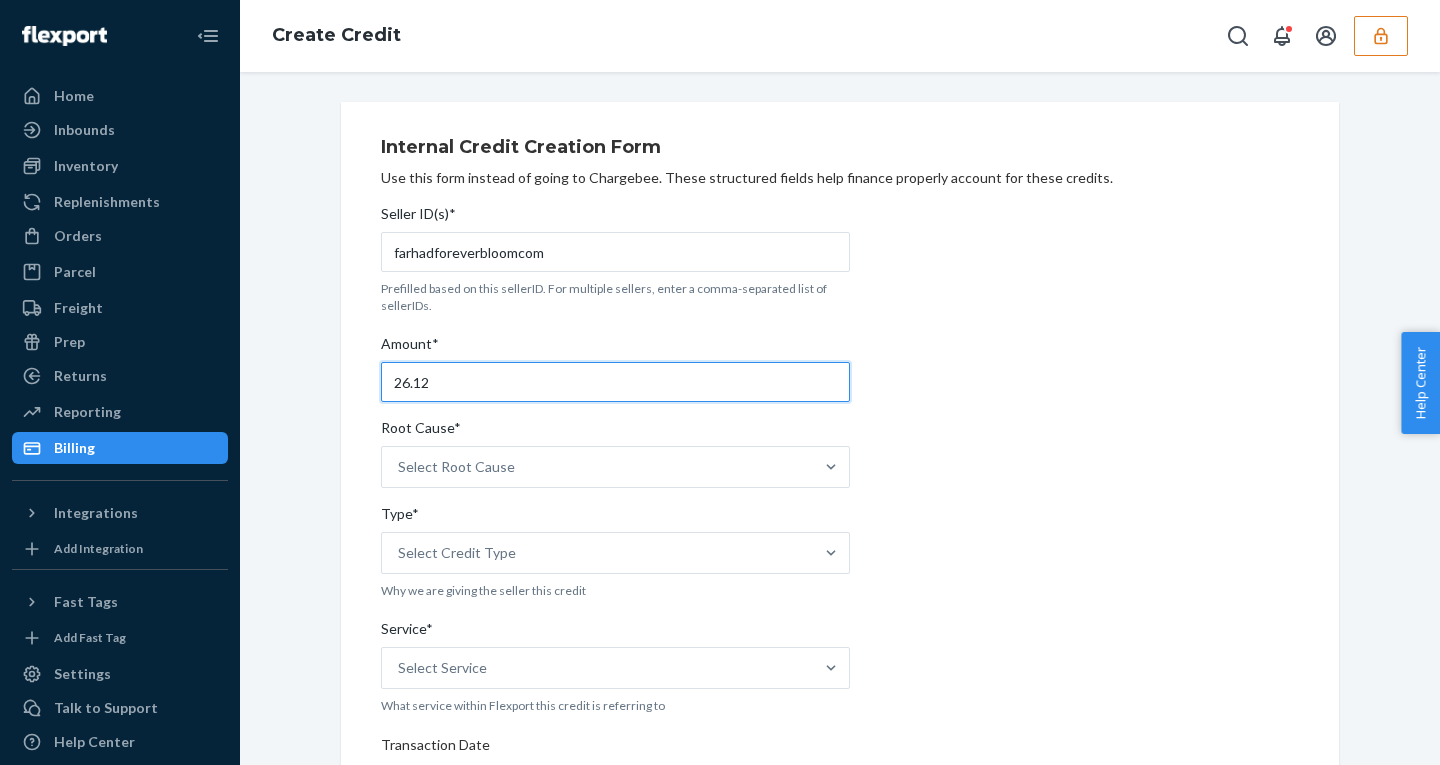 type on "26.12" 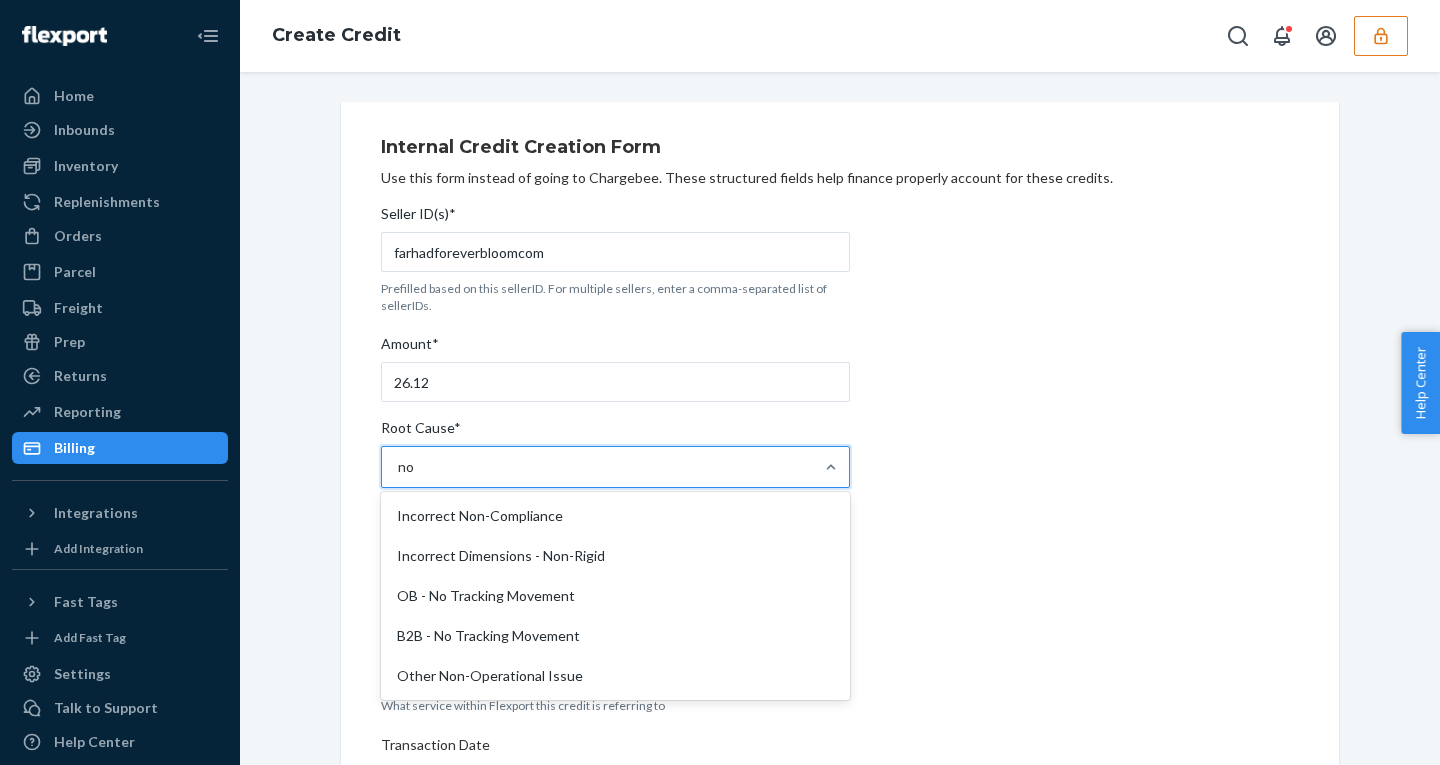 type on "n" 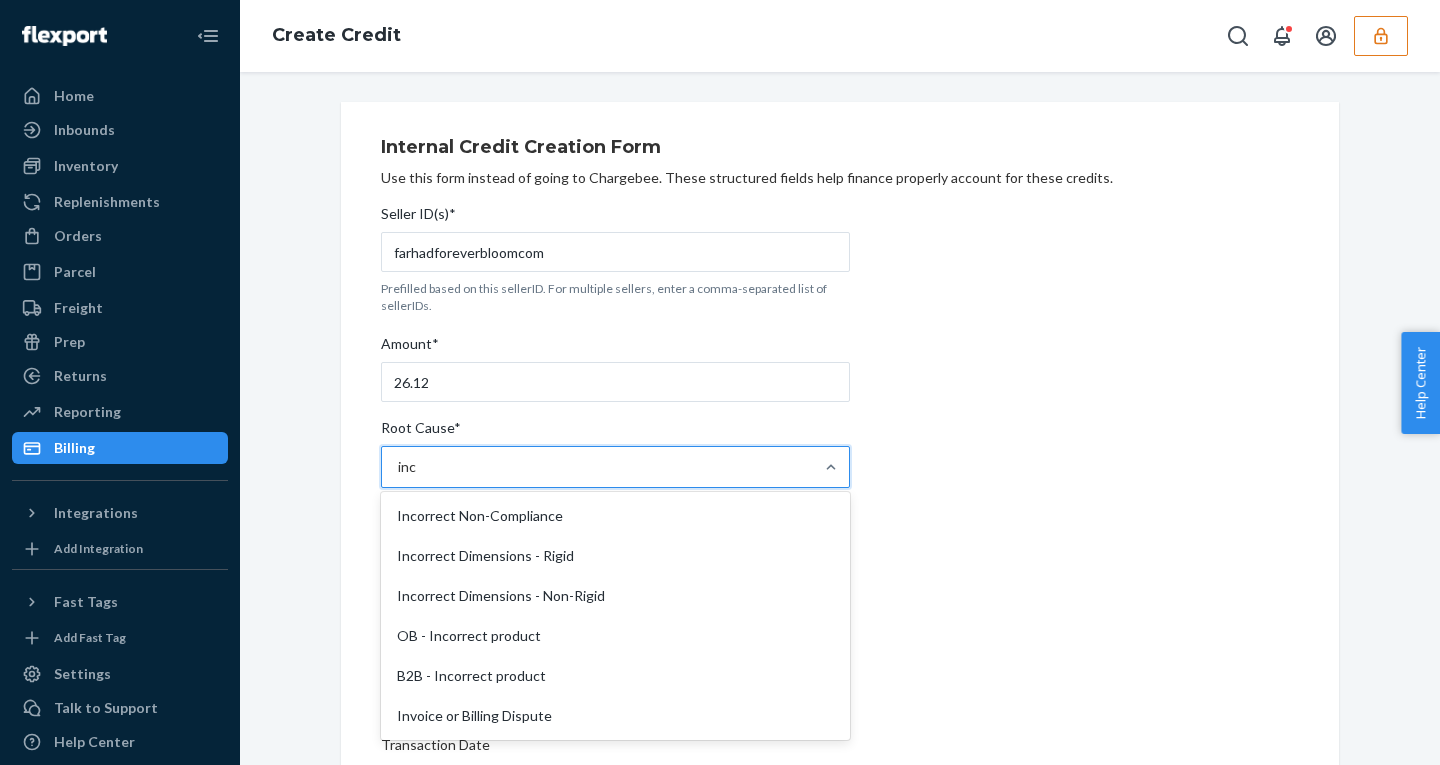 type on "inco" 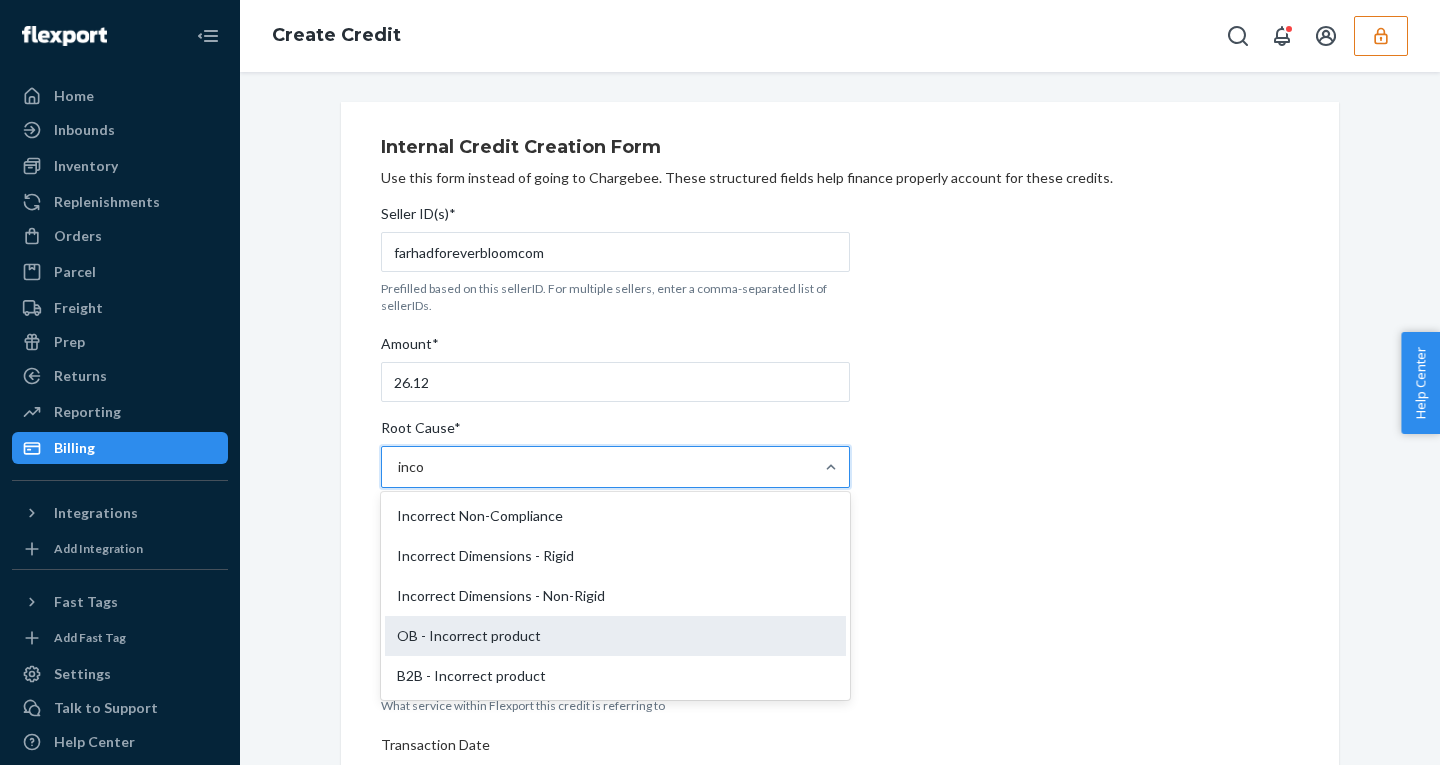 click on "OB - Incorrect product" at bounding box center [615, 636] 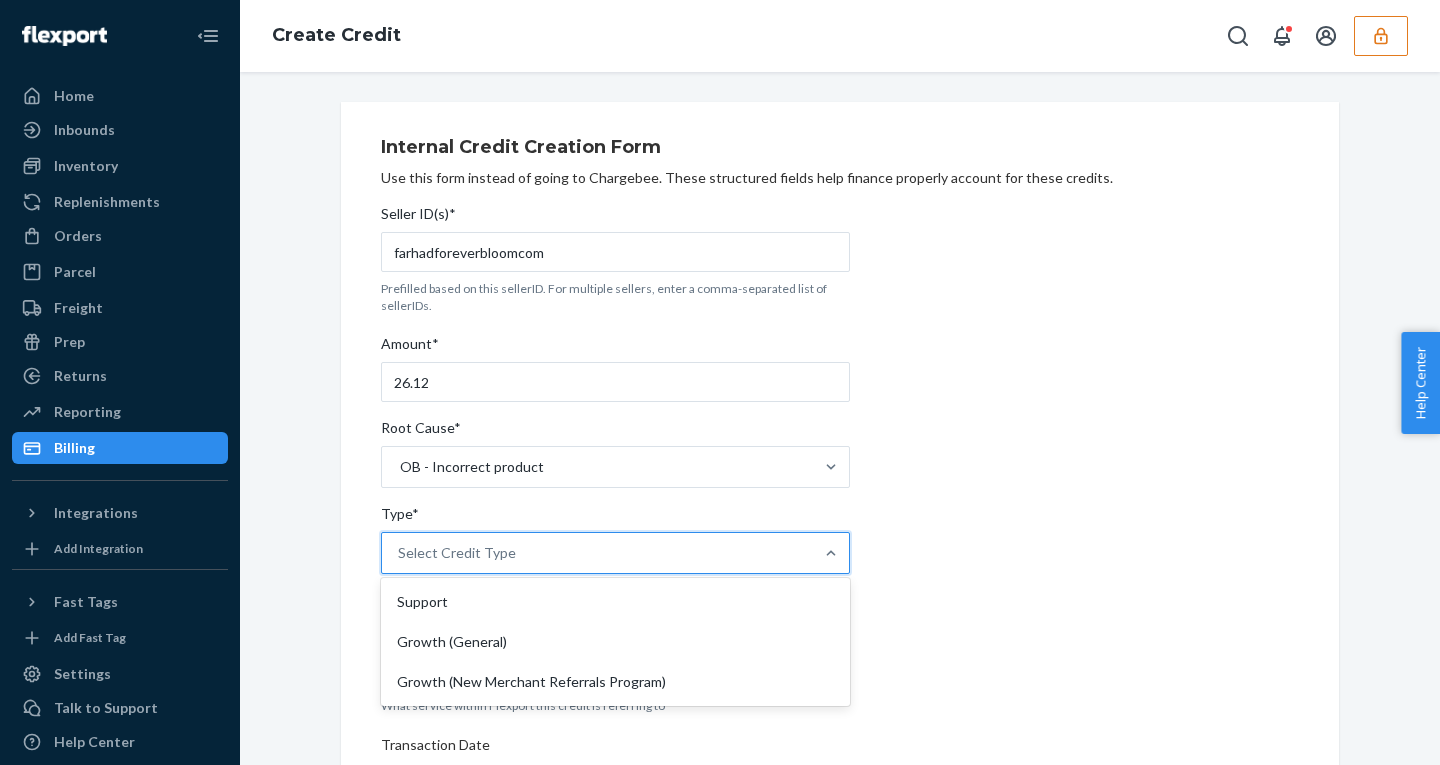 click on "Select Credit Type" at bounding box center (597, 553) 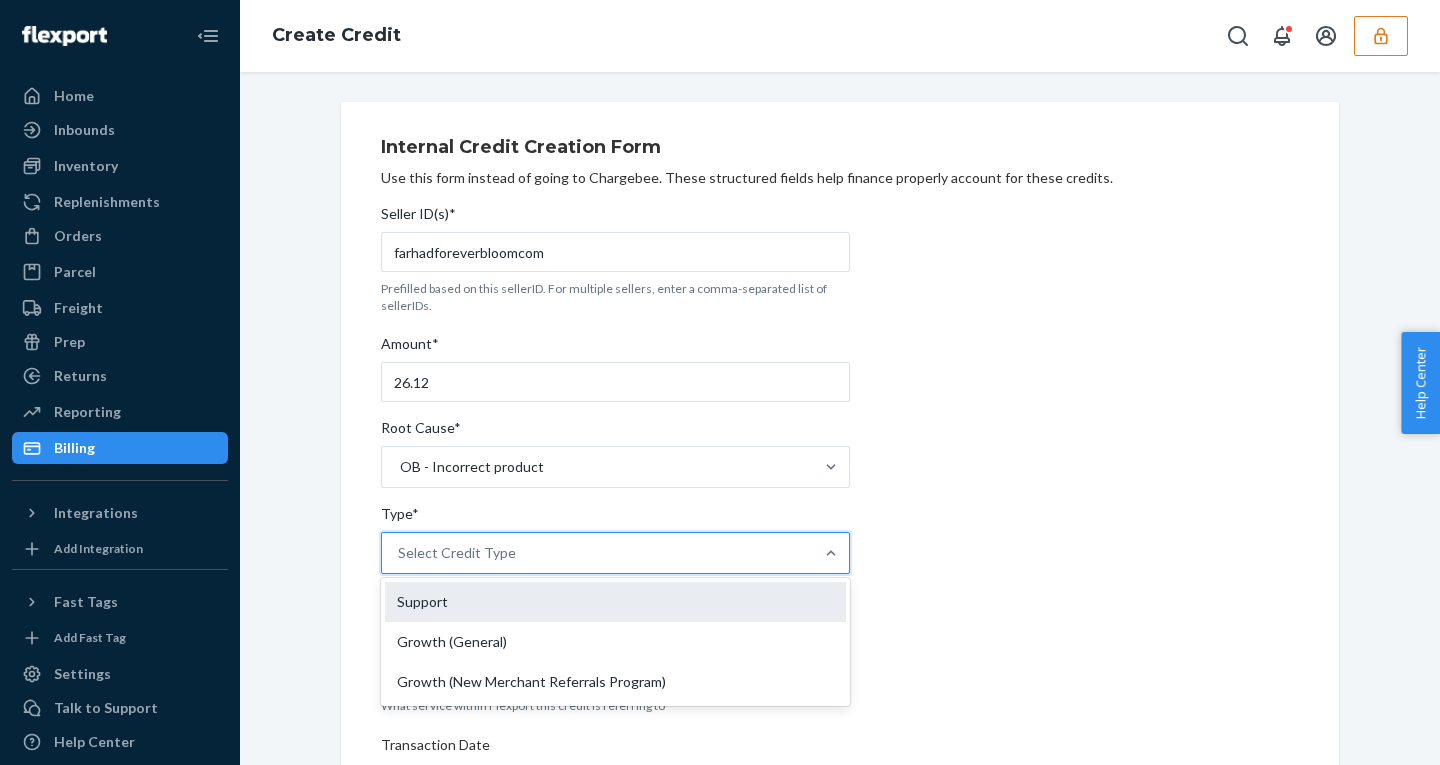 click on "Support" at bounding box center [615, 602] 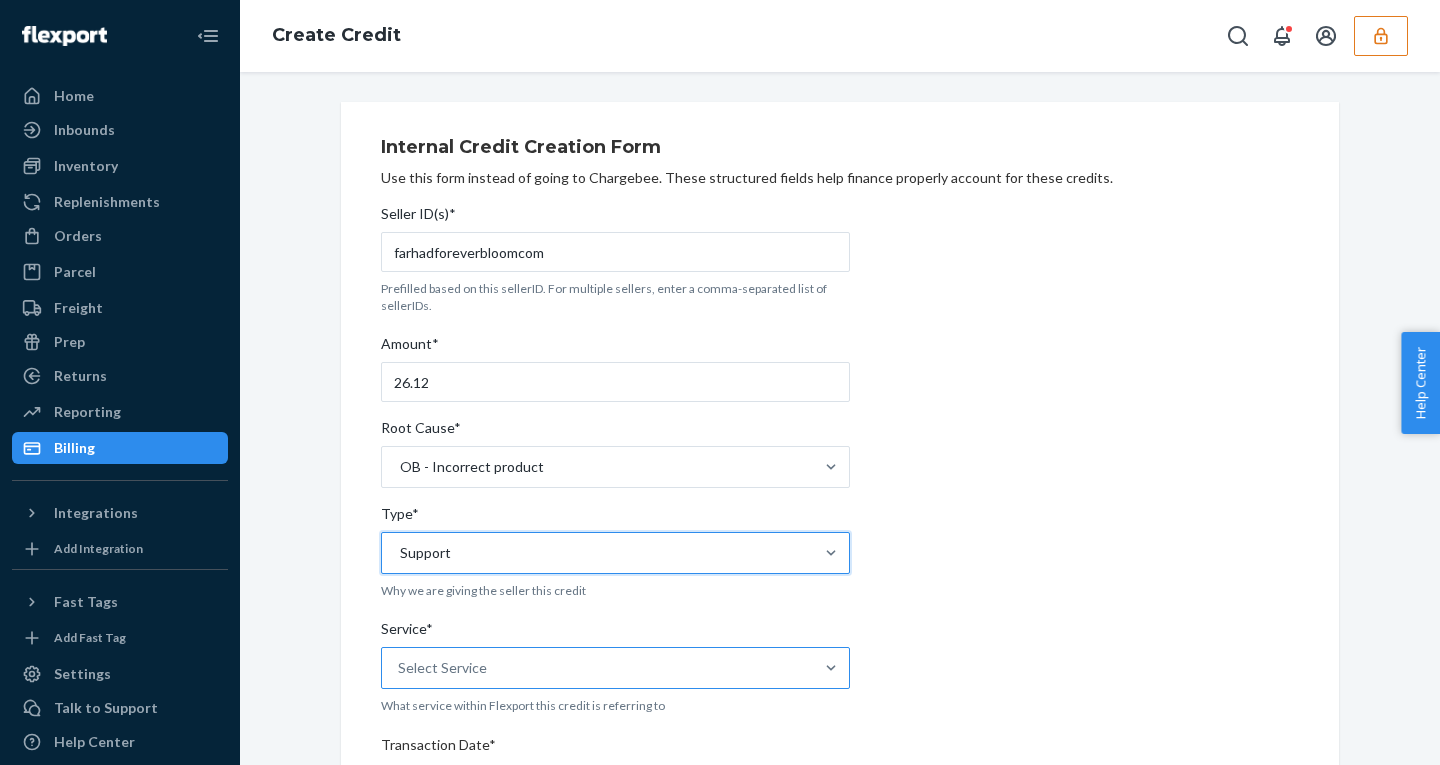 click on "Select Service" at bounding box center [597, 668] 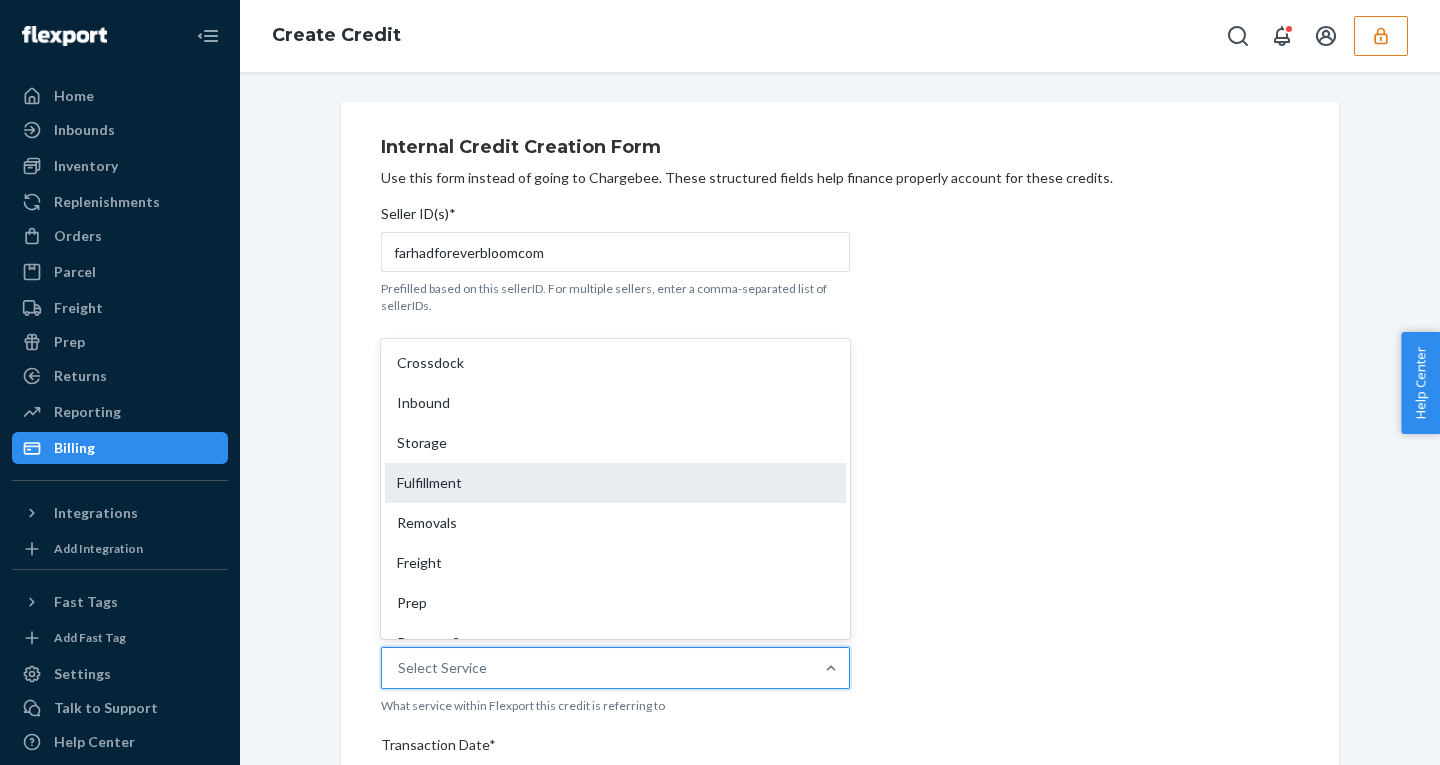 click on "Fulfillment" at bounding box center [615, 483] 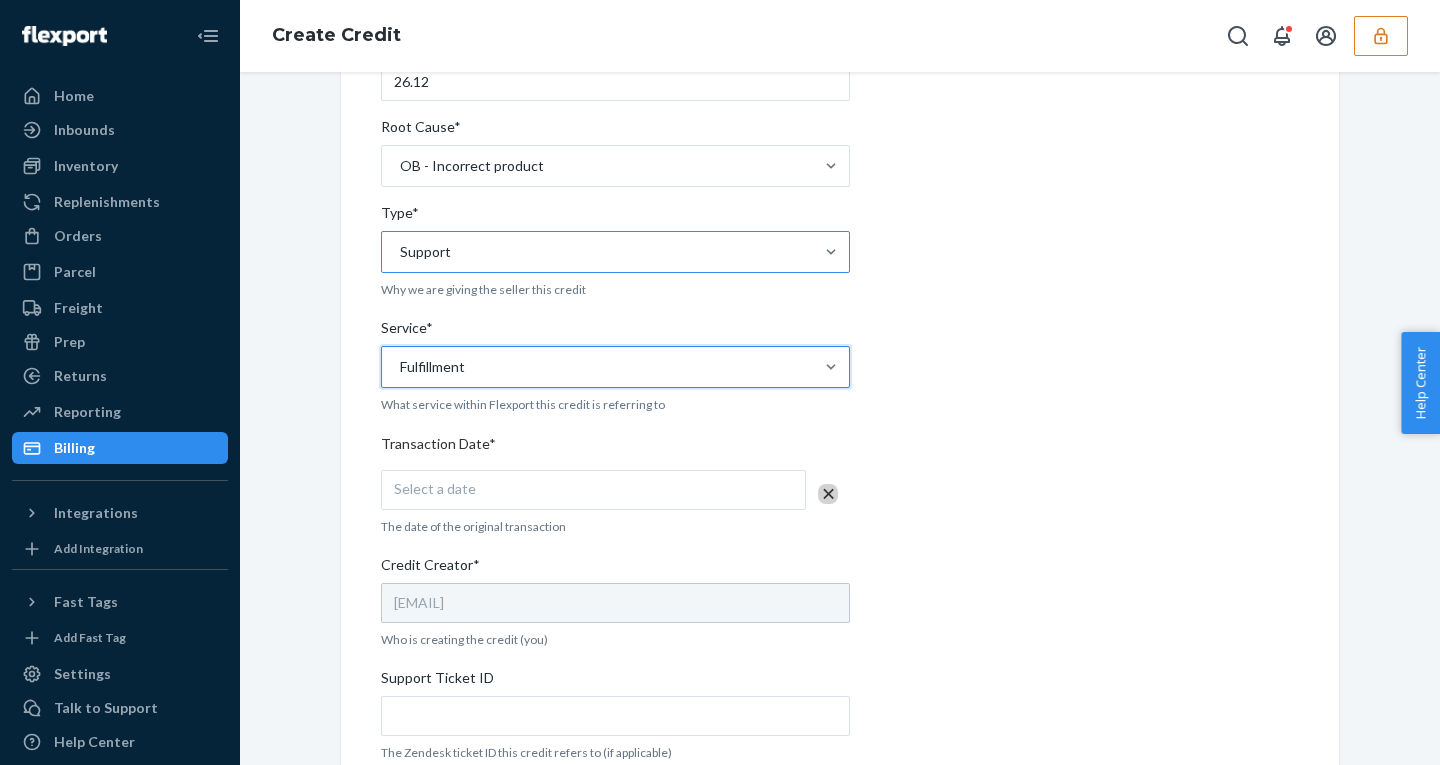 scroll, scrollTop: 346, scrollLeft: 0, axis: vertical 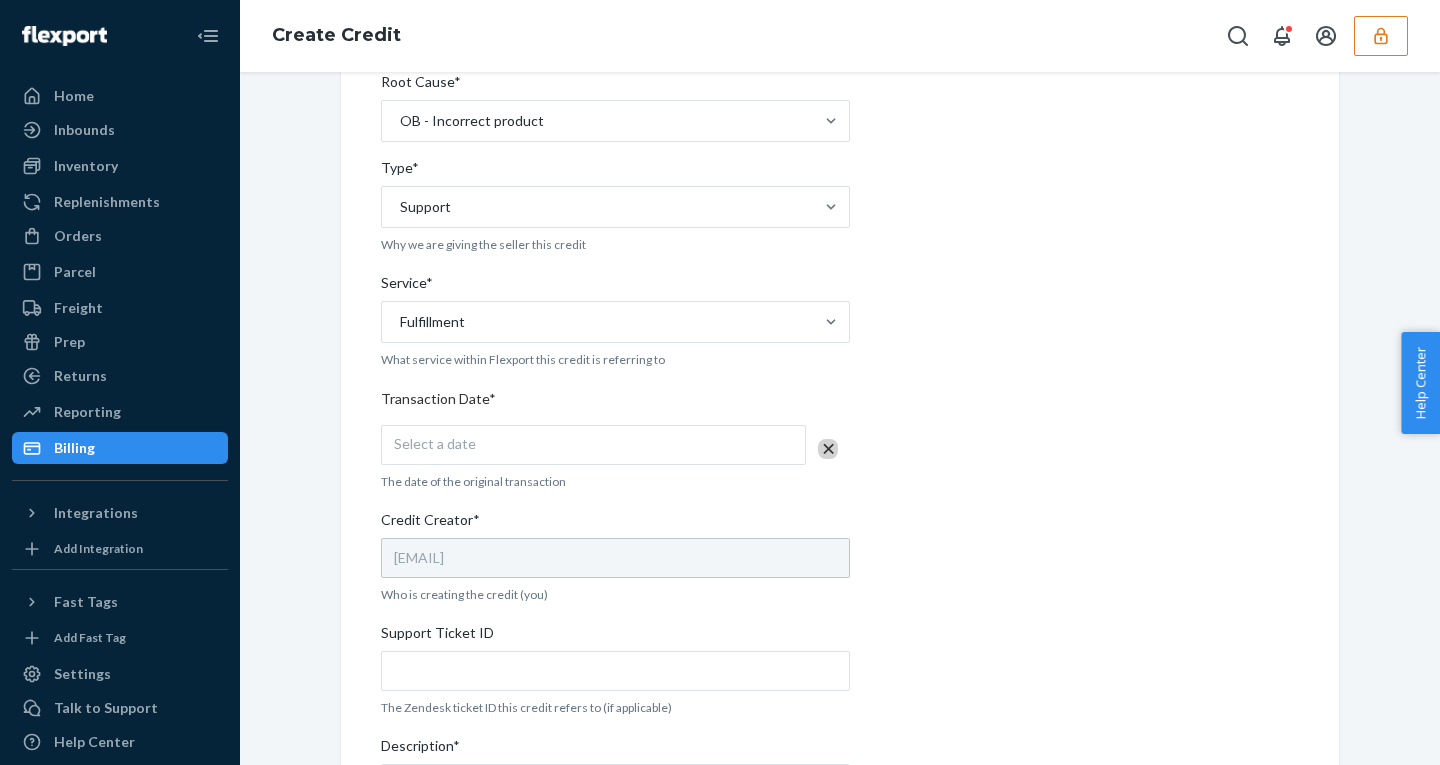 click on "Select a date" at bounding box center (593, 445) 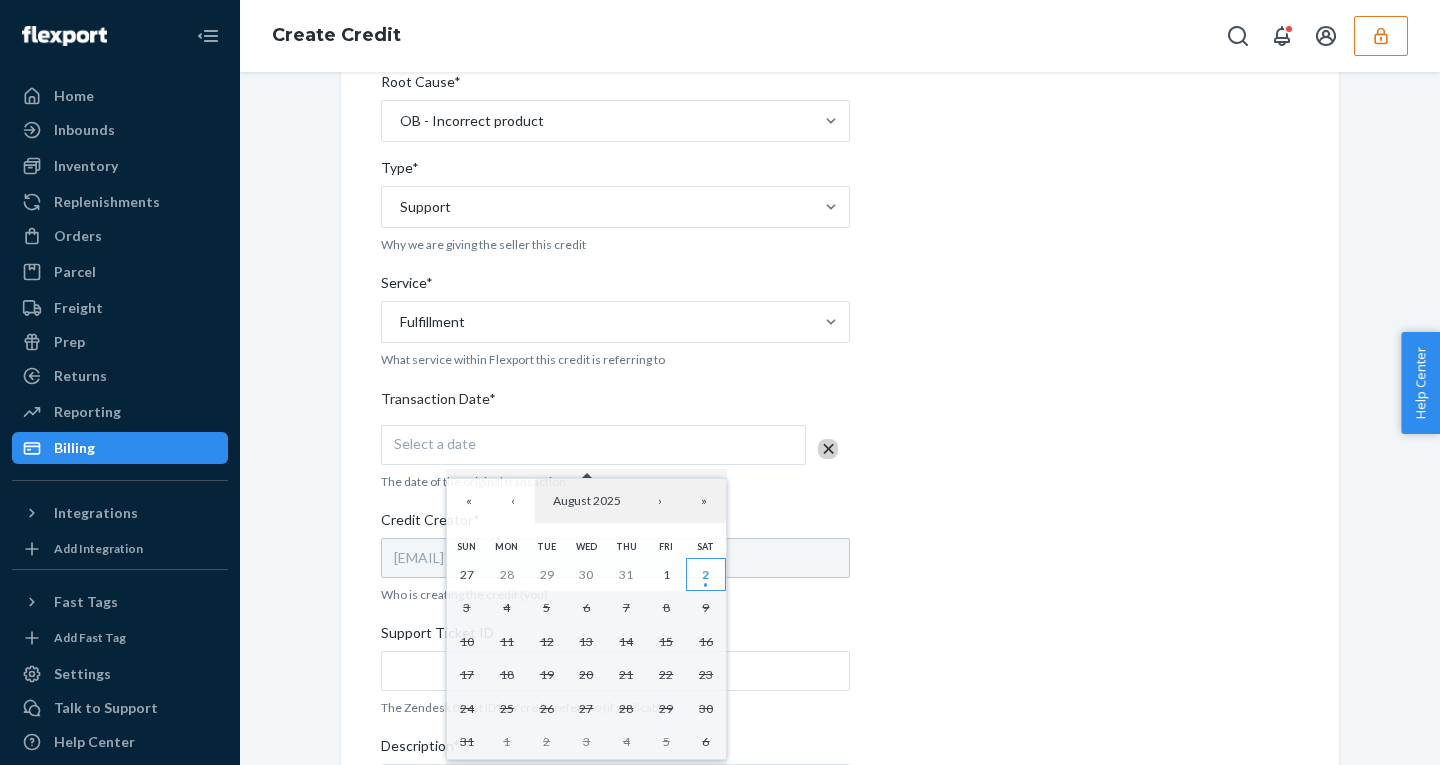click on "2" at bounding box center [705, 574] 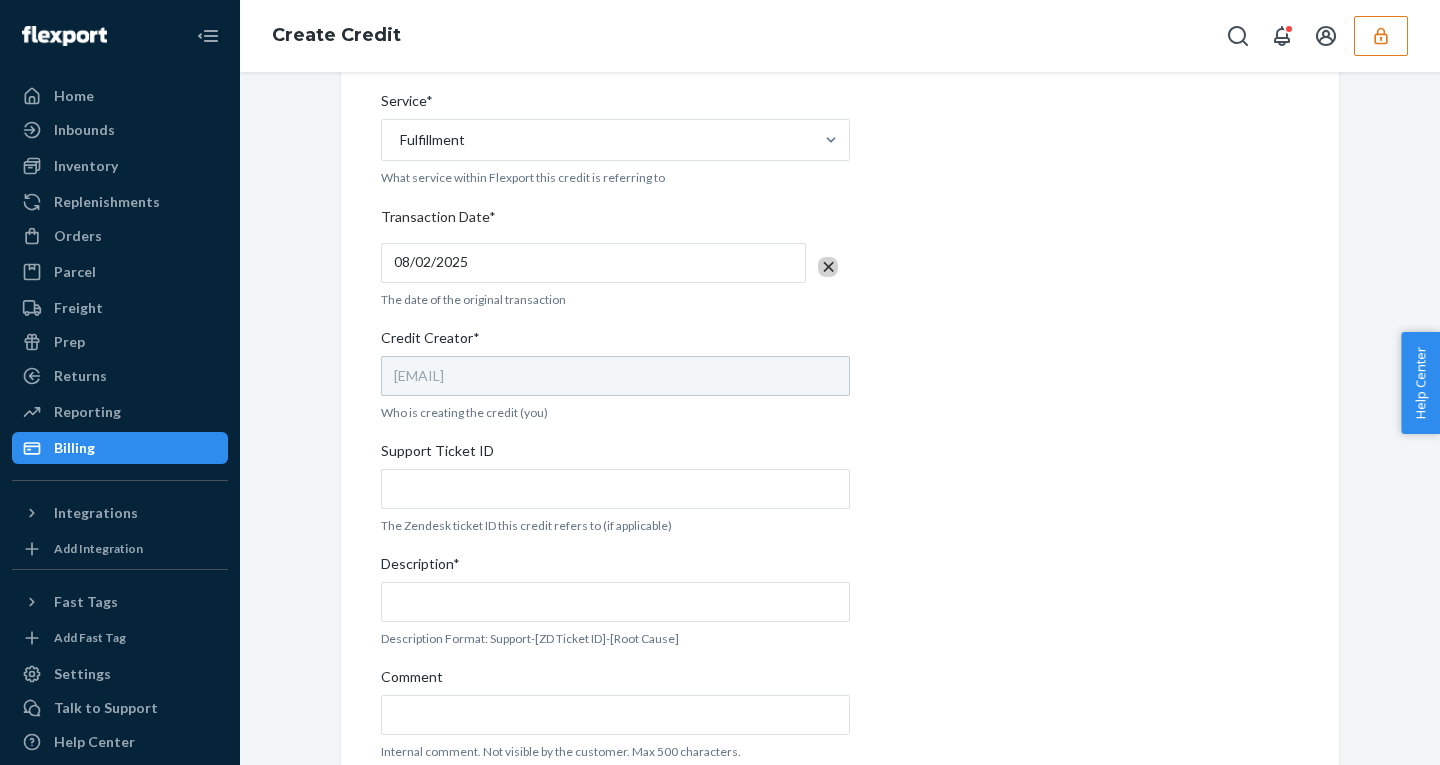 scroll, scrollTop: 567, scrollLeft: 0, axis: vertical 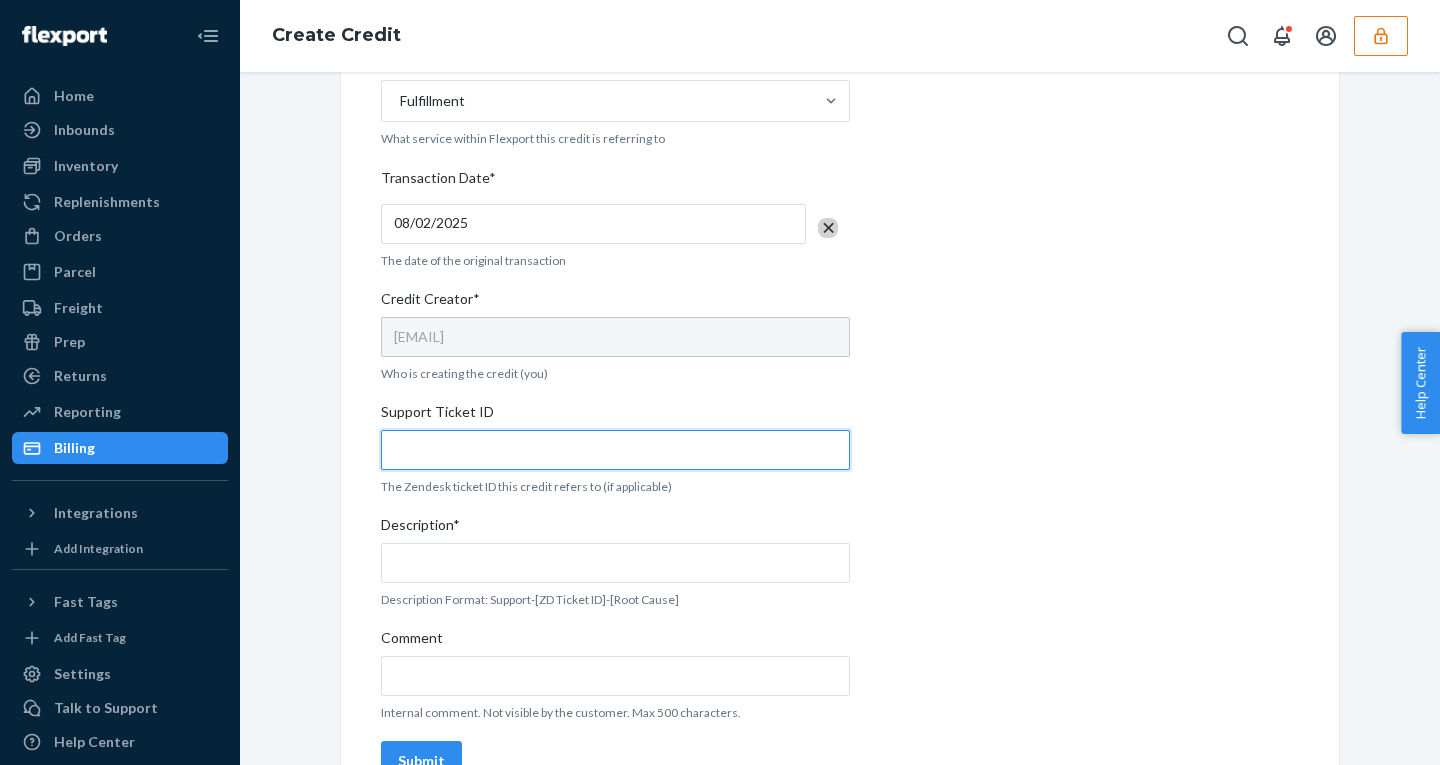 click on "Support Ticket ID" at bounding box center (615, 450) 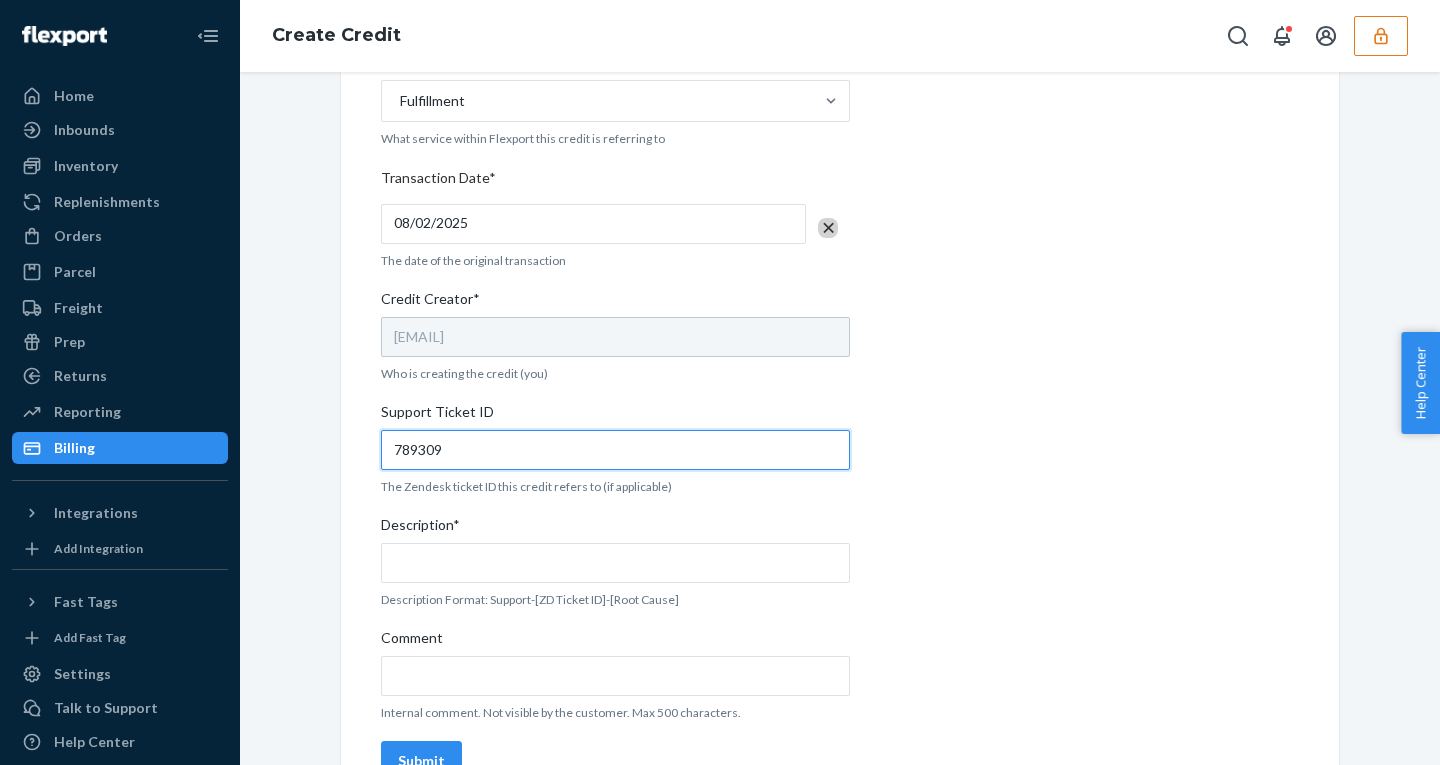 type on "789309" 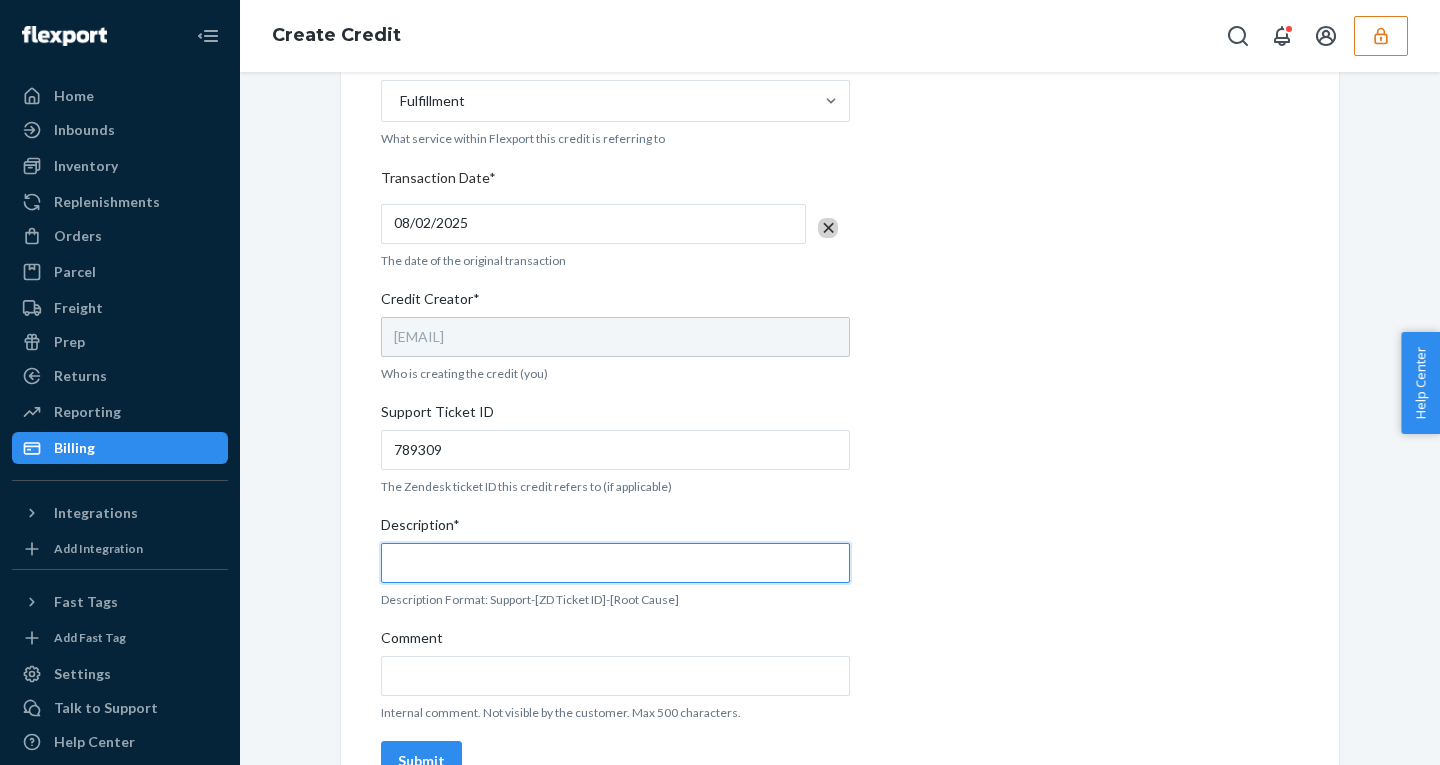 click on "Description*" at bounding box center (615, 563) 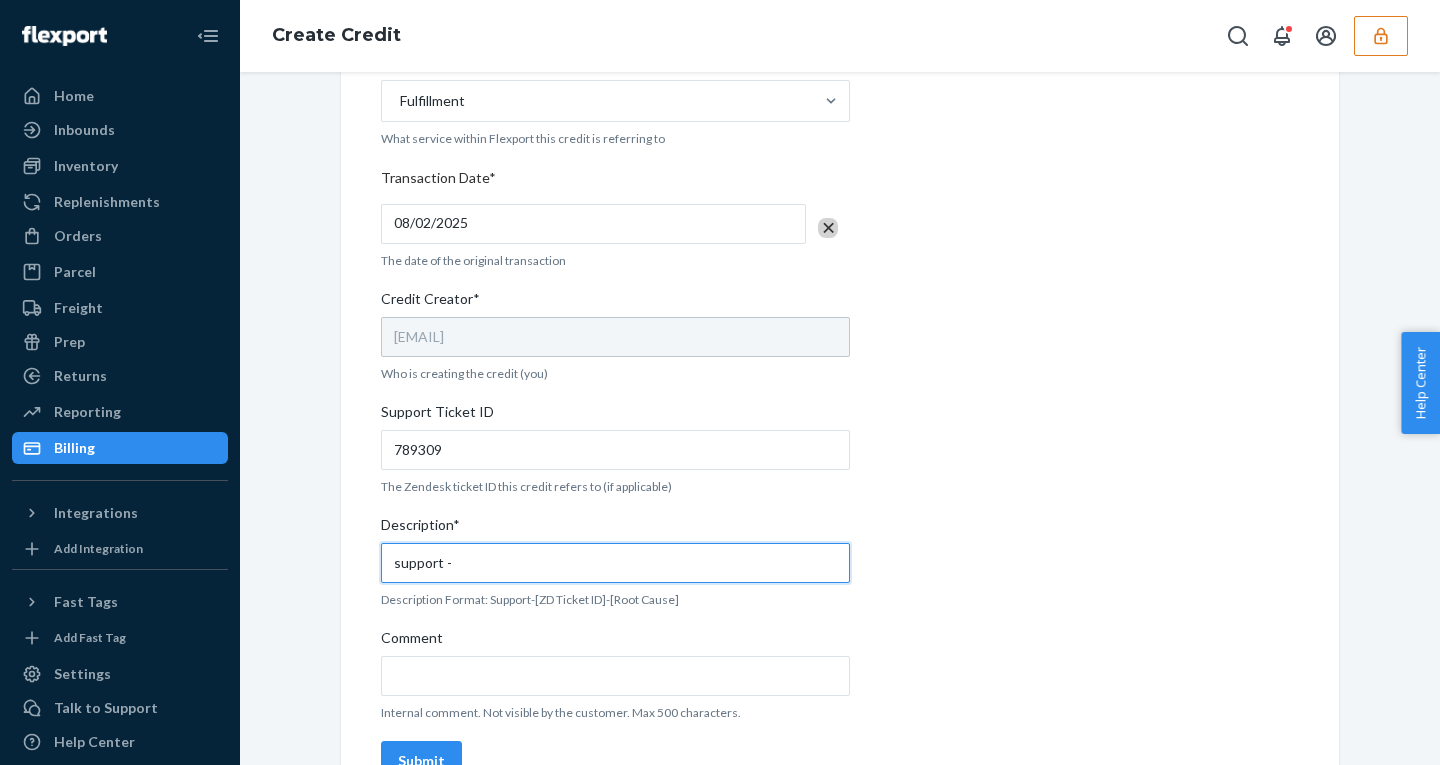 paste on "789309" 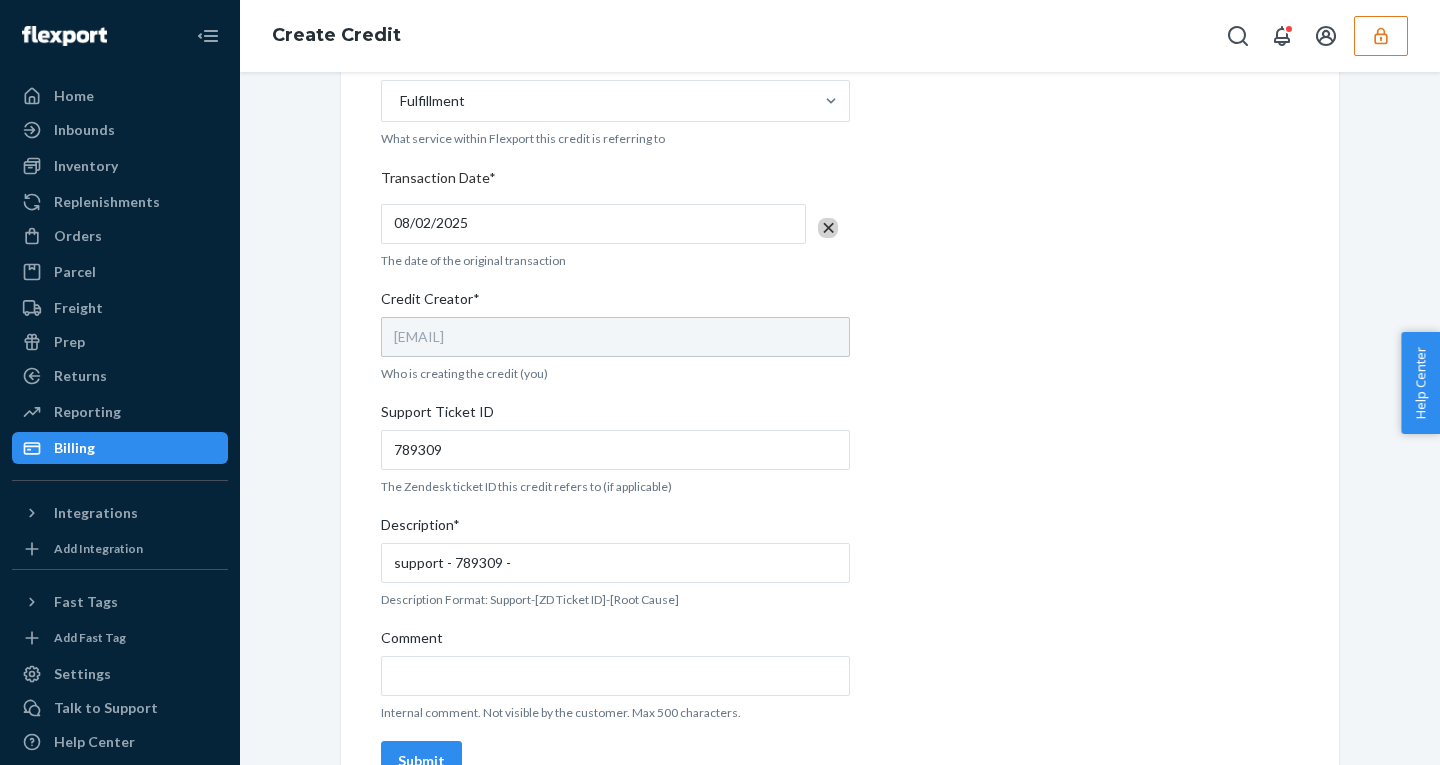 click on "Internal Credit Creation Form Use this form instead of going to Chargebee. These structured fields help finance properly account for these credits. Seller ID(s)* farhadforeverbloomcom Prefilled based on this sellerID. For multiple sellers, enter a comma-separated list of sellerIDs. Amount* 26.12 Root Cause* OB - Incorrect product Type* Support Why we are giving the seller this credit Service* Fulfillment What service within Flexport this credit is referring to Transaction Date* 08/02/2025   The date of the original transaction Credit Creator* henry.tolentino@bpo.flexport.com Who is creating the credit (you) Support Ticket ID 789309 The Zendesk ticket ID this credit refers to (if applicable) Description* support - 789309 - Description Format: Support-[ZD Ticket ID]-[Root Cause] Comment Internal comment. Not visible by the customer. Max 500 characters. Submit" at bounding box center (840, 174) 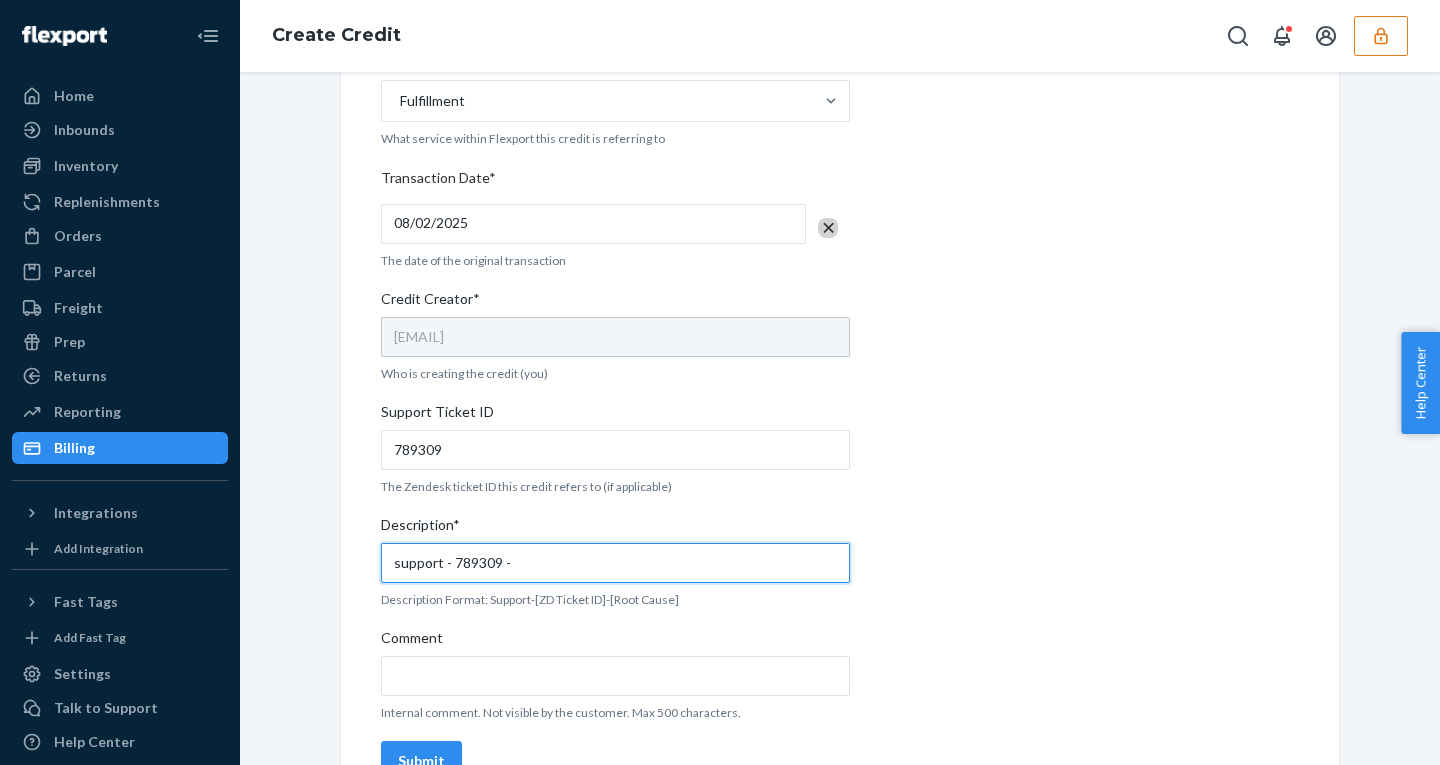 click on "support - 789309 -" at bounding box center (615, 563) 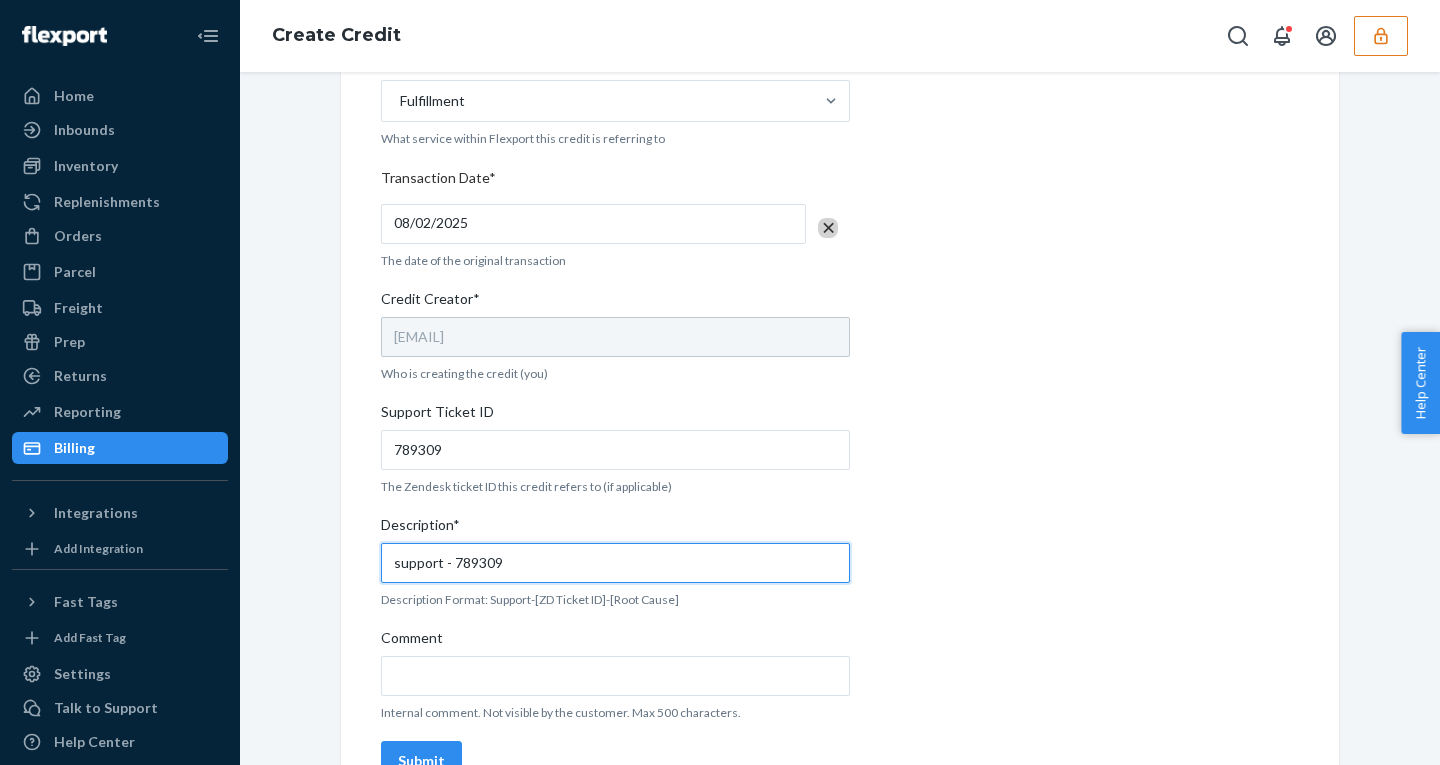 click on "support - 789309" at bounding box center (615, 563) 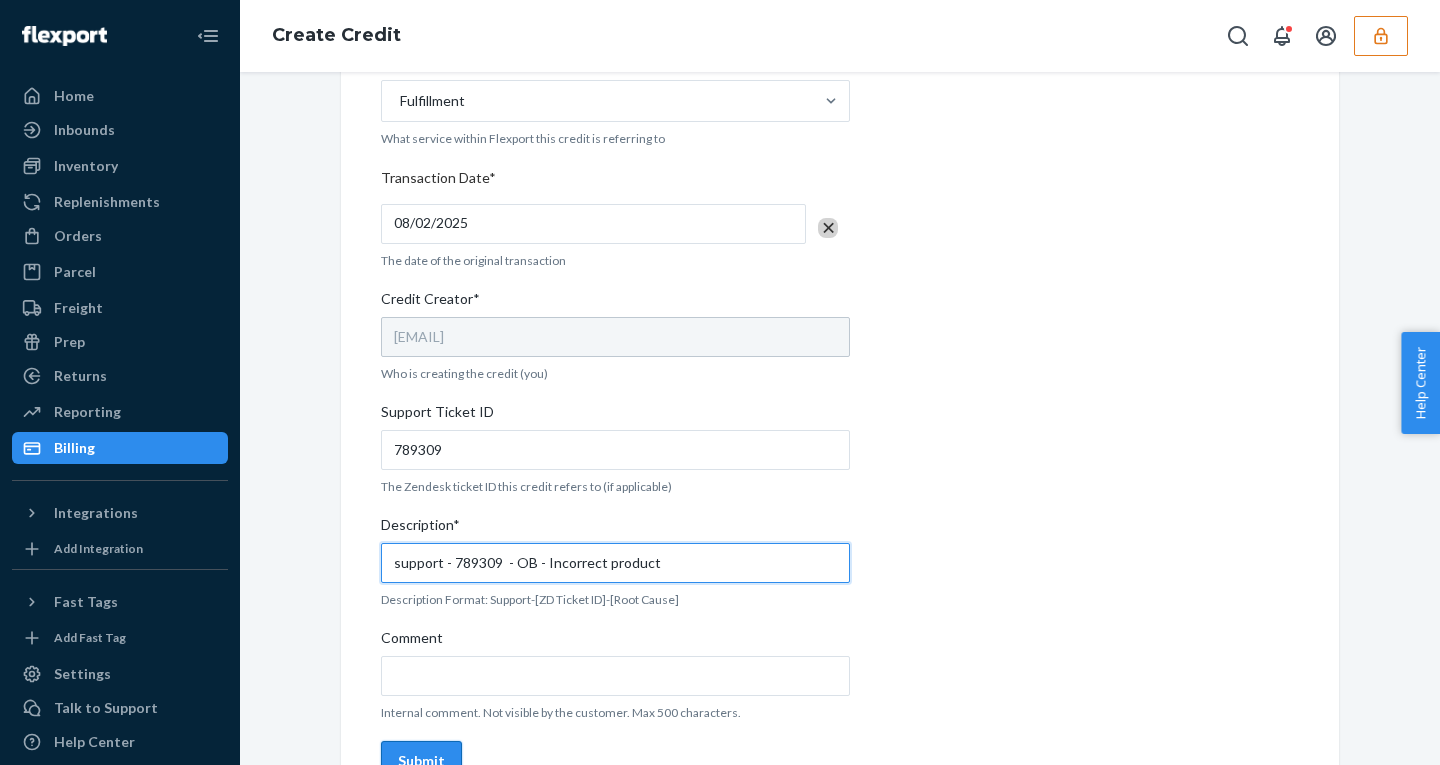 type on "support - 789309  - OB - Incorrect product" 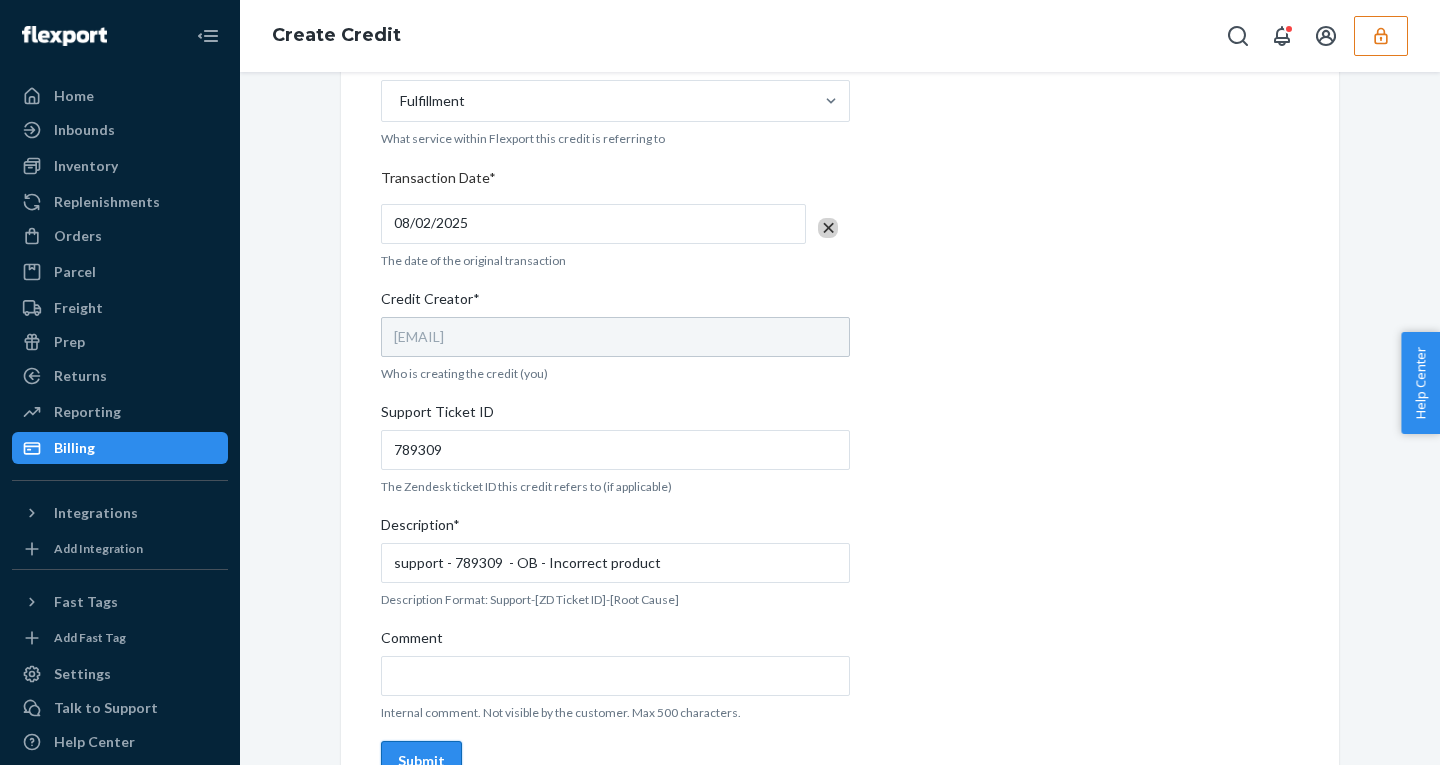 click on "Submit" at bounding box center [421, 761] 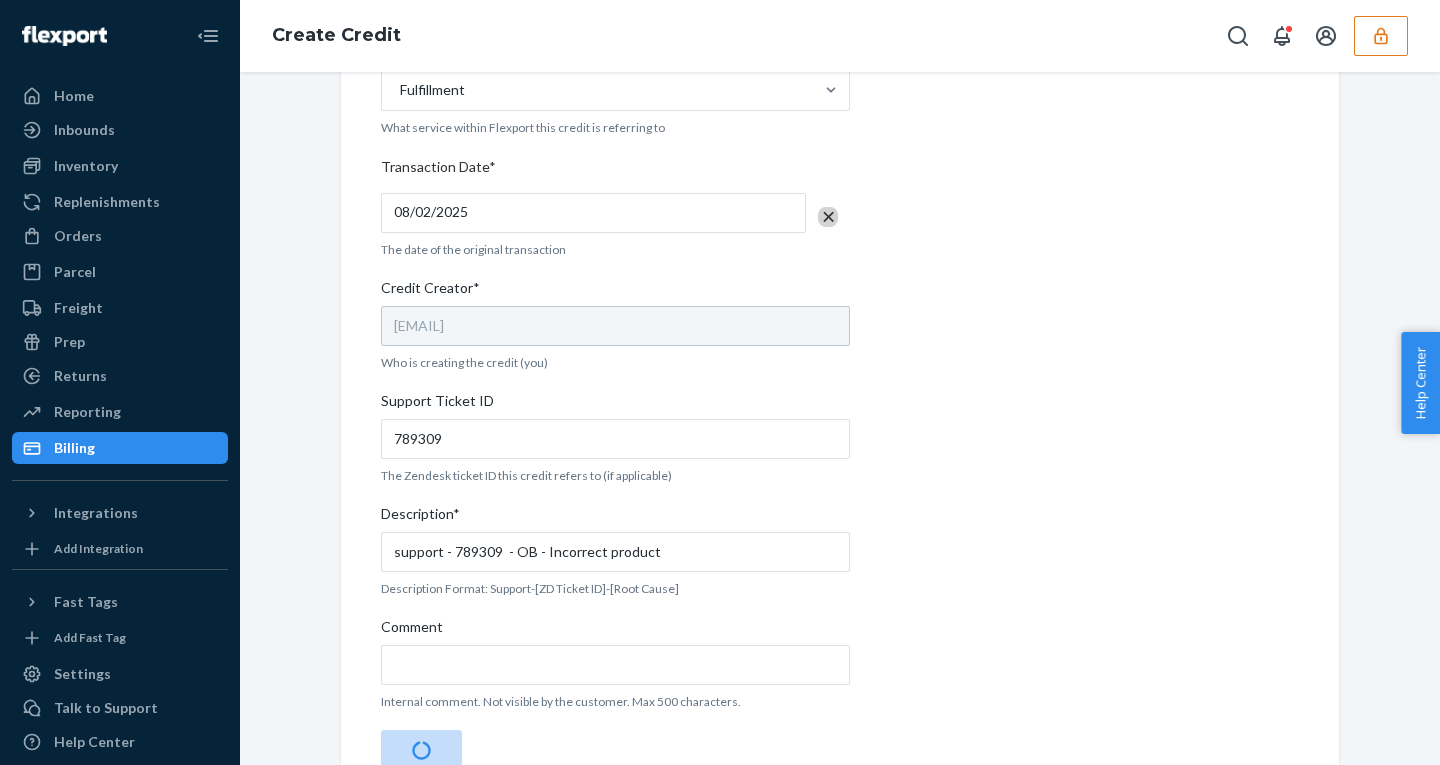 scroll, scrollTop: 615, scrollLeft: 0, axis: vertical 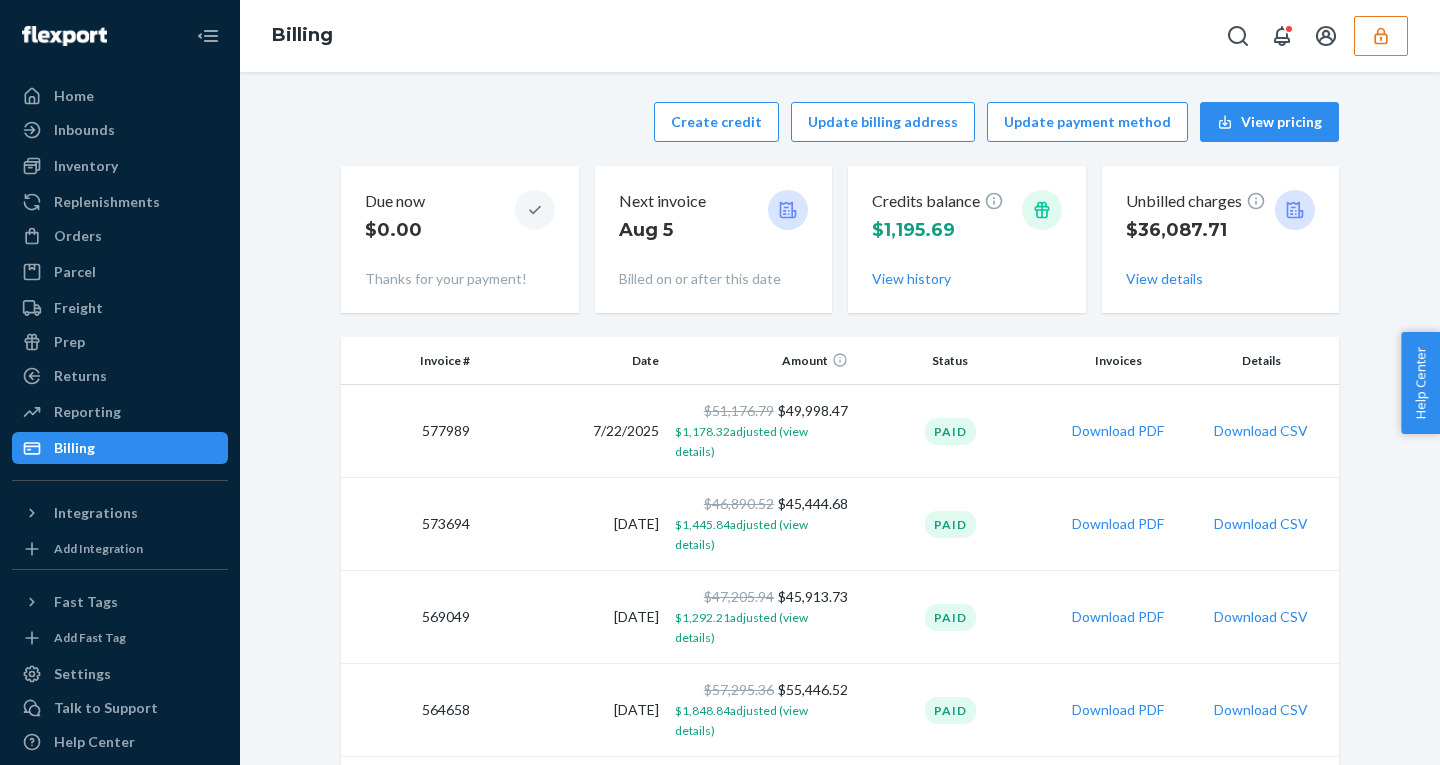 click at bounding box center [840, 333] 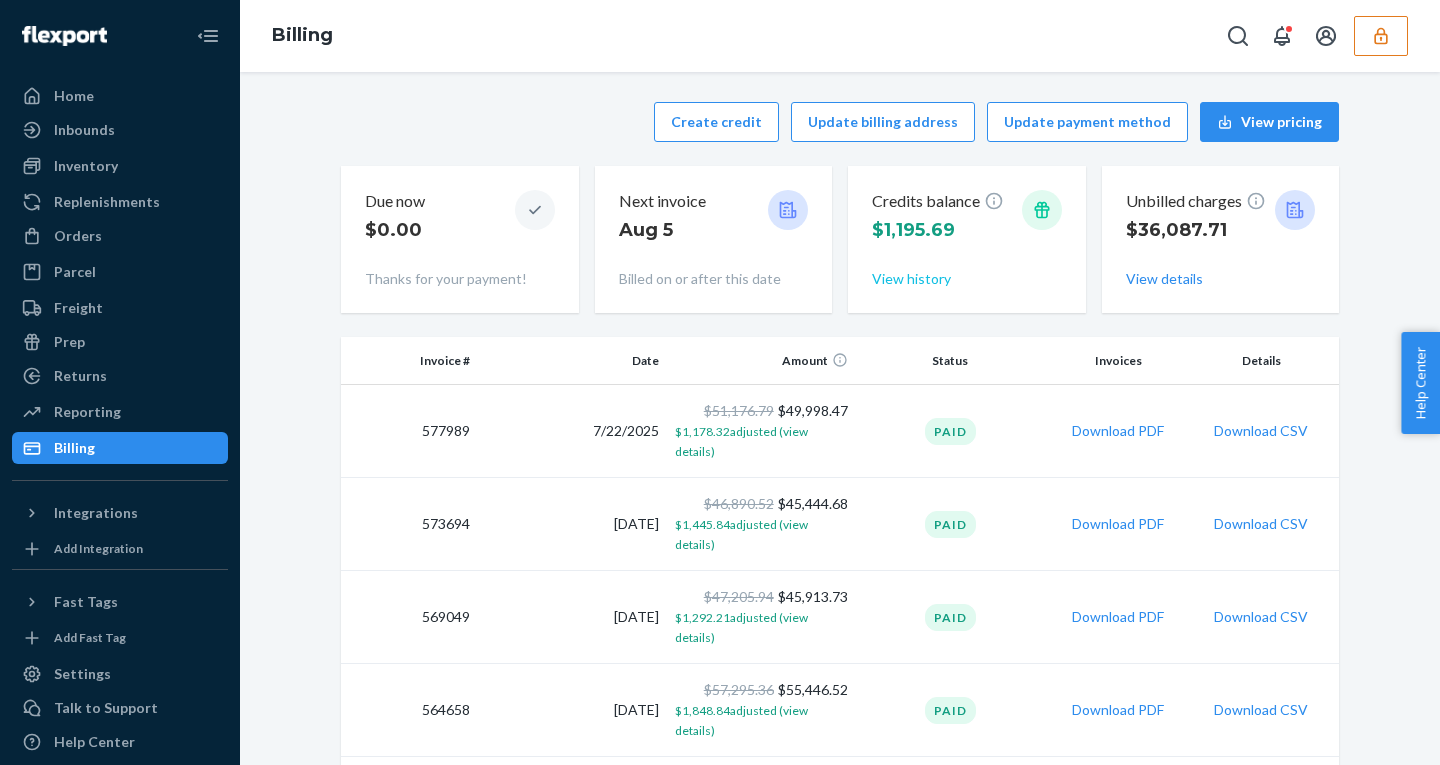 click on "View history" at bounding box center (911, 279) 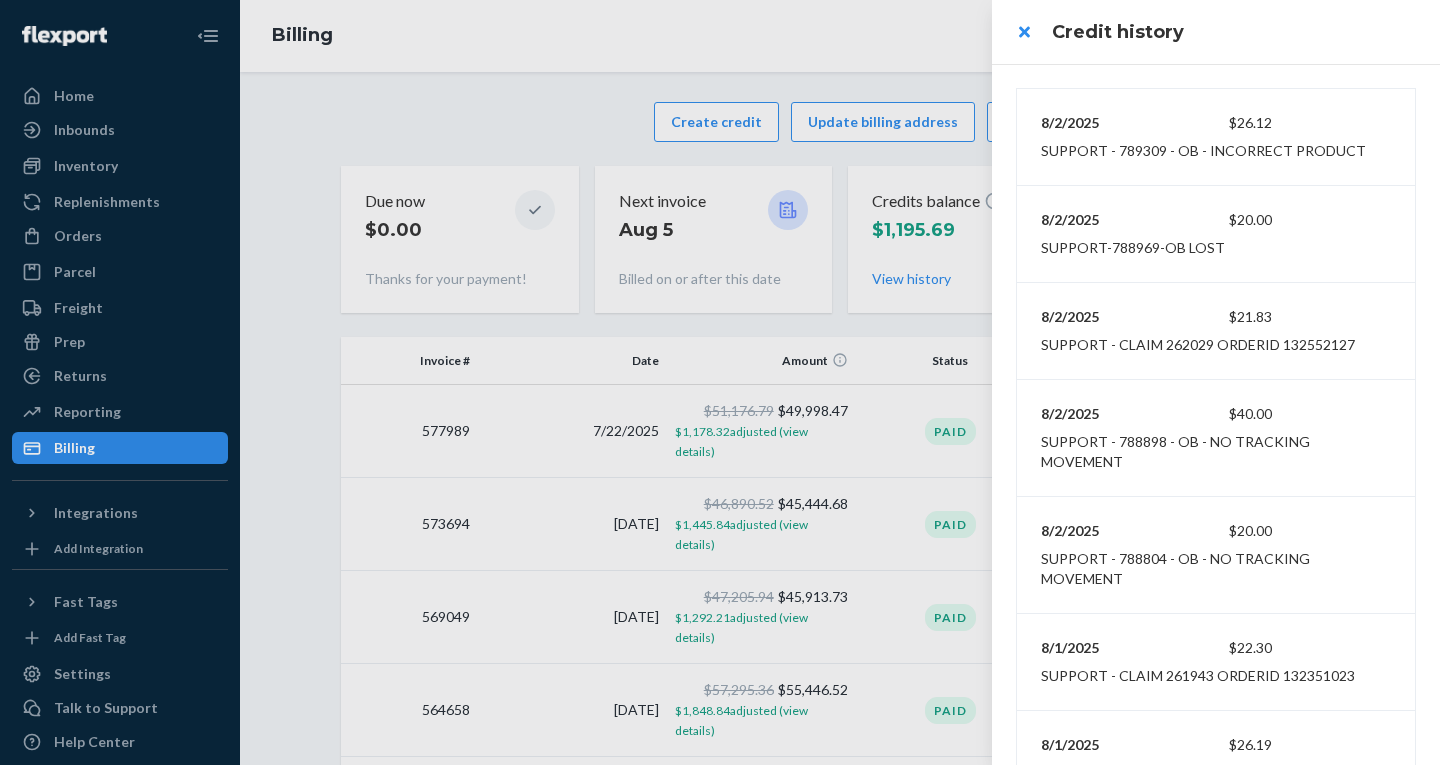 click at bounding box center (720, 382) 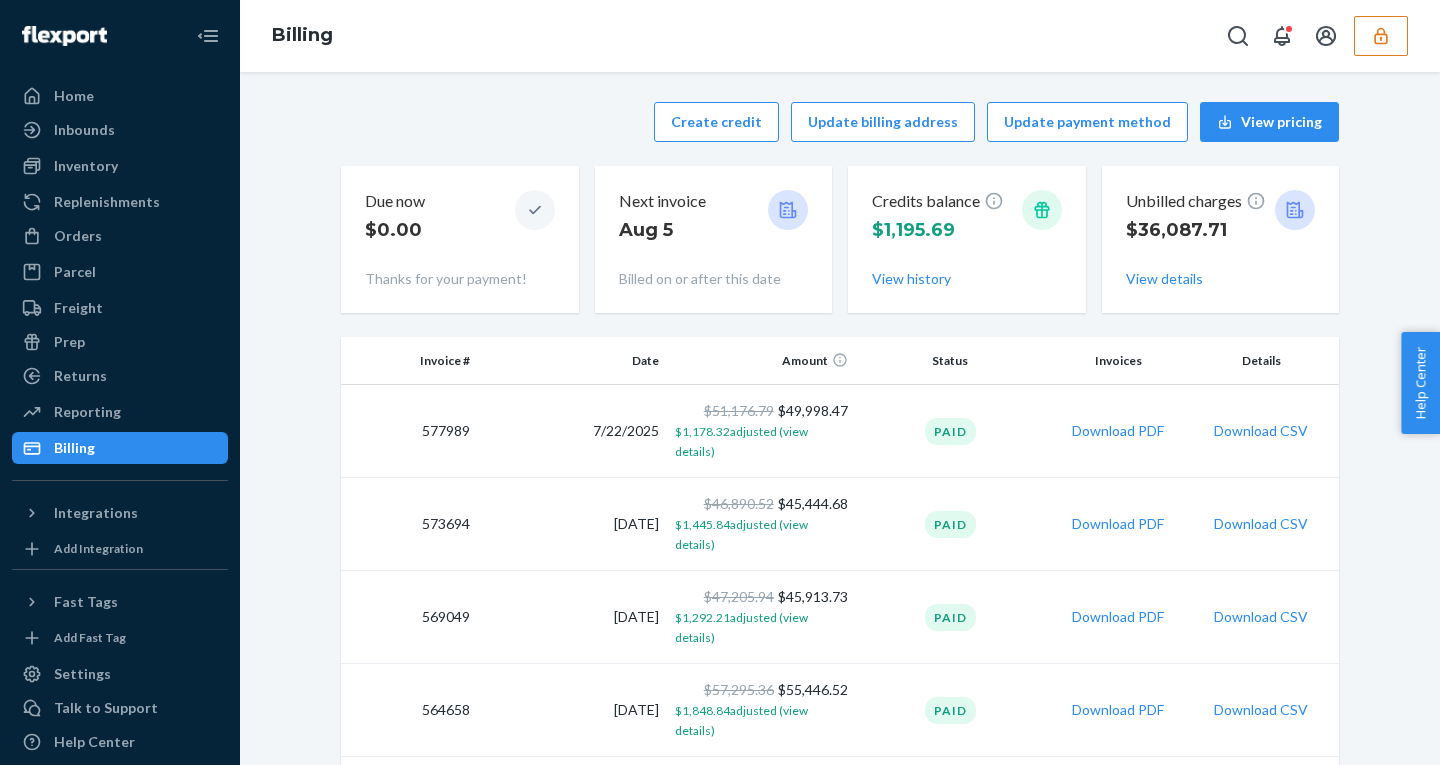 click on "Orders" at bounding box center (120, 236) 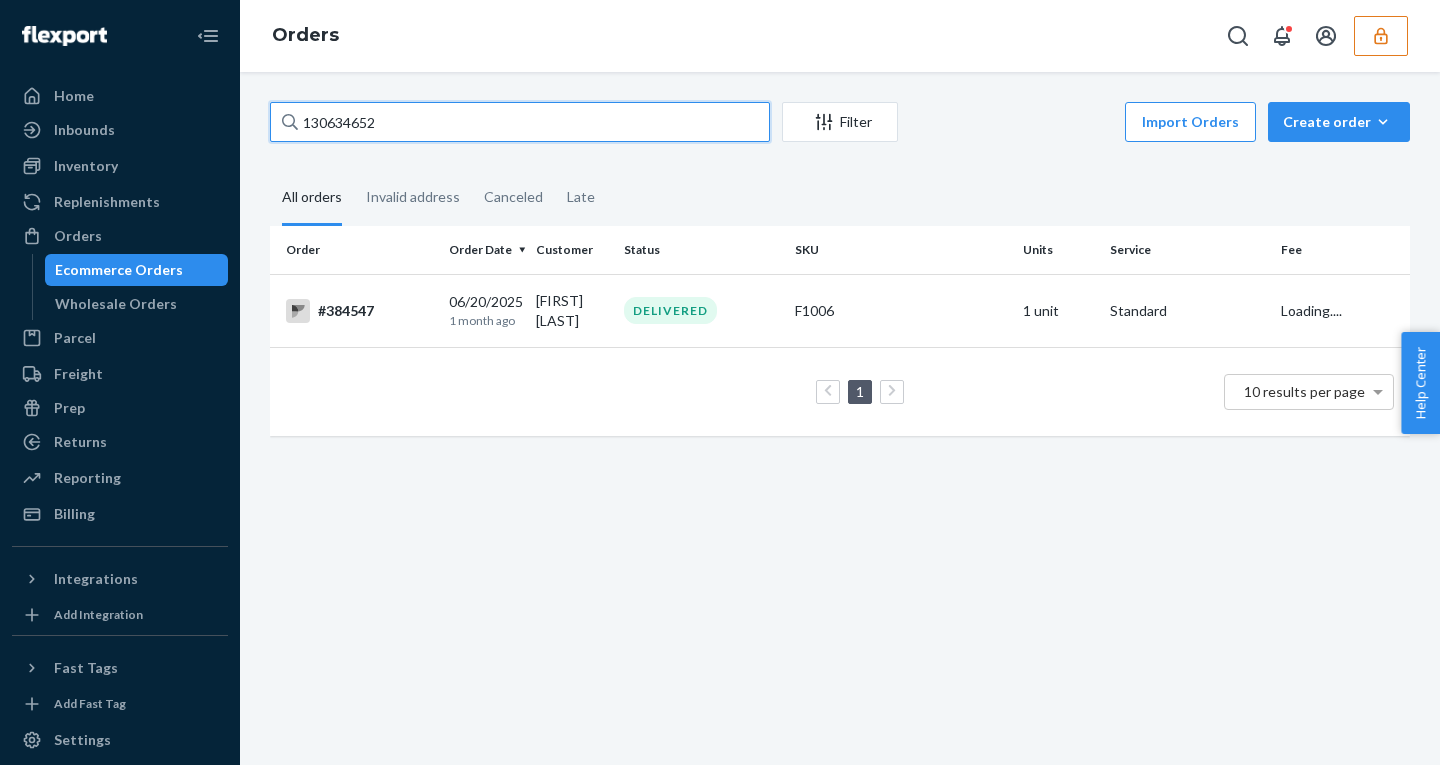 drag, startPoint x: 413, startPoint y: 134, endPoint x: 28, endPoint y: 56, distance: 392.82184 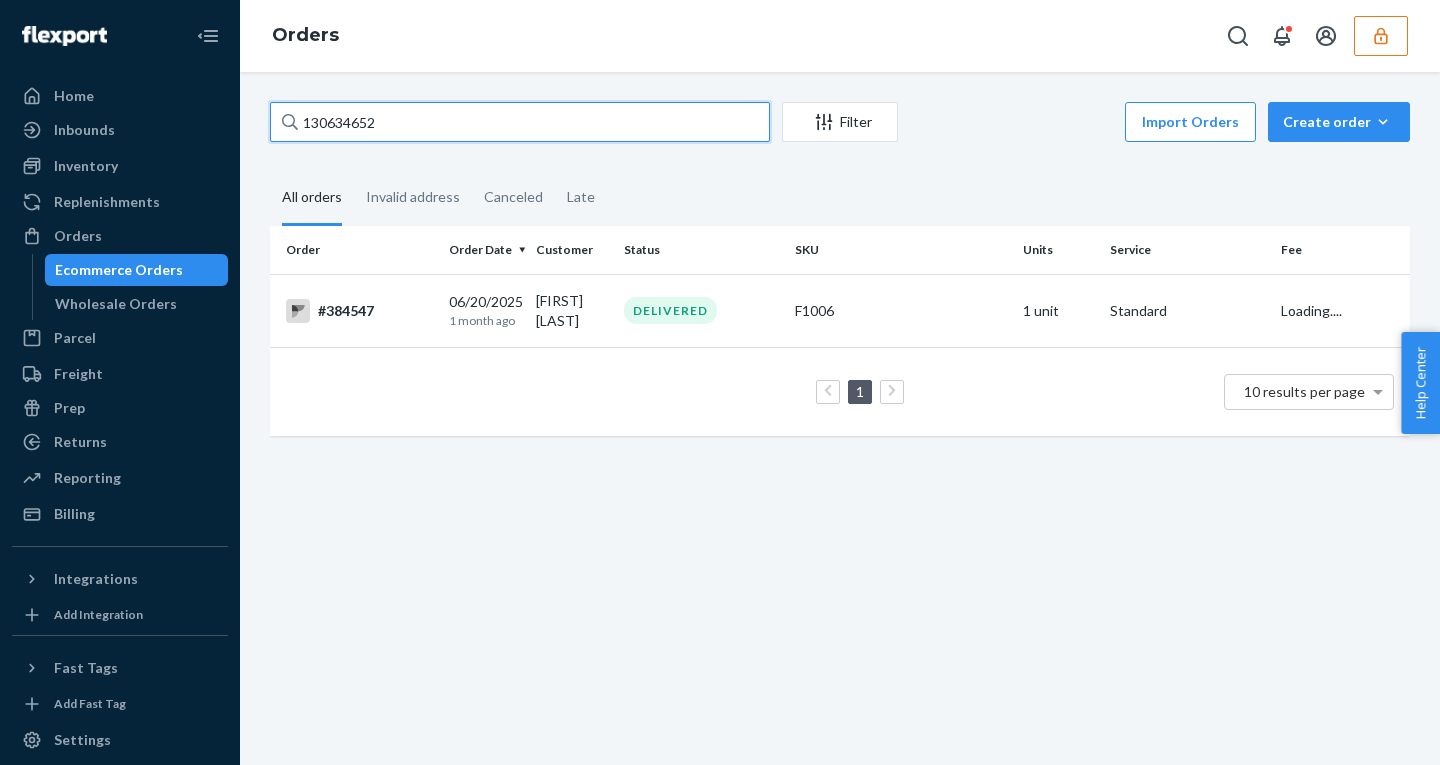 click on "Home Inbounds Shipping Plans Problems Inventory Products Replenishments Orders Ecommerce Orders Wholesale Orders Parcel Parcel orders Integrations Freight Prep Returns All Returns Get Onboarded Reporting Reports Analytics Billing Integrations Add Integration Fast Tags Add Fast Tag Settings Talk to Support Help Center Give Feedback Orders 130634652 Filter Import Orders Create order Ecommerce order Removal order All orders Invalid address Canceled Late Order Order Date Customer Status SKU Units Service Fee #384547 06/20/2025 1 month ago Bertha Villarreal Villarreal DELIVERED F1006 1 unit Standard Loading.... 1 10 results per page" at bounding box center (720, 382) 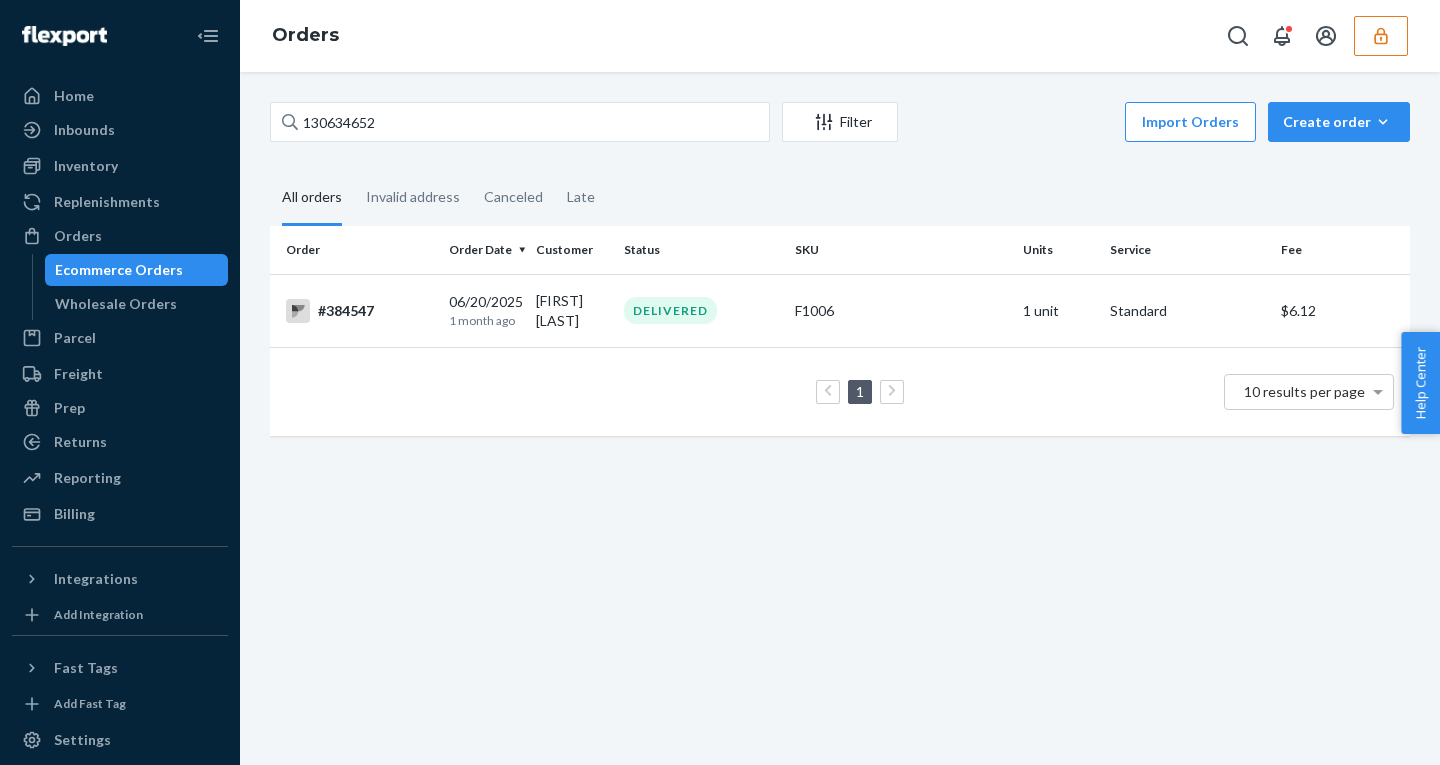 click on "1 10 results per page" at bounding box center [840, 392] 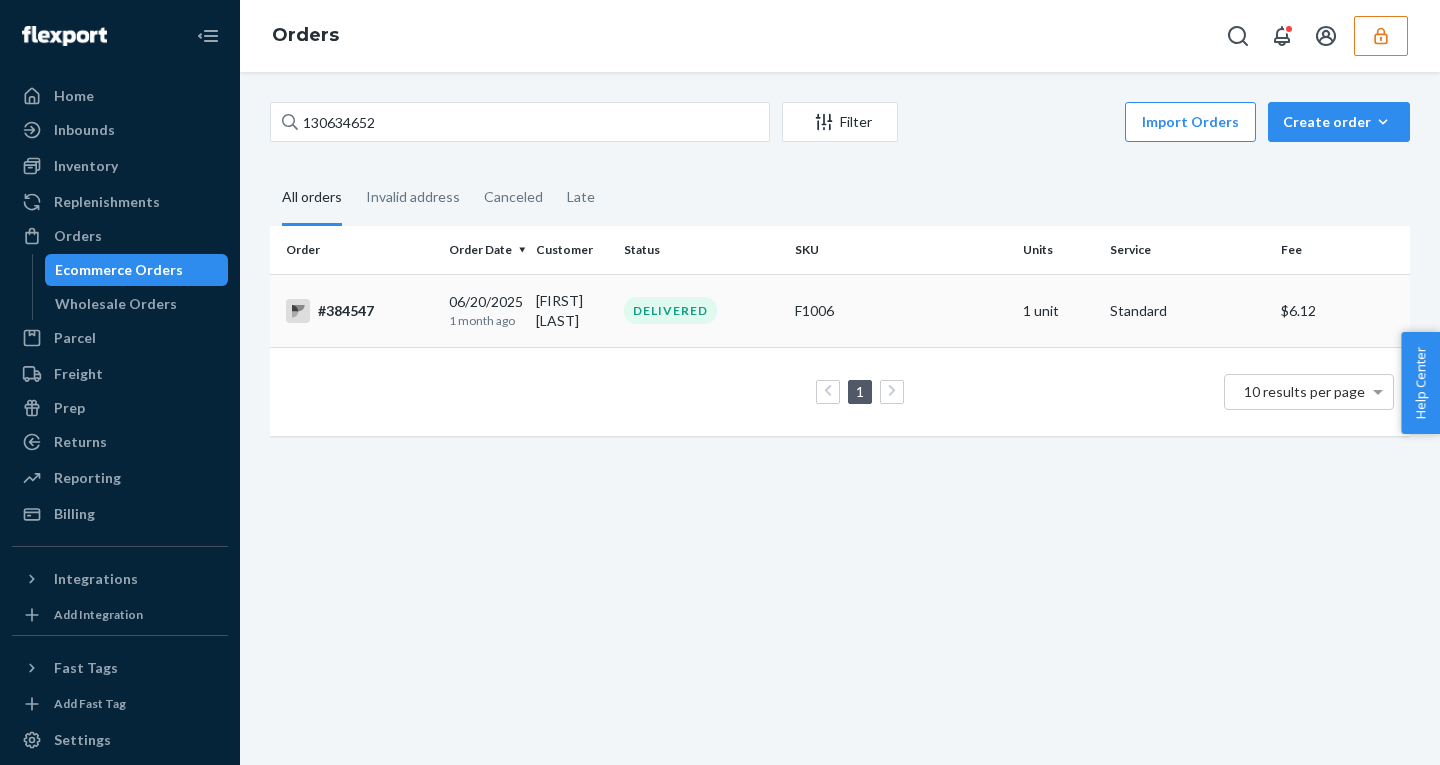 click on "1 month ago" at bounding box center (484, 320) 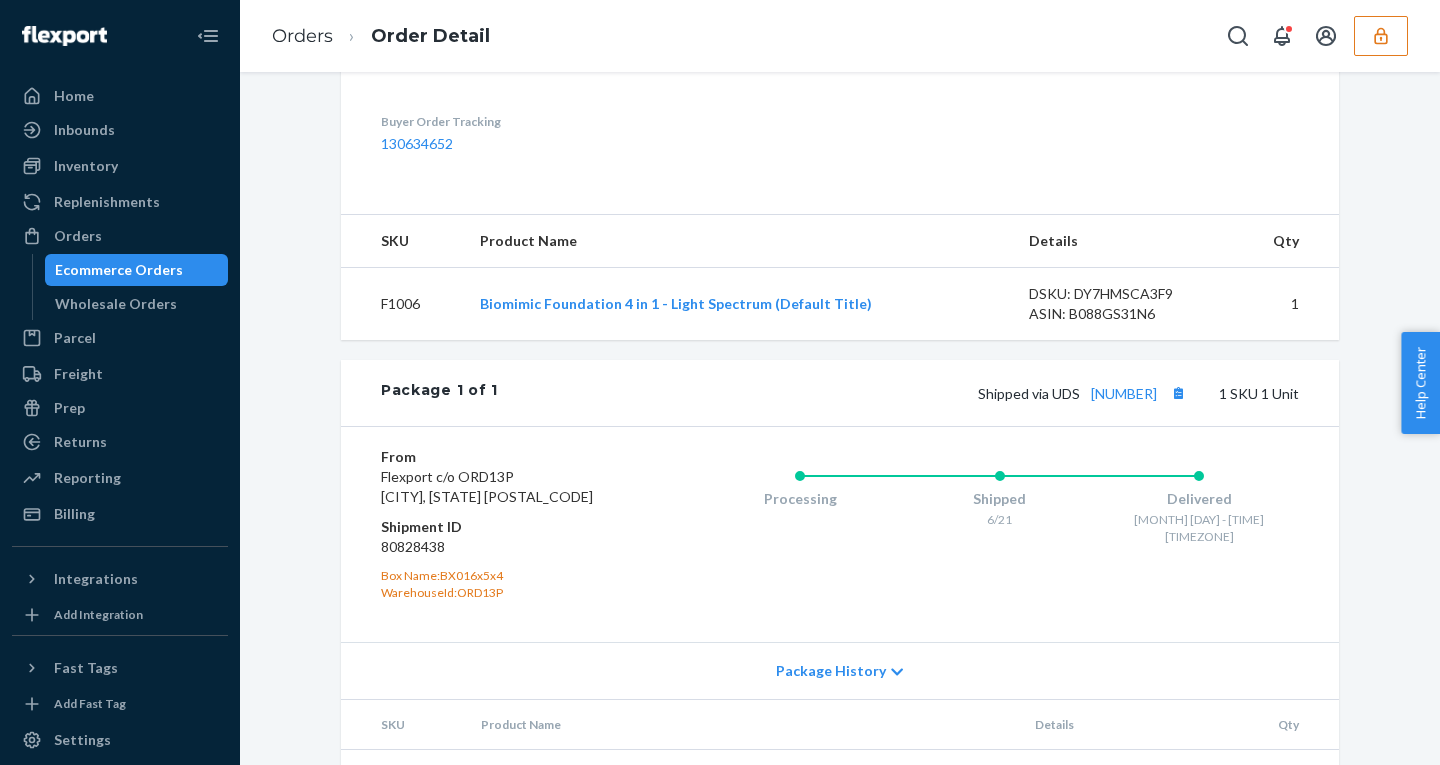 scroll, scrollTop: 709, scrollLeft: 0, axis: vertical 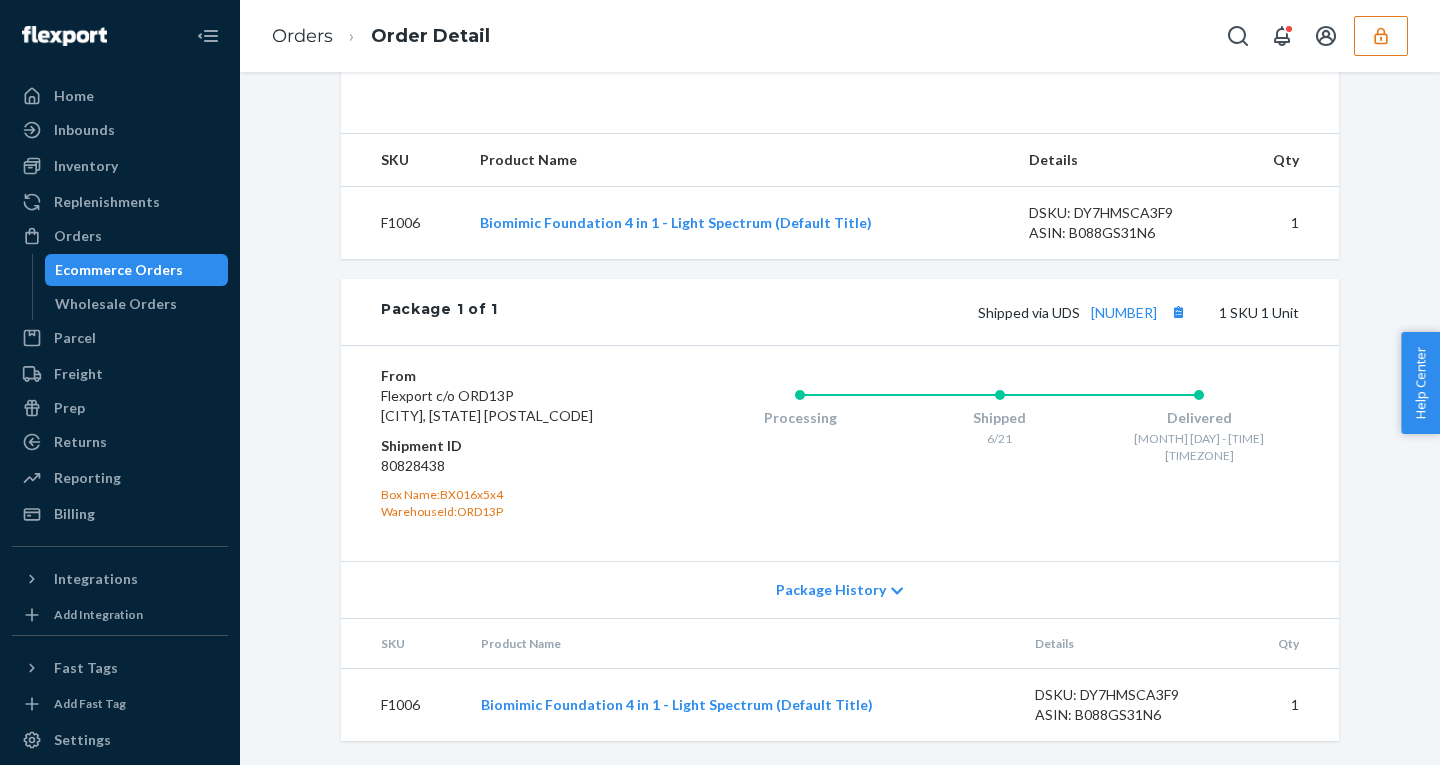 click on "Package History" at bounding box center [831, 590] 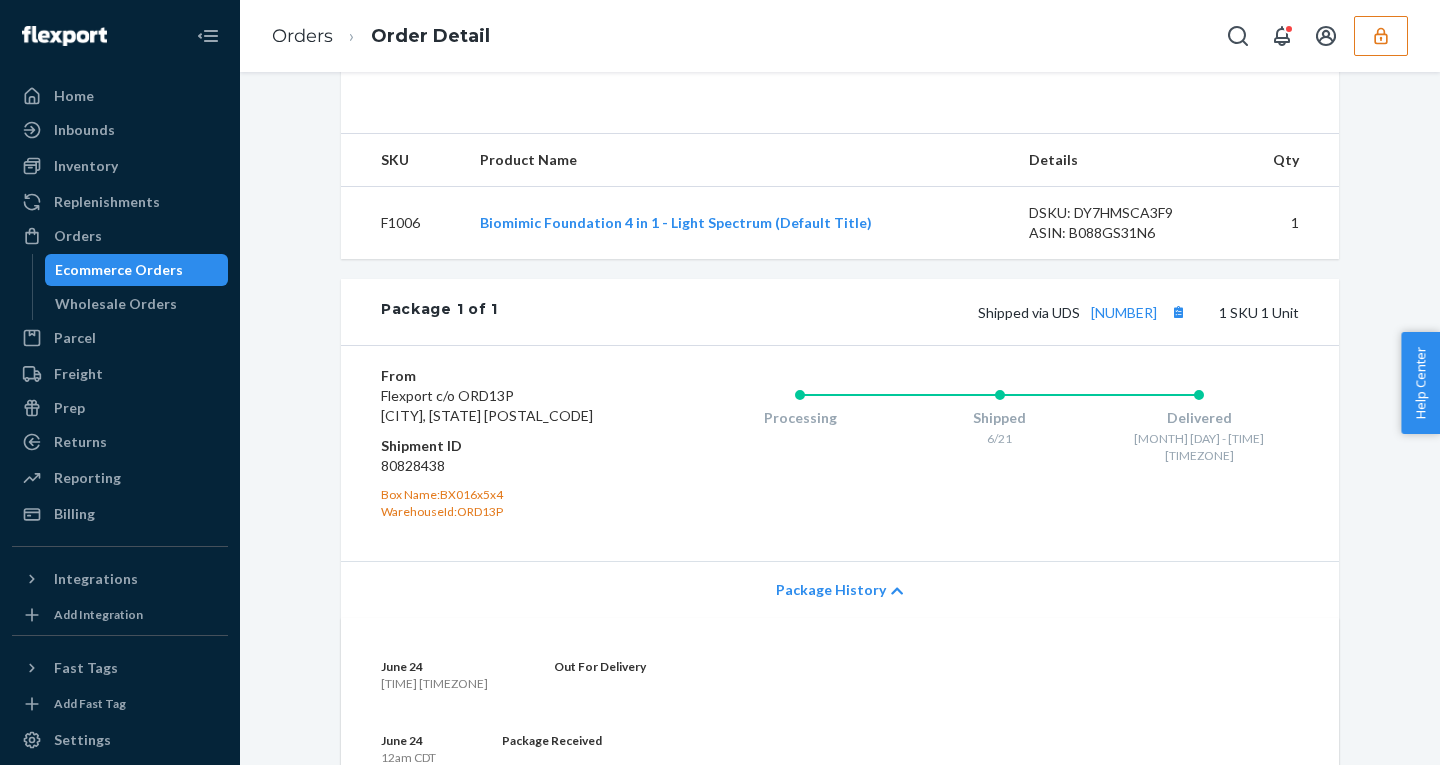 click on "Package History" at bounding box center [831, 590] 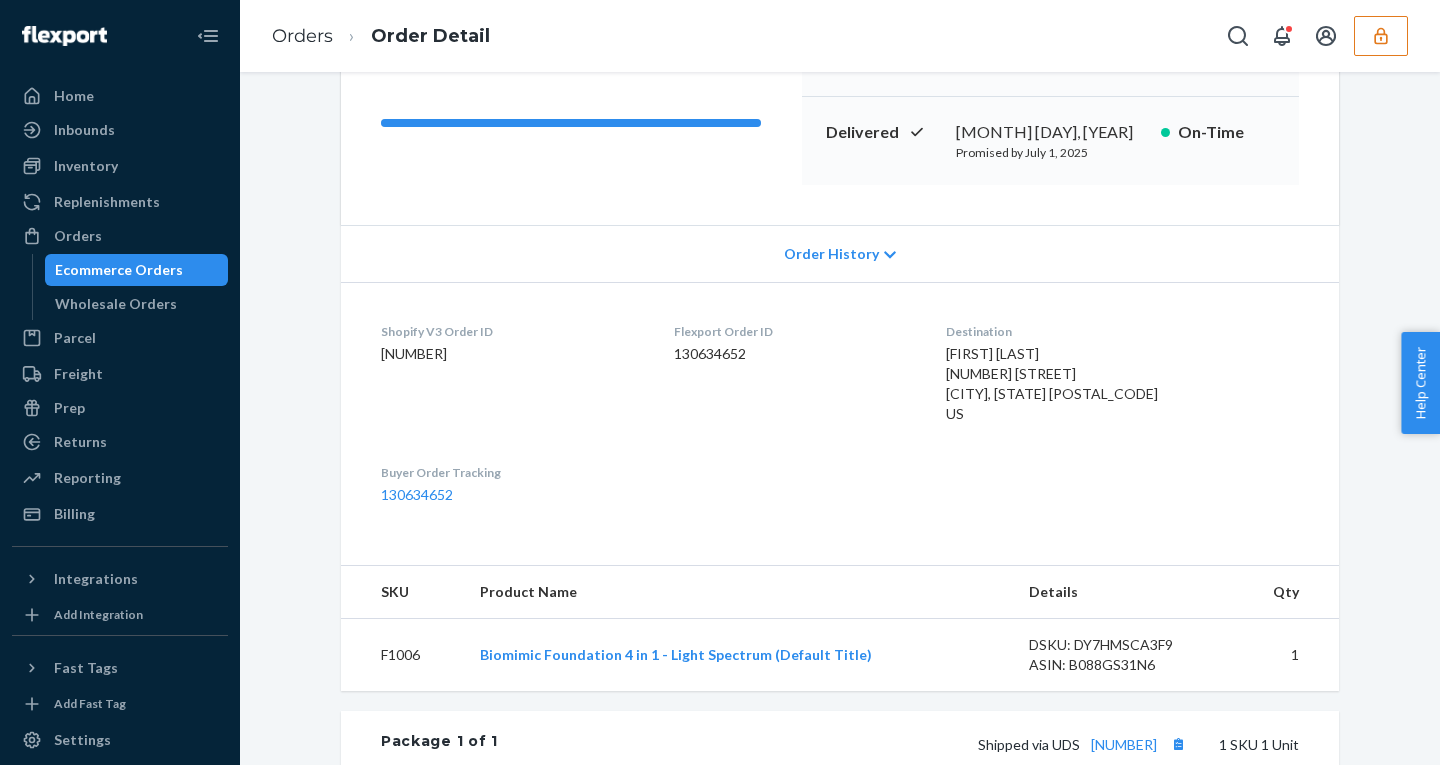 scroll, scrollTop: 0, scrollLeft: 0, axis: both 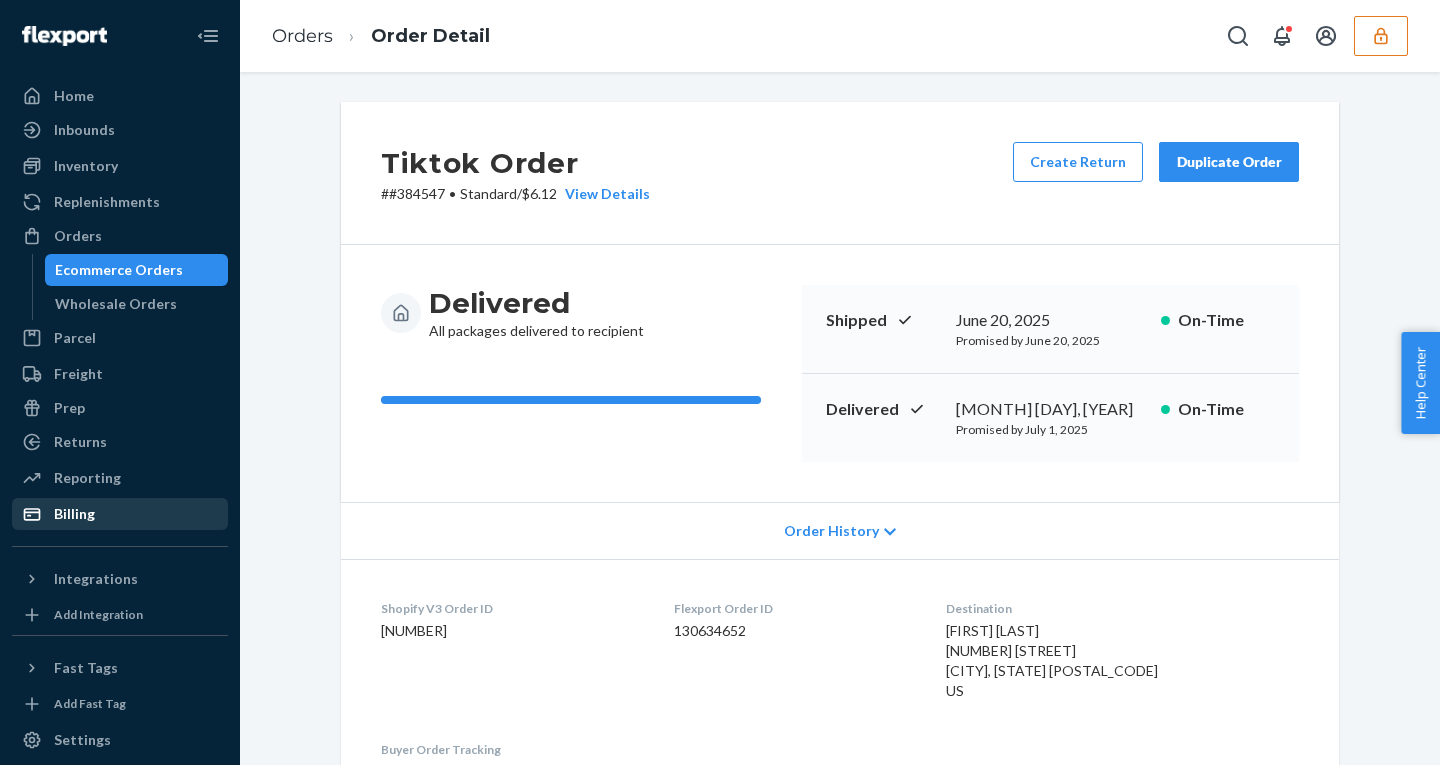 click on "Billing" at bounding box center [120, 514] 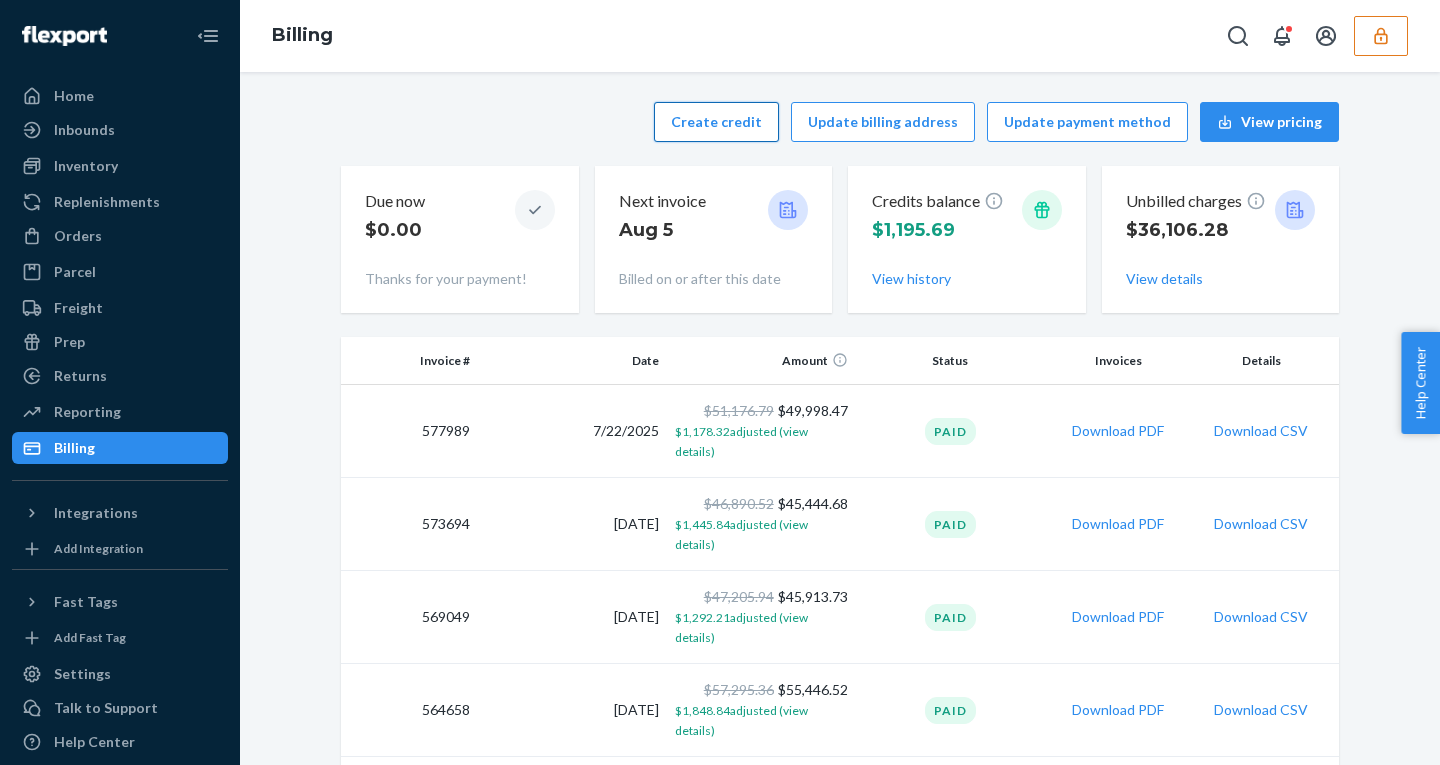 click on "Create credit" at bounding box center [716, 122] 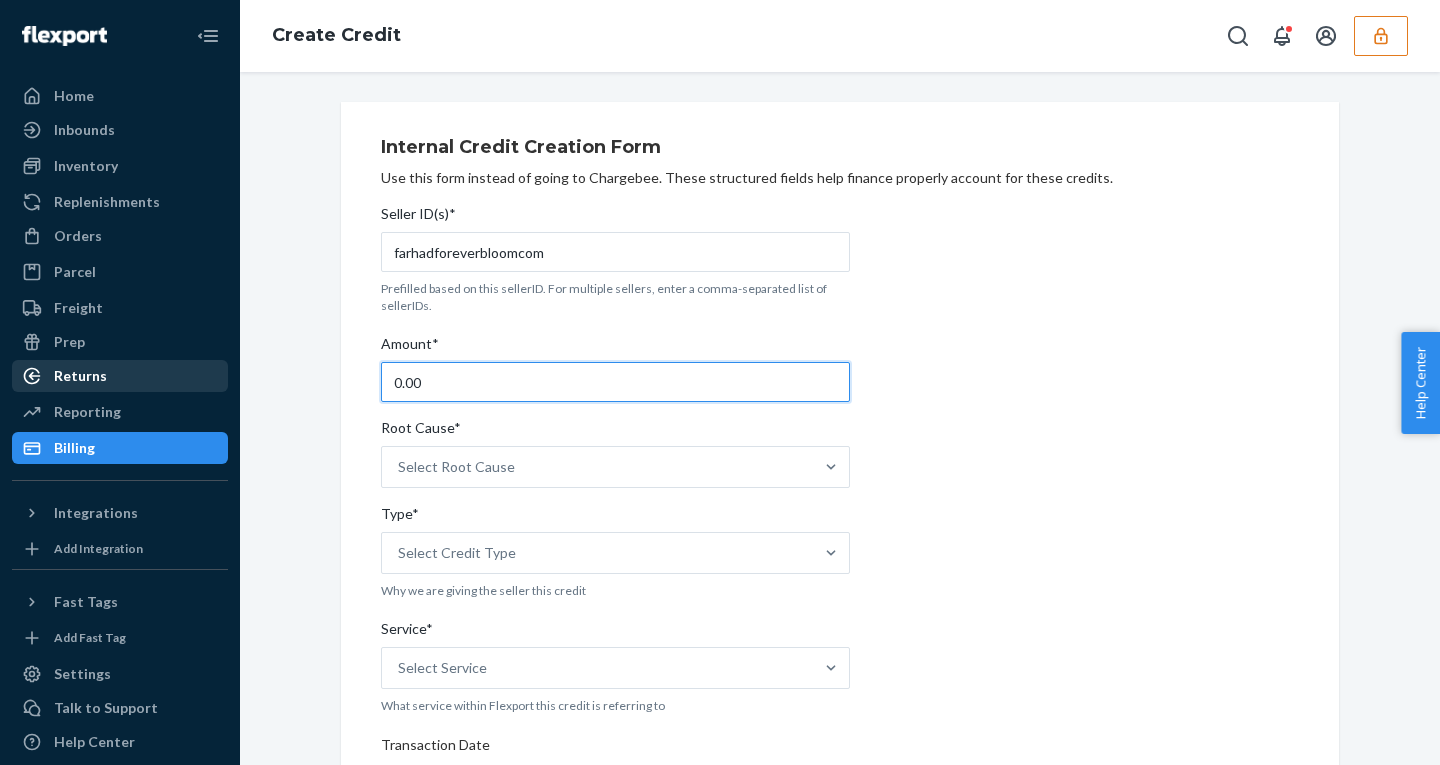 drag, startPoint x: 430, startPoint y: 381, endPoint x: 148, endPoint y: 365, distance: 282.45352 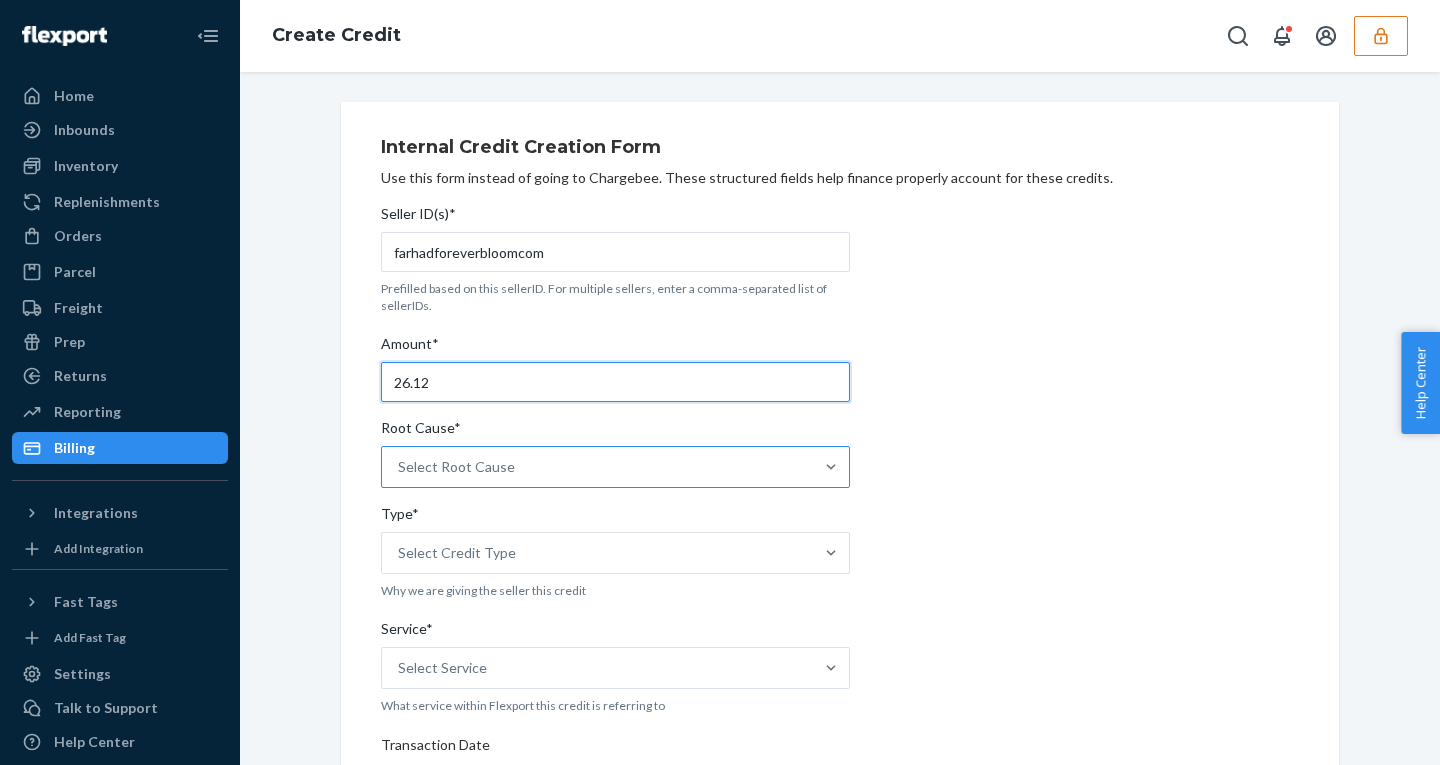 type on "26.12" 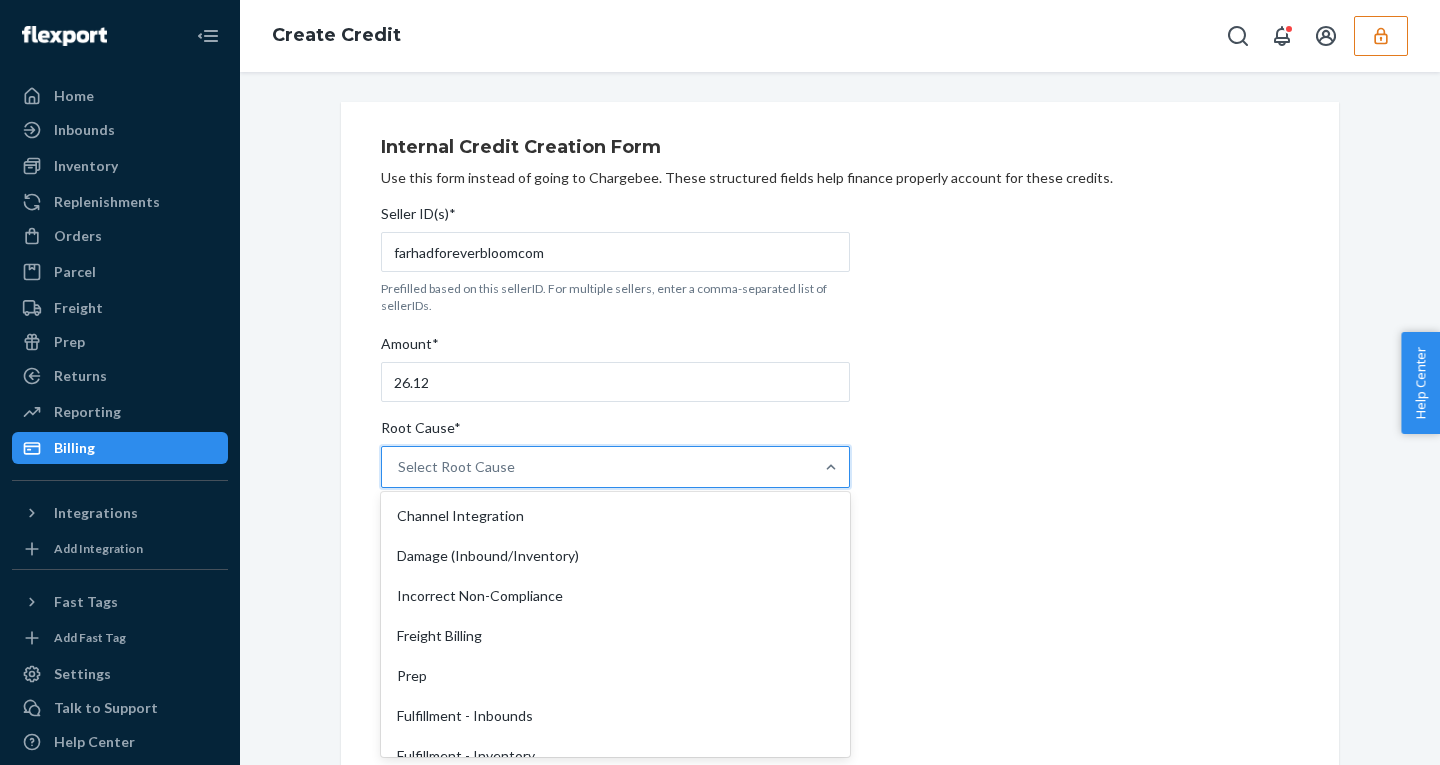 click on "Select Root Cause" at bounding box center [597, 467] 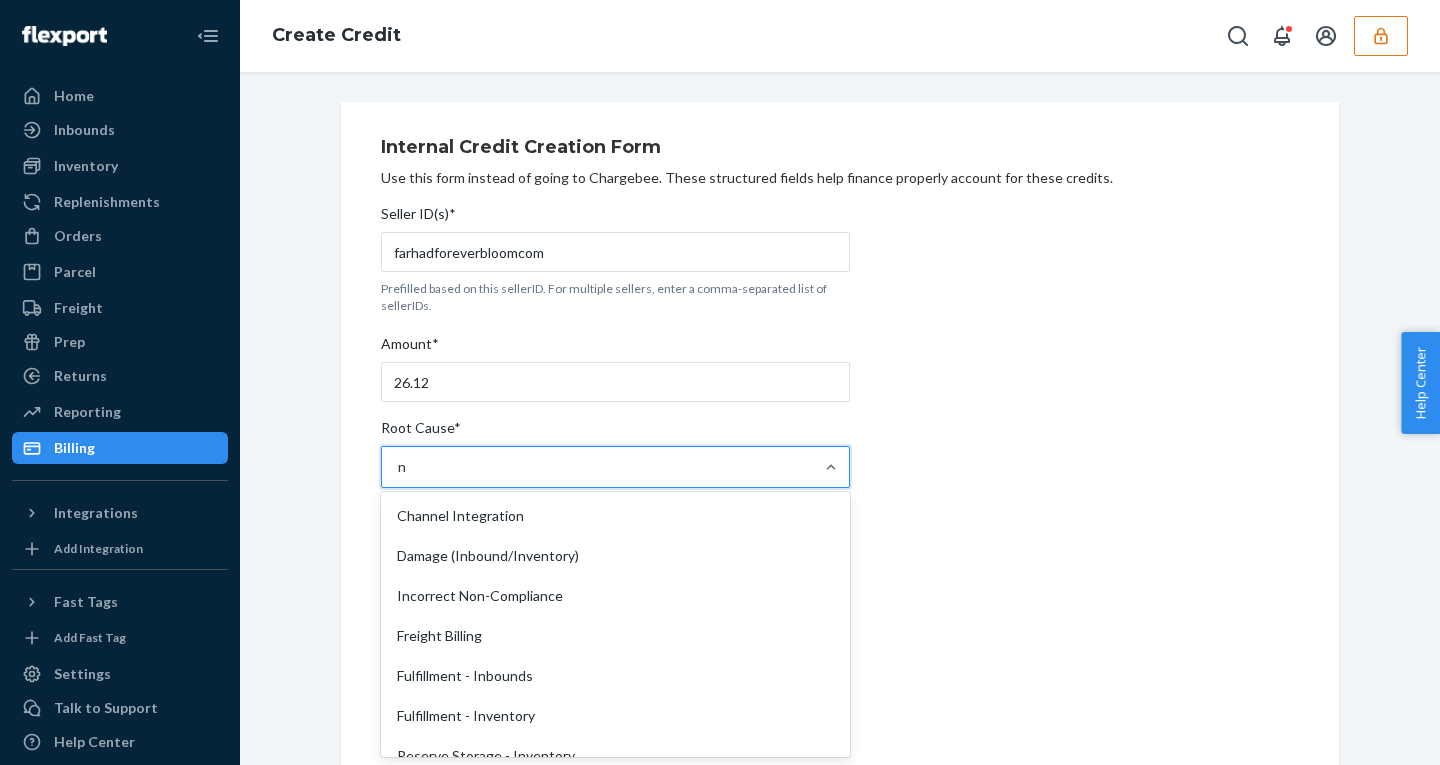type on "no" 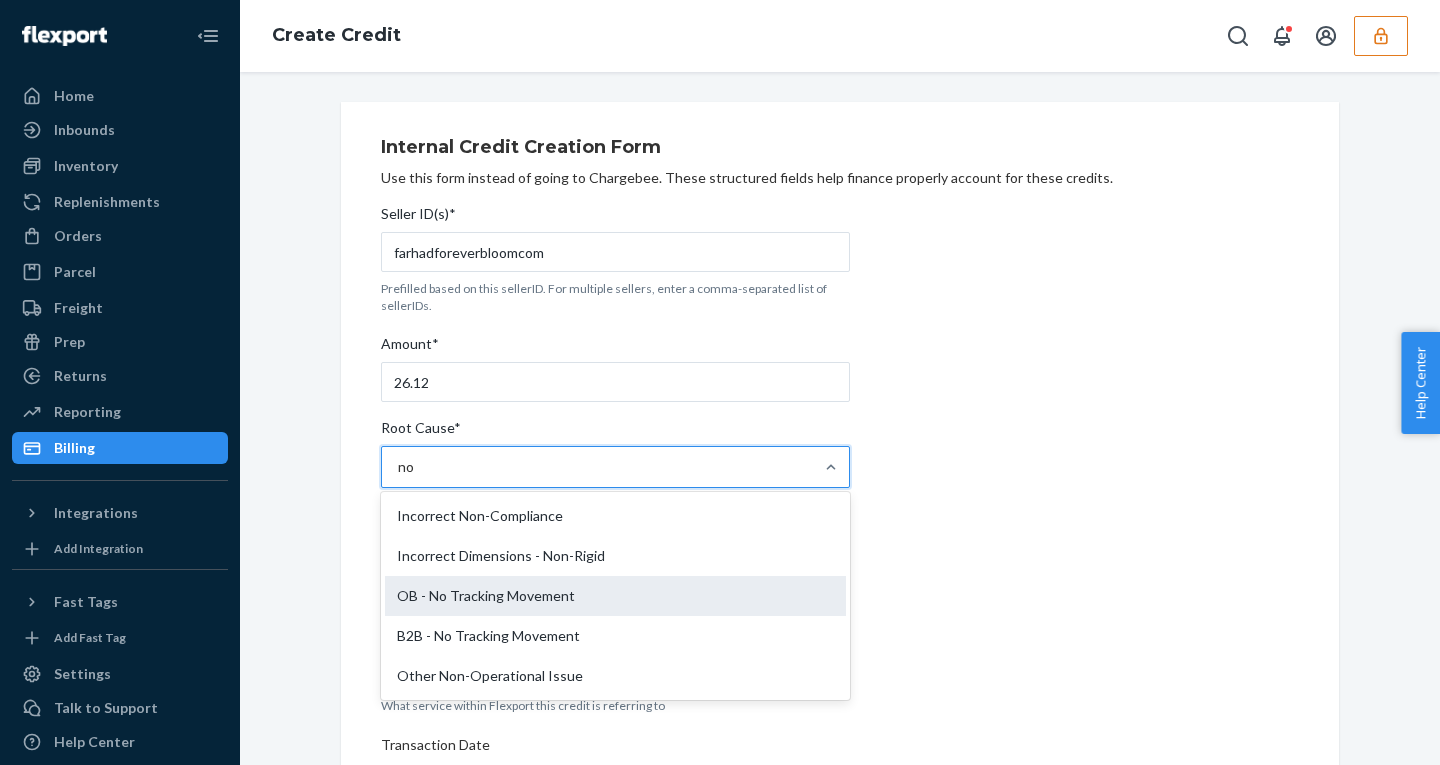 click on "OB - No Tracking Movement" at bounding box center (615, 596) 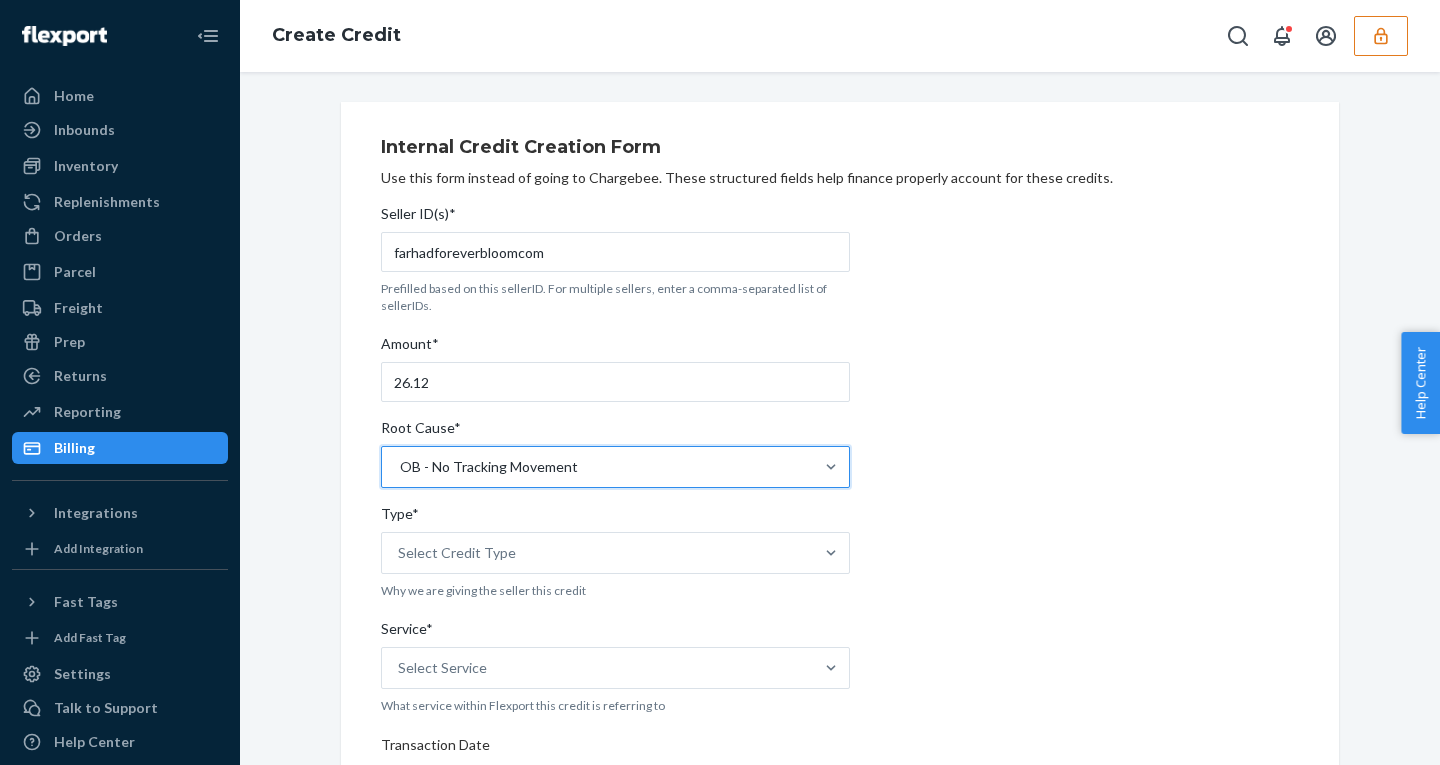 click on "OB - No Tracking Movement" at bounding box center [597, 467] 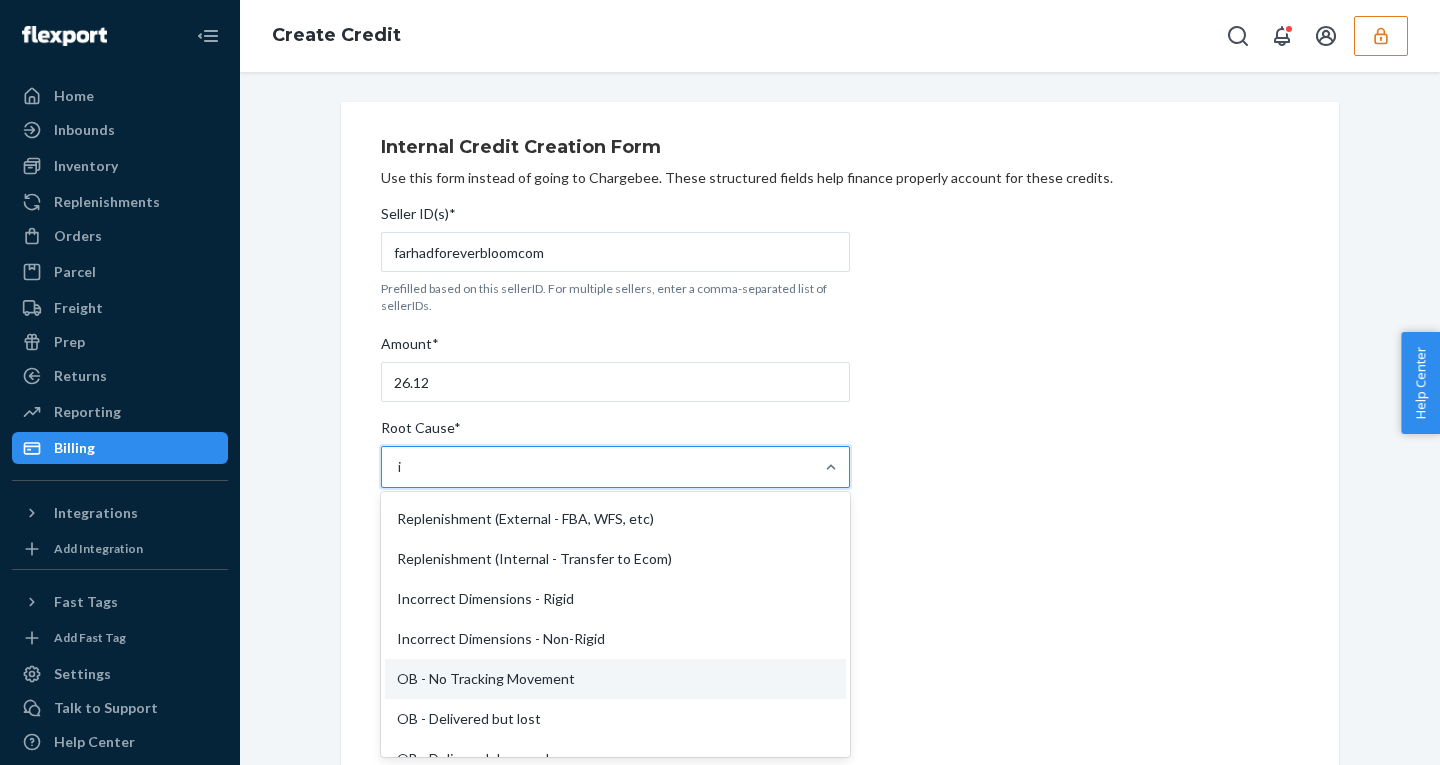 scroll, scrollTop: 237, scrollLeft: 0, axis: vertical 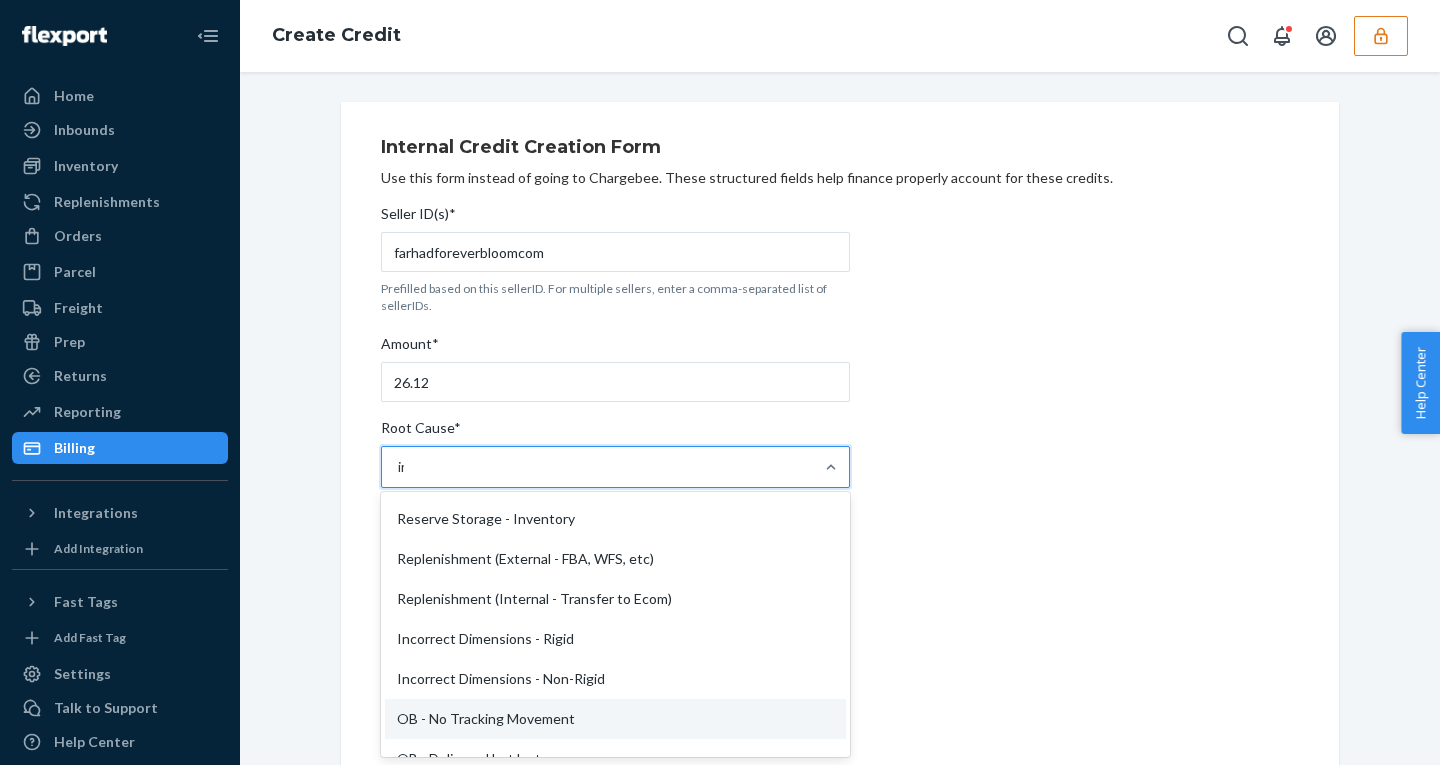 type on "inc" 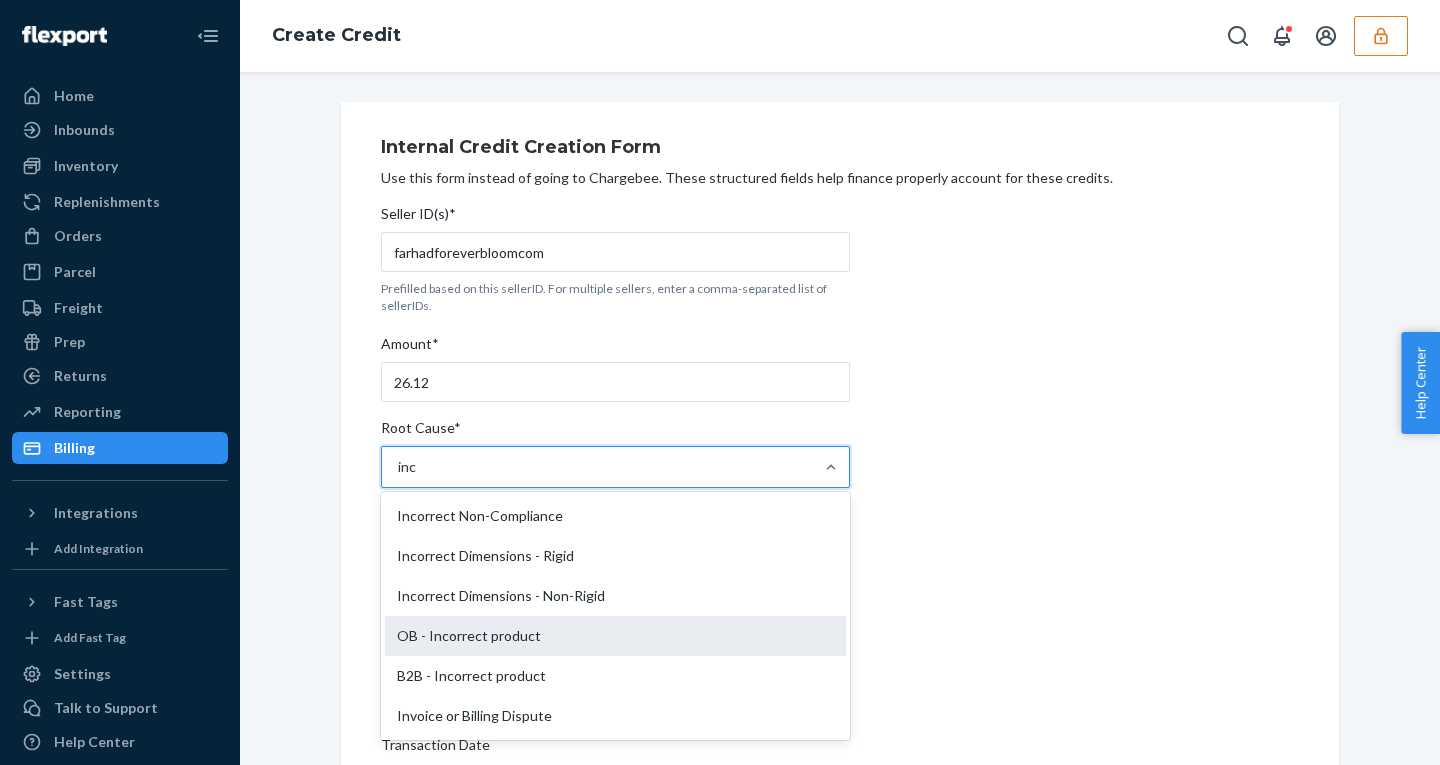 click on "OB - Incorrect product" at bounding box center [615, 636] 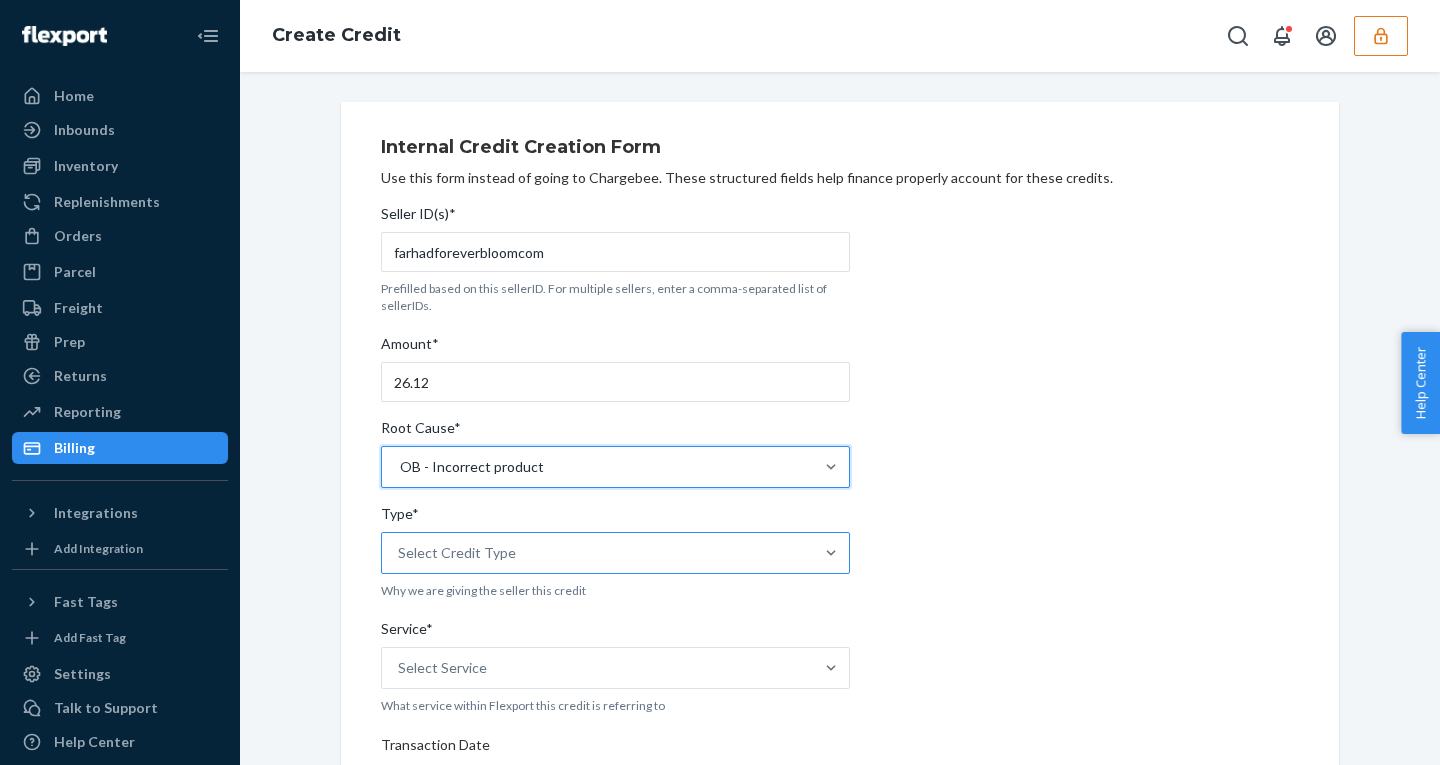 click on "Select Credit Type" at bounding box center (457, 553) 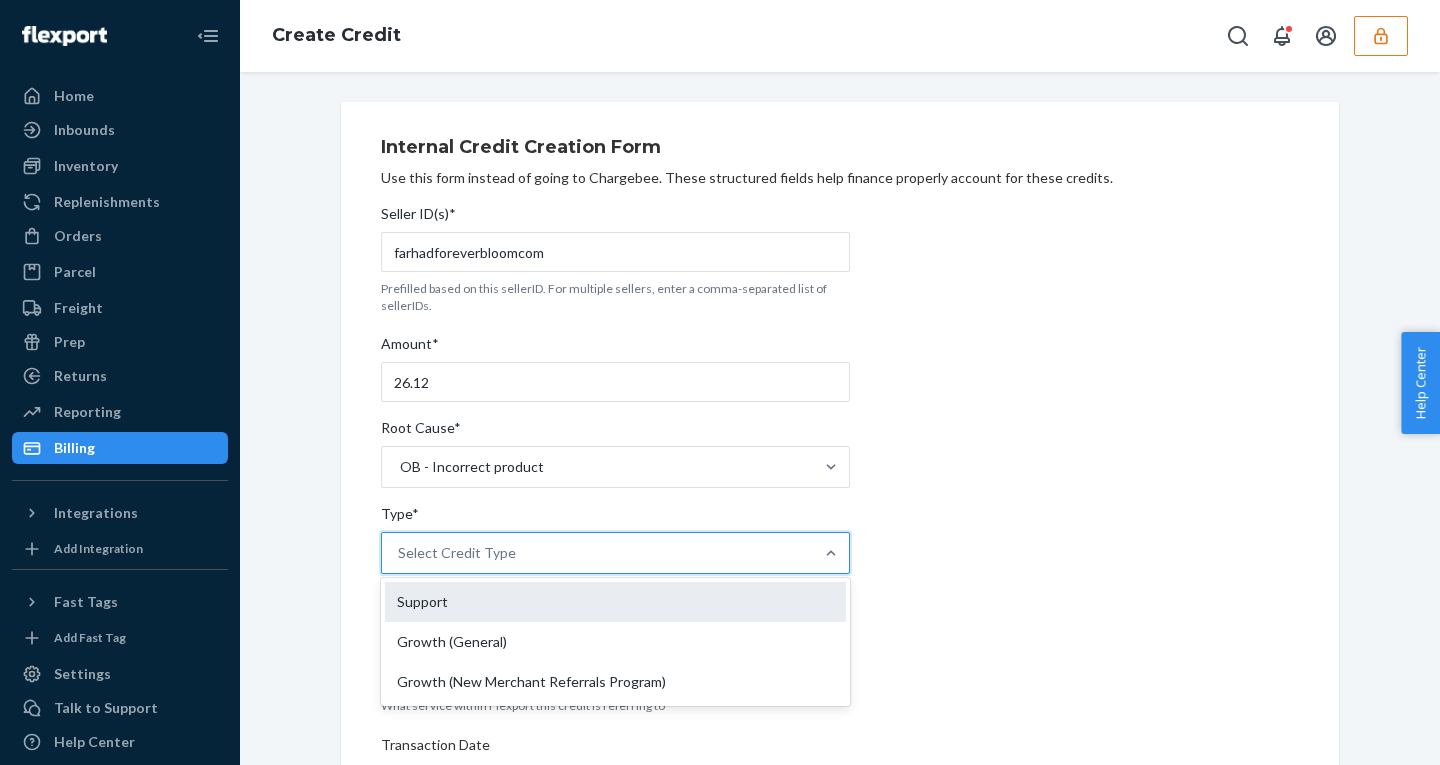 click on "Support" at bounding box center [615, 602] 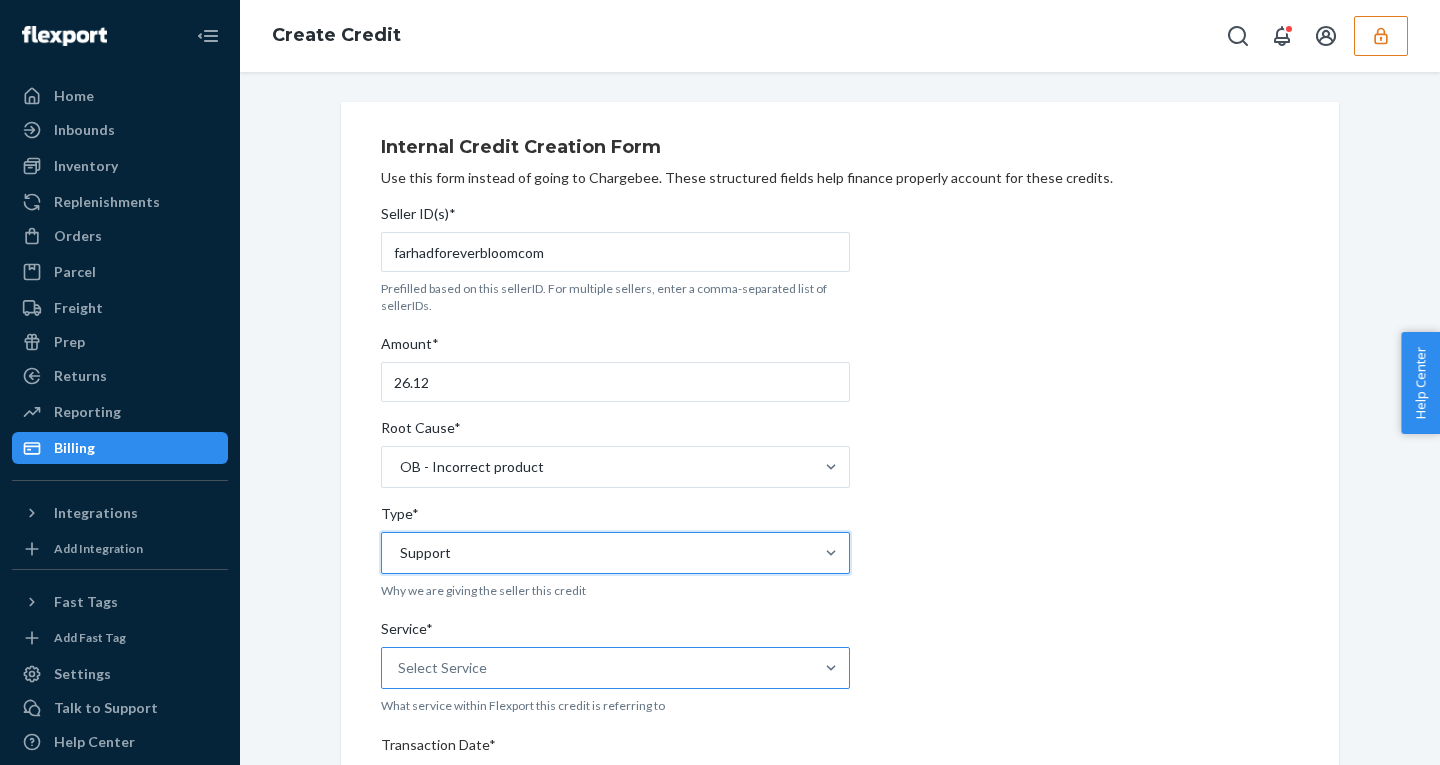 click on "Select Service" at bounding box center (597, 668) 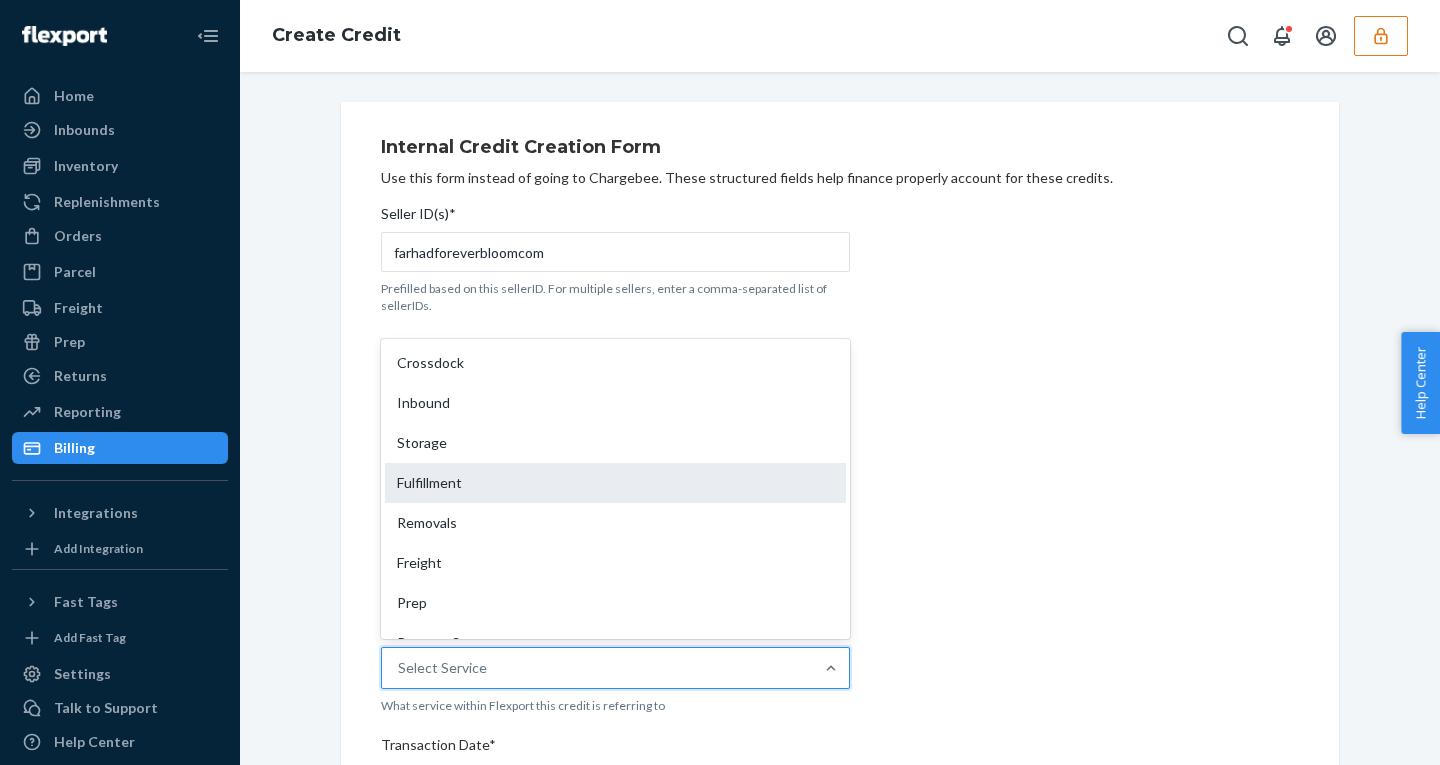click on "Fulfillment" at bounding box center (615, 483) 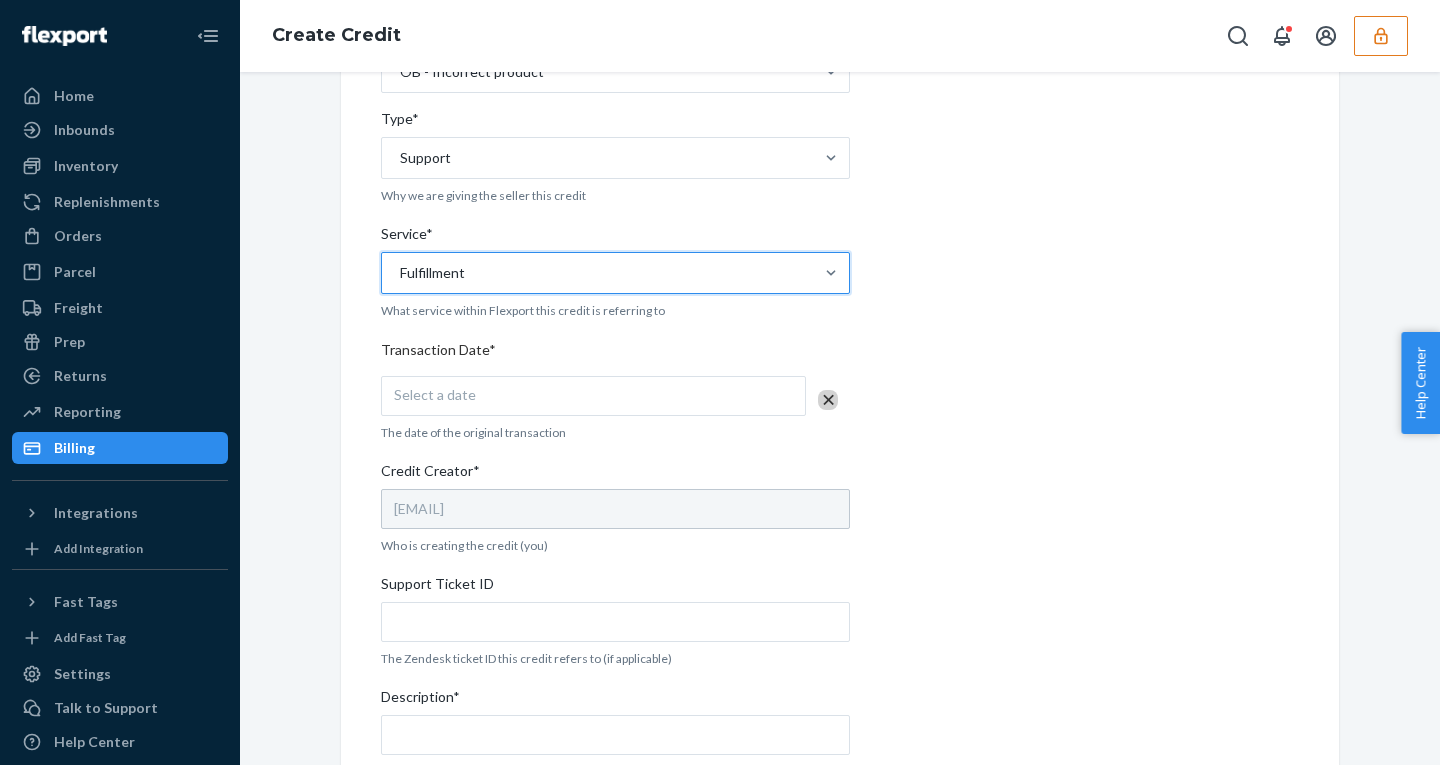 scroll, scrollTop: 417, scrollLeft: 0, axis: vertical 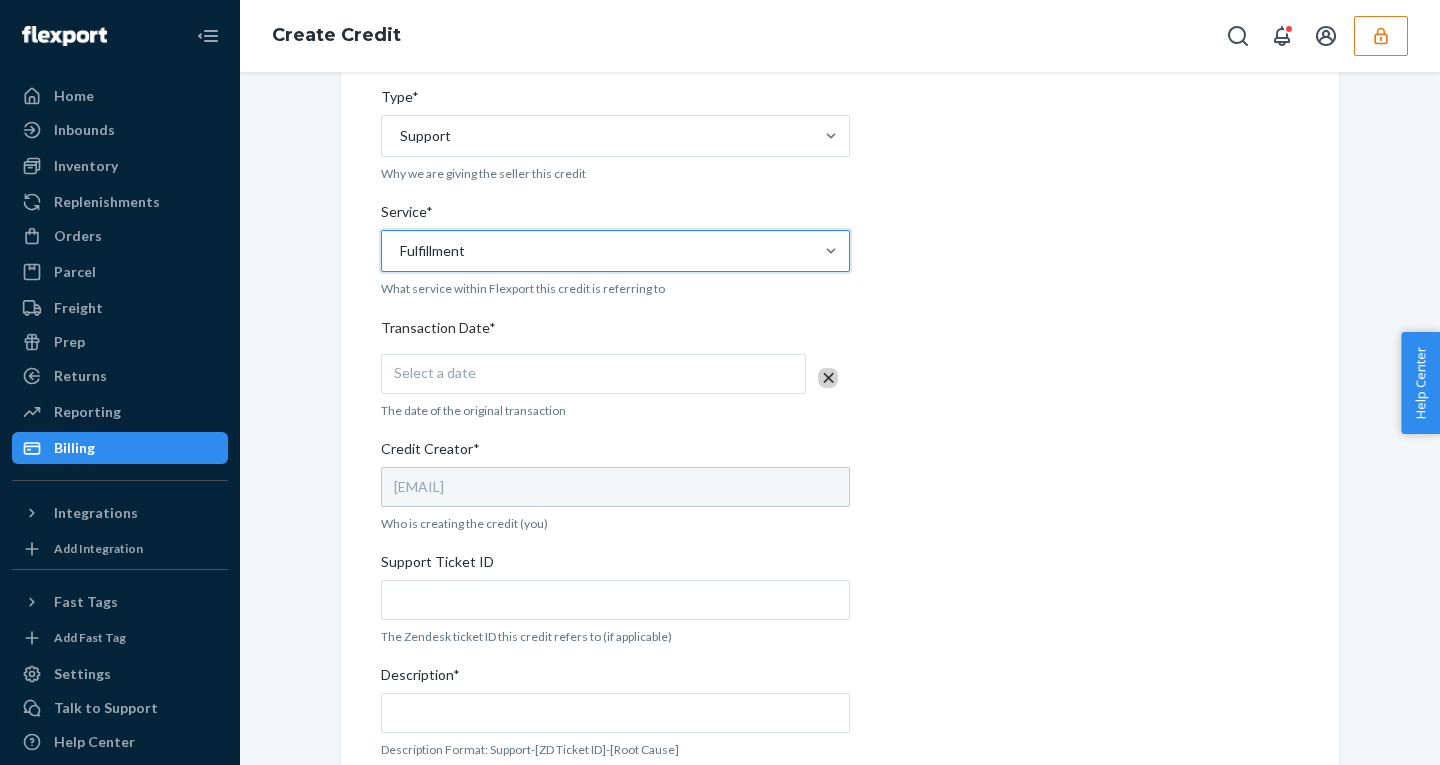 click on "Select a date" at bounding box center [593, 374] 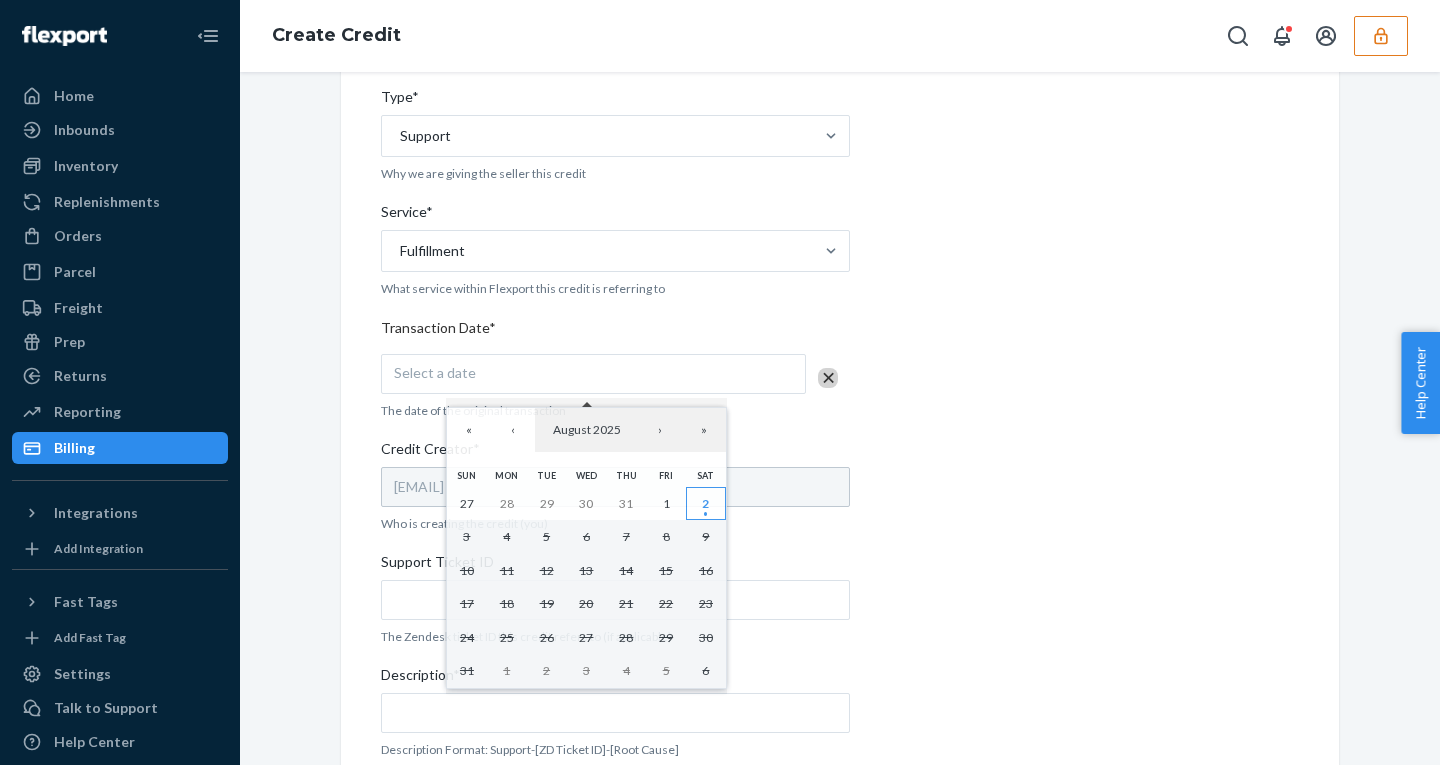 click on "2" at bounding box center (705, 503) 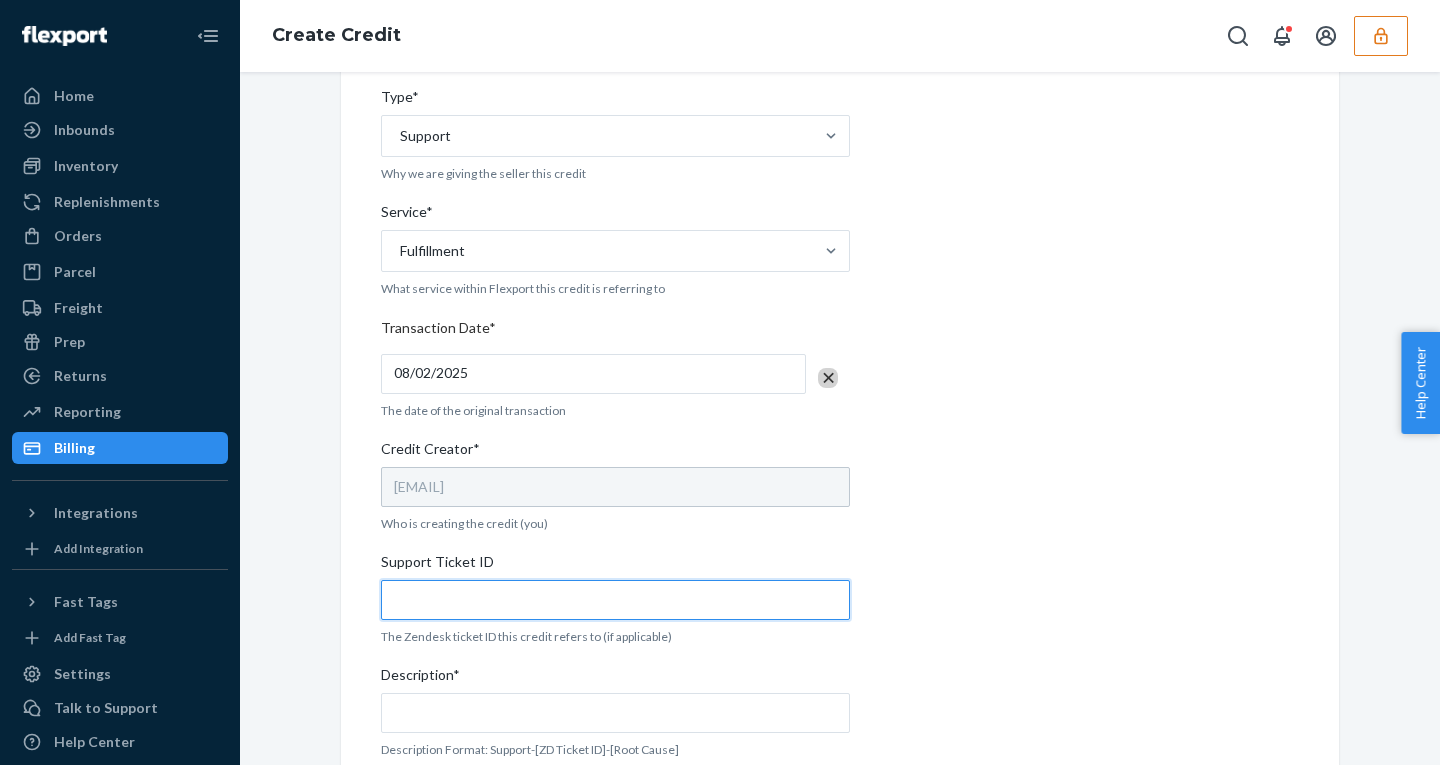 click on "Support Ticket ID" at bounding box center [615, 600] 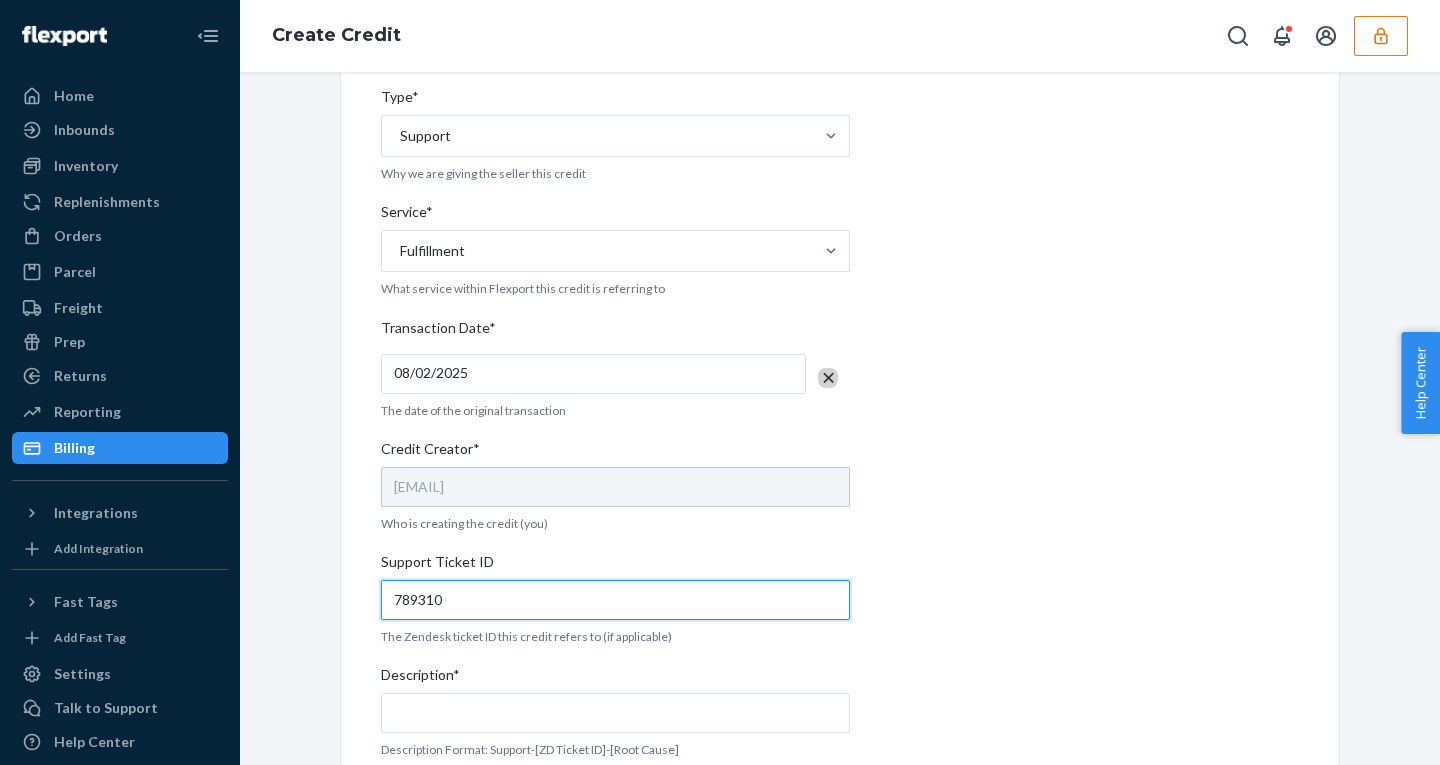 type on "789310" 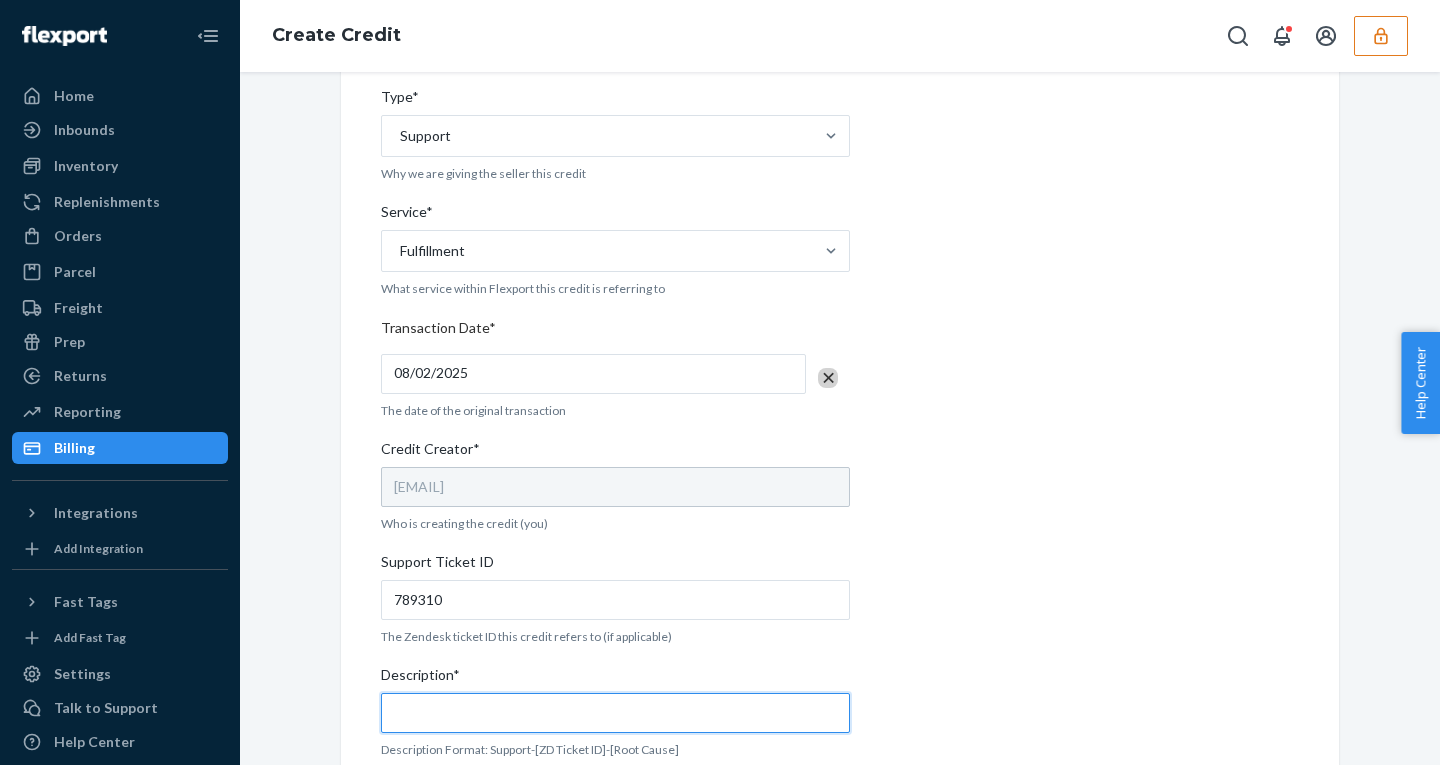 click on "Description*" at bounding box center (615, 713) 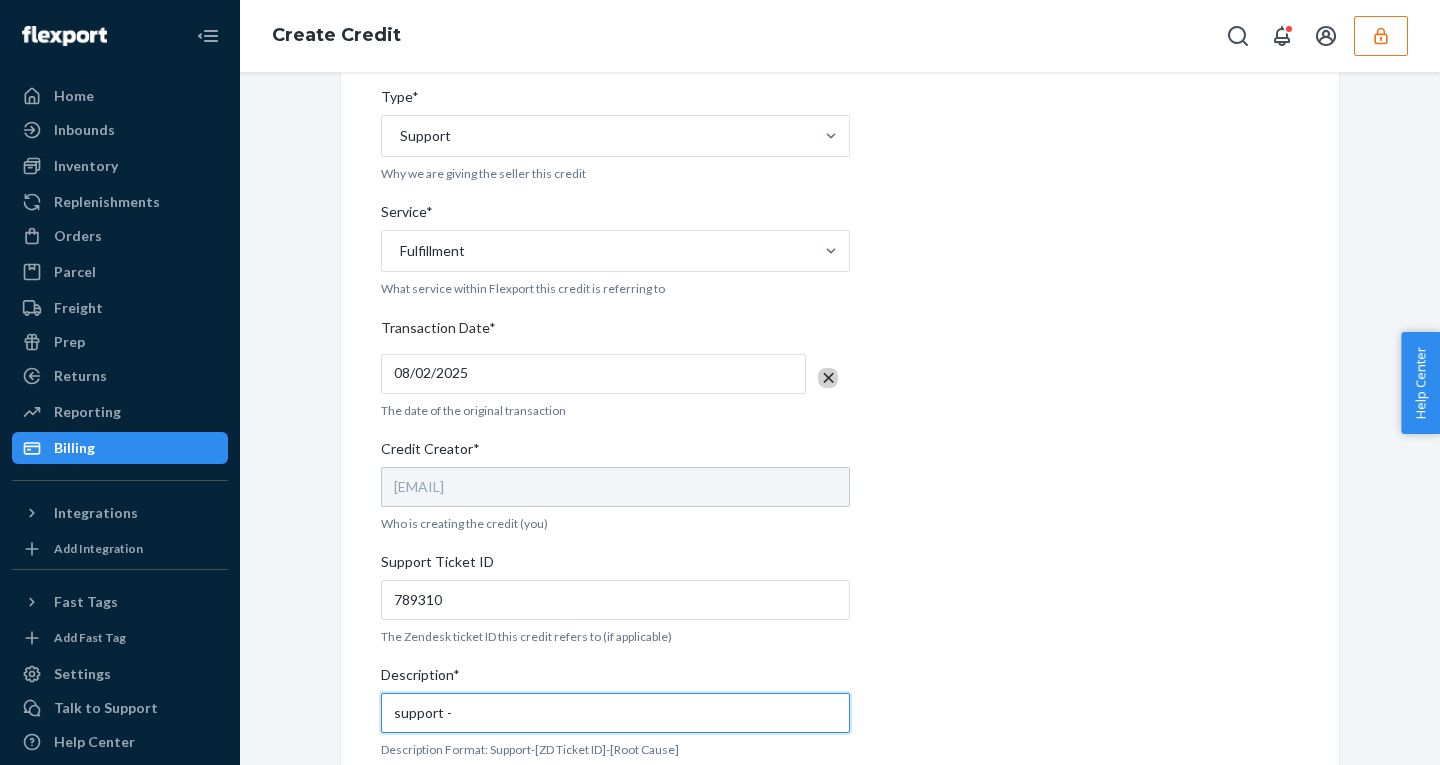 paste on "789310" 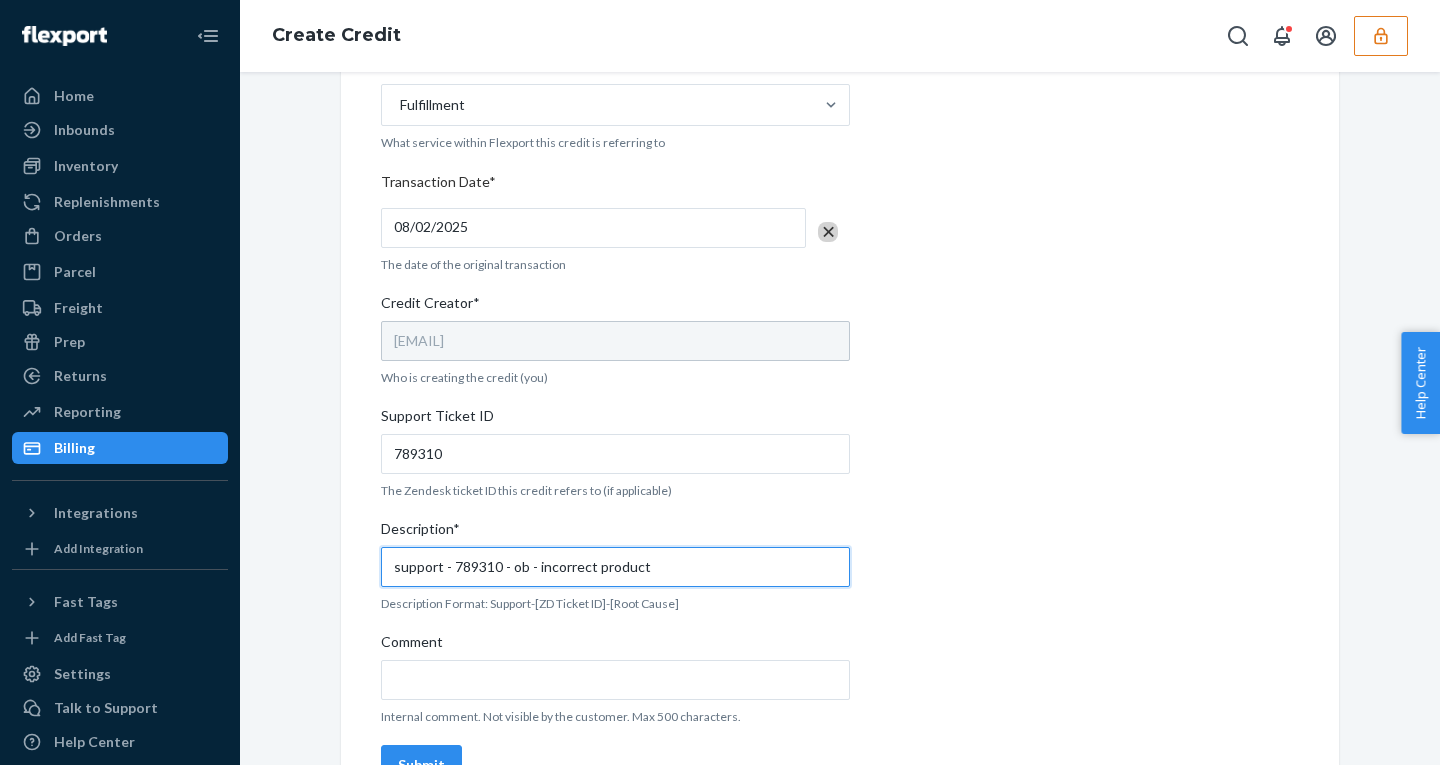 scroll, scrollTop: 615, scrollLeft: 0, axis: vertical 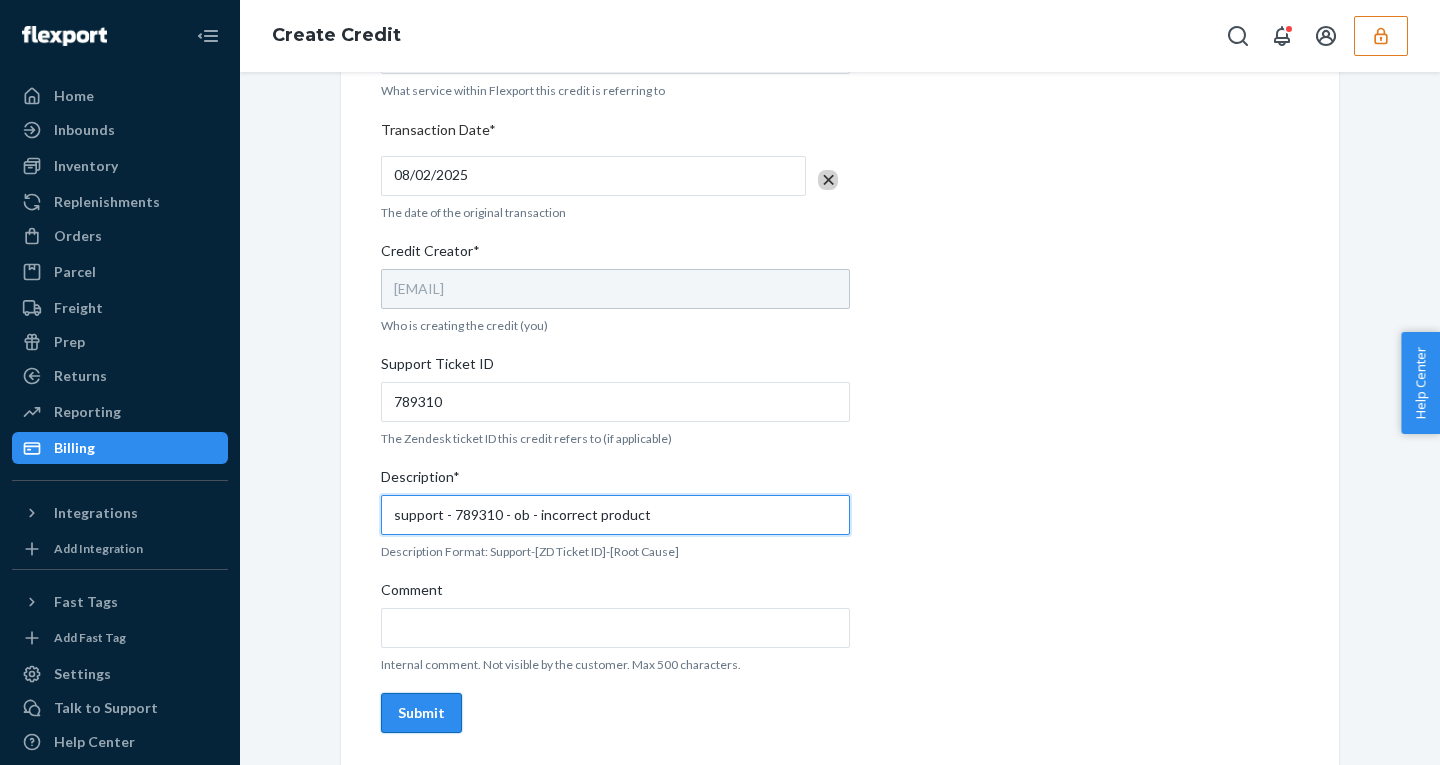 type on "support - 789310 - ob - incorrect product" 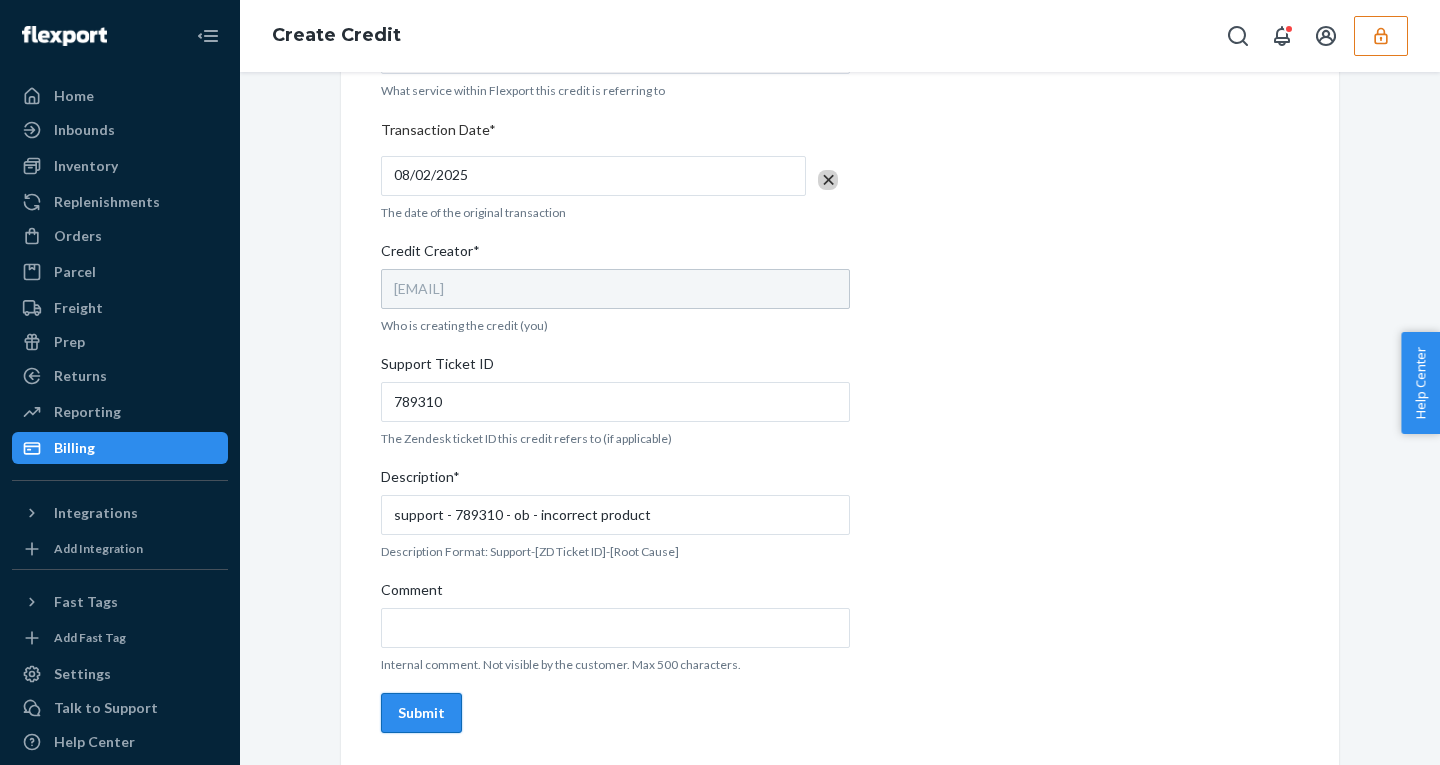 click on "Submit" at bounding box center (421, 713) 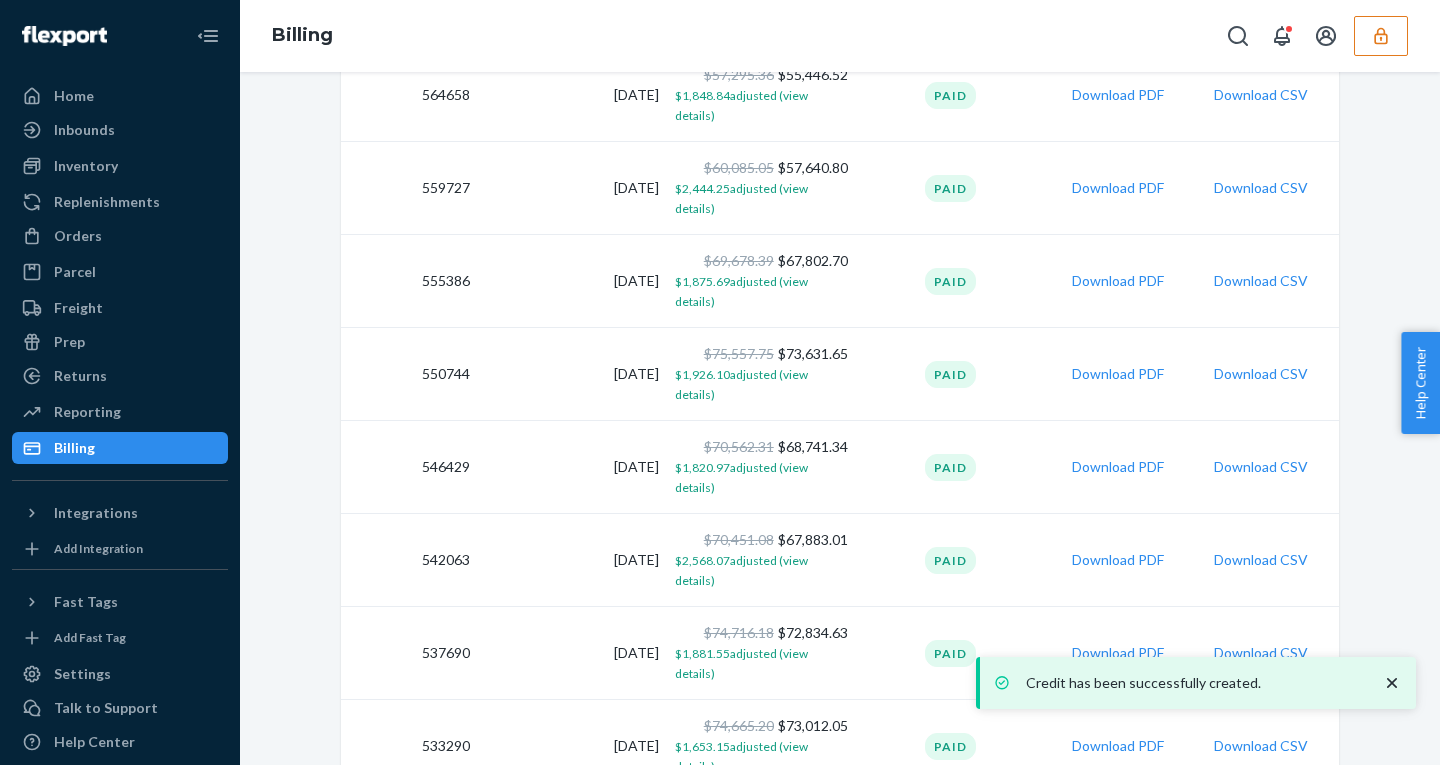scroll, scrollTop: 0, scrollLeft: 0, axis: both 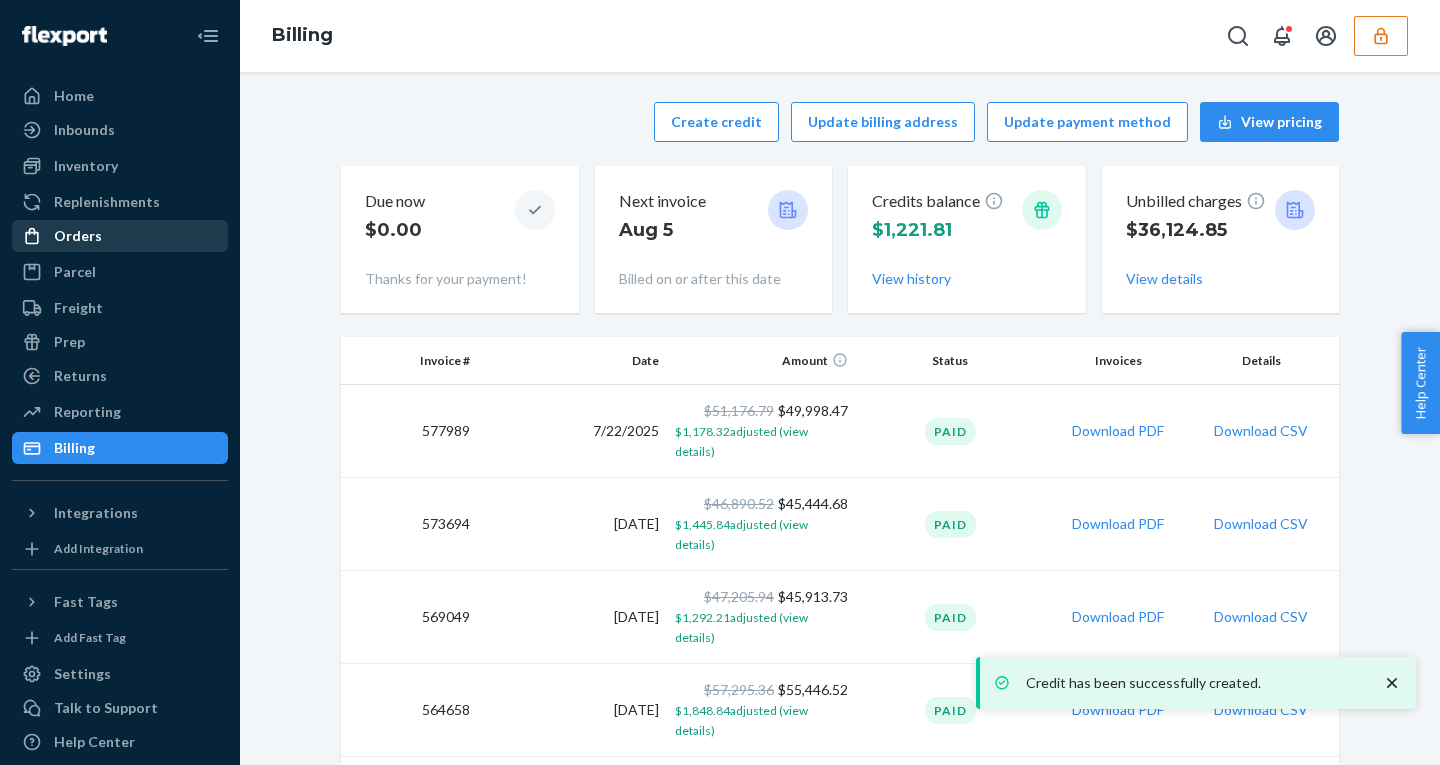 click at bounding box center (38, 236) 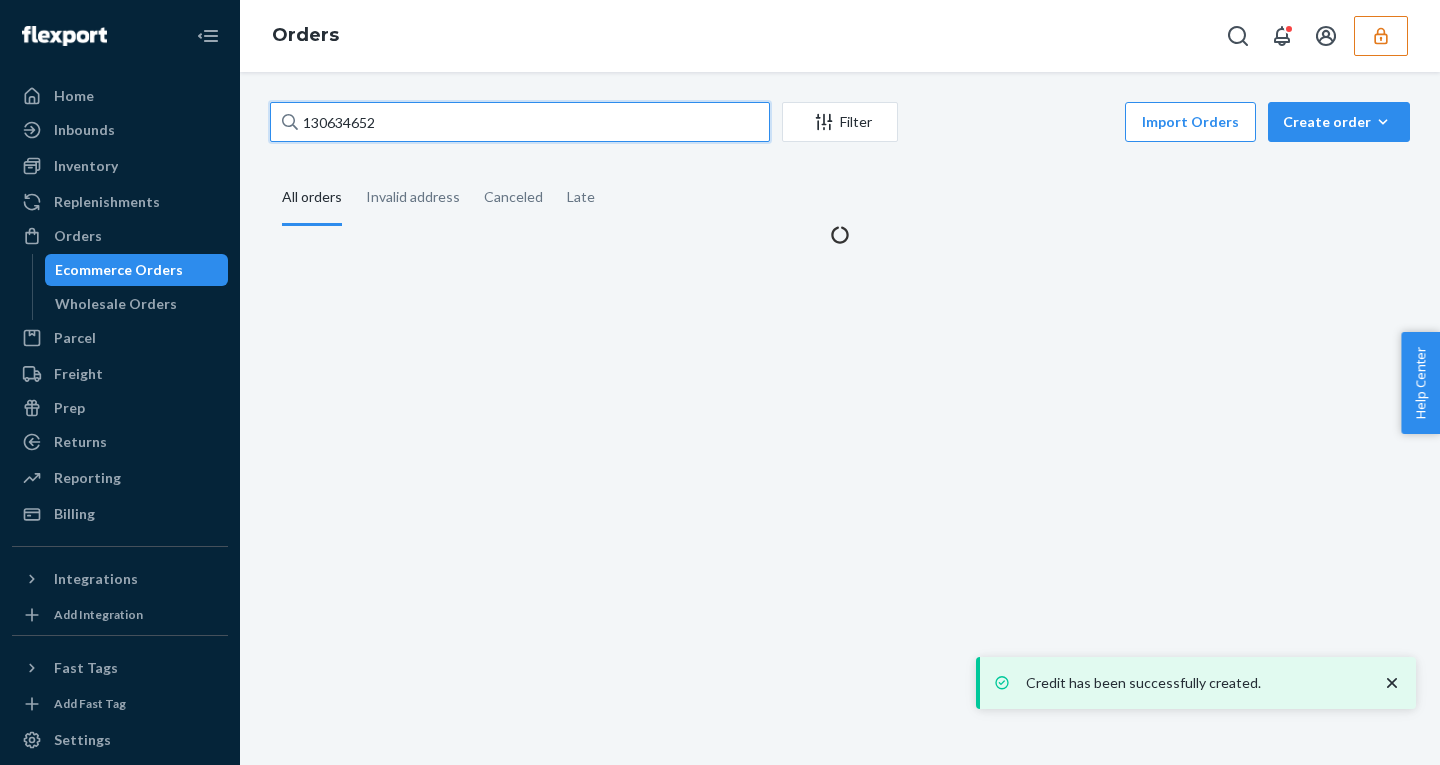 drag, startPoint x: 447, startPoint y: 127, endPoint x: 0, endPoint y: 99, distance: 447.8761 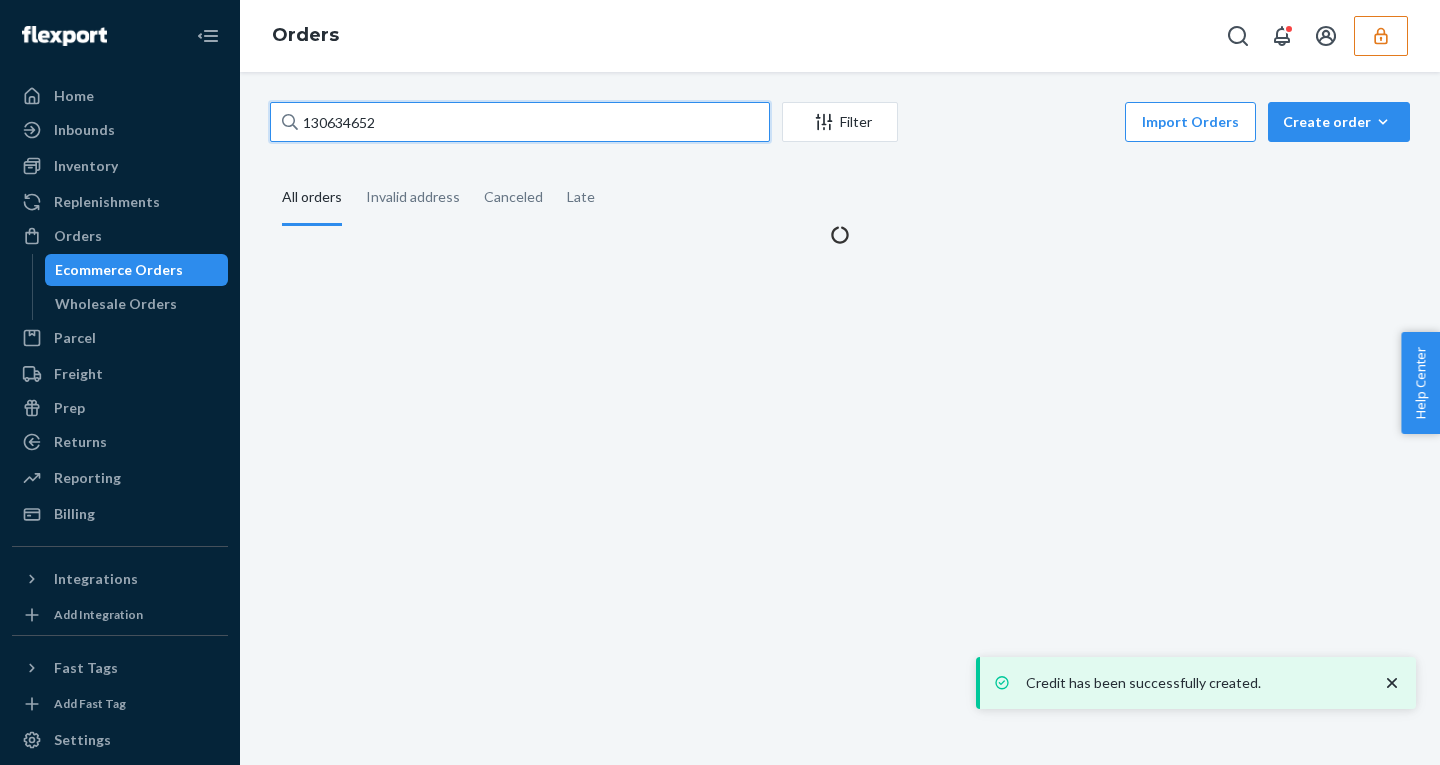 click on "Home Inbounds Shipping Plans Problems Inventory Products Replenishments Orders Ecommerce Orders Wholesale Orders Parcel Parcel orders Integrations Freight Prep Returns All Returns Get Onboarded Reporting Reports Analytics Billing Integrations Add Integration Fast Tags Add Fast Tag Settings Talk to Support Help Center Give Feedback Orders 130634652 Filter Import Orders Create order Ecommerce order Removal order All orders Invalid address Canceled Late" at bounding box center (720, 382) 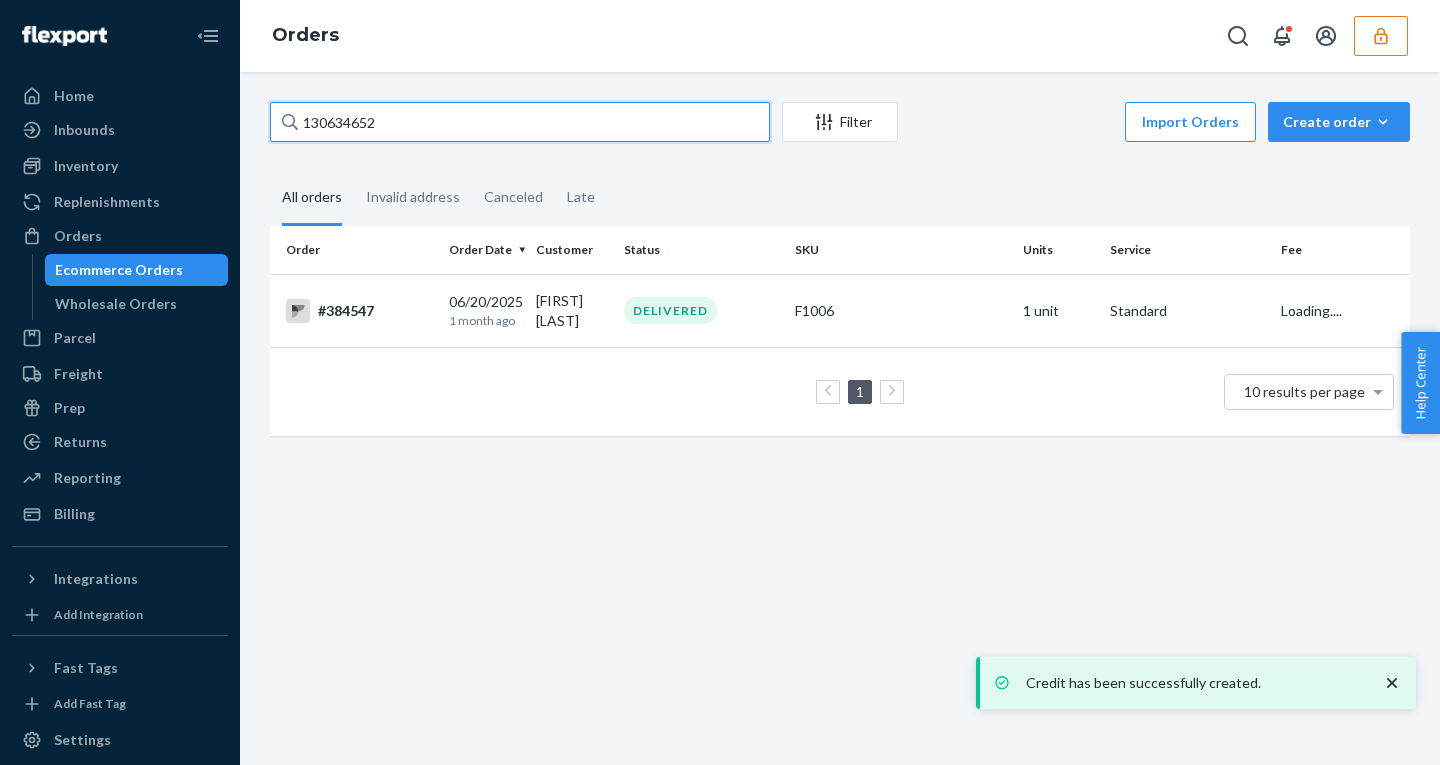 paste on "3076179" 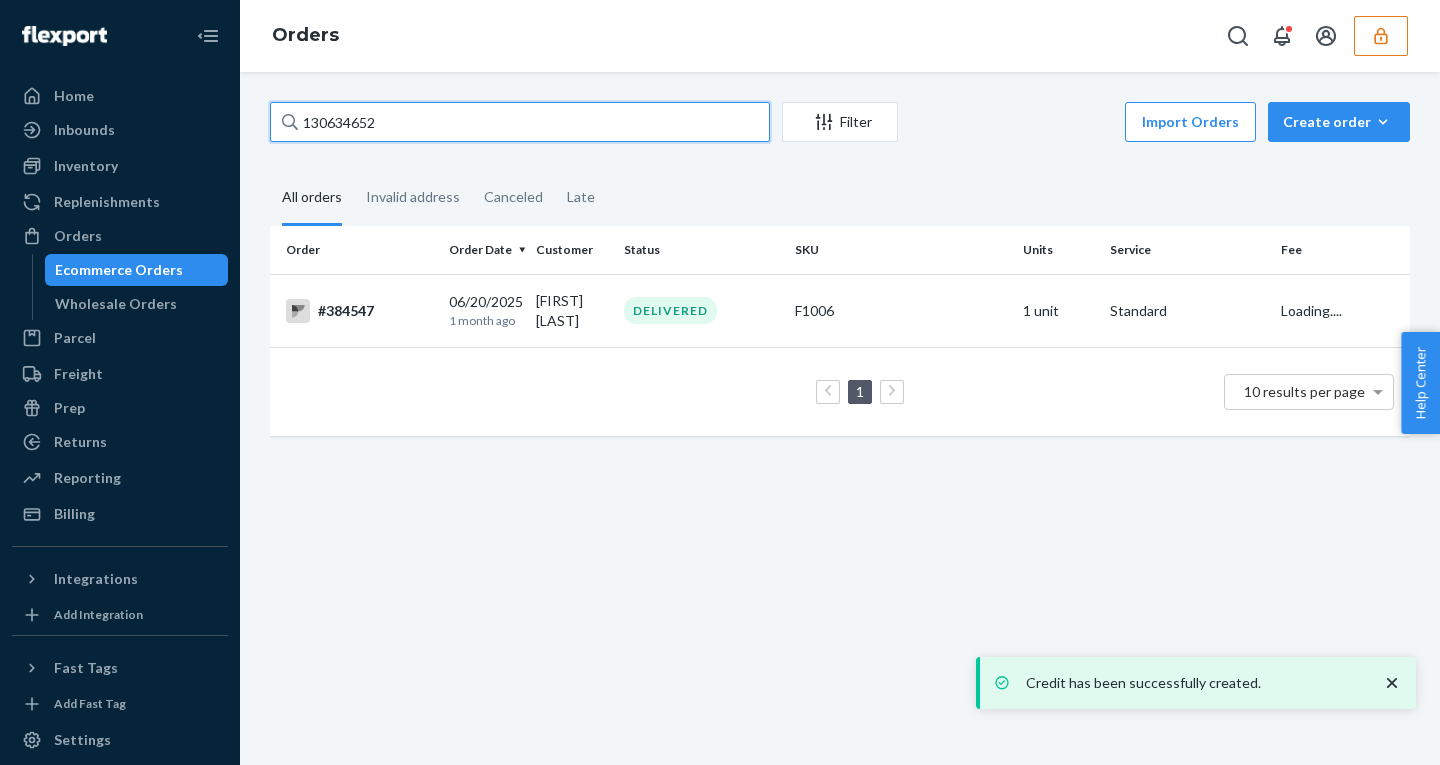 type on "133076179" 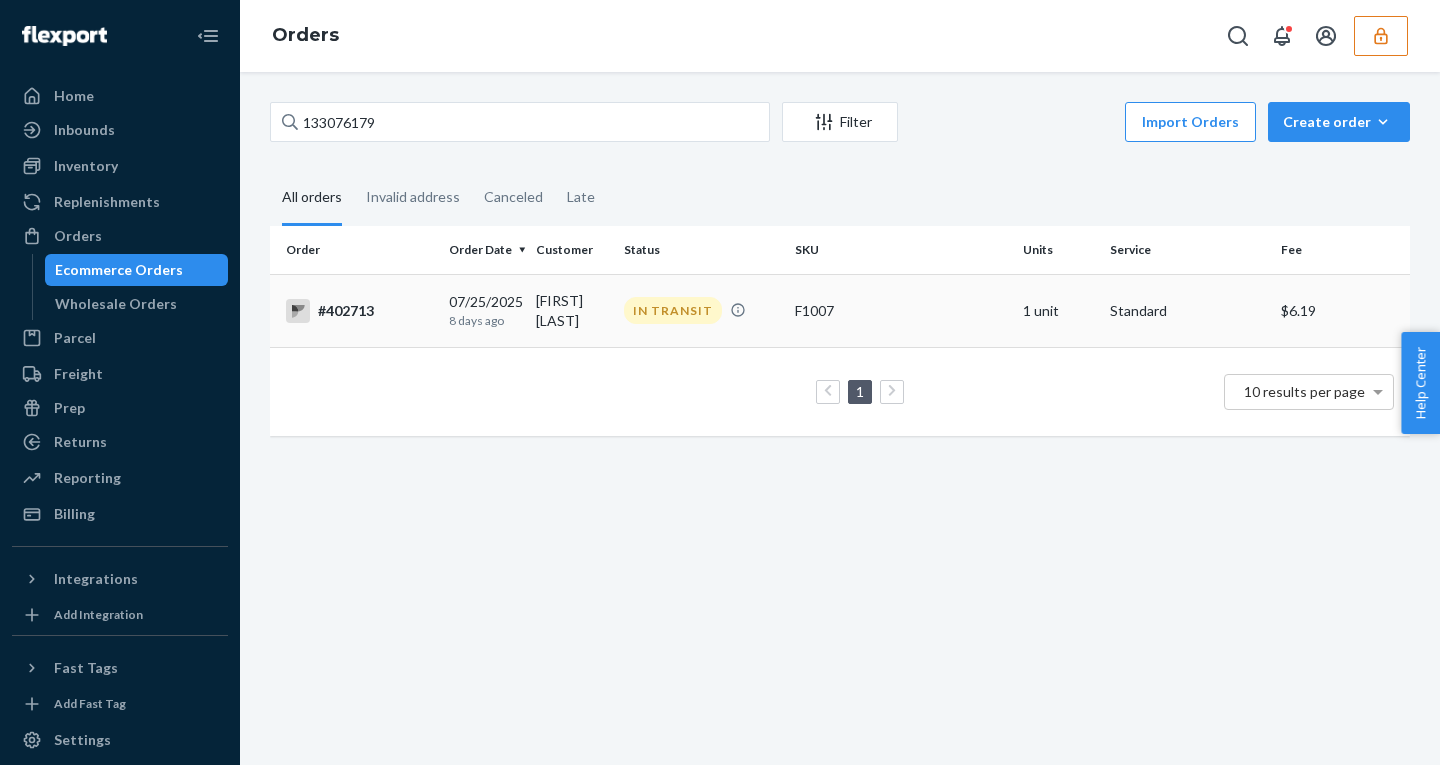 click on "Vanessa Alvarado" at bounding box center [571, 310] 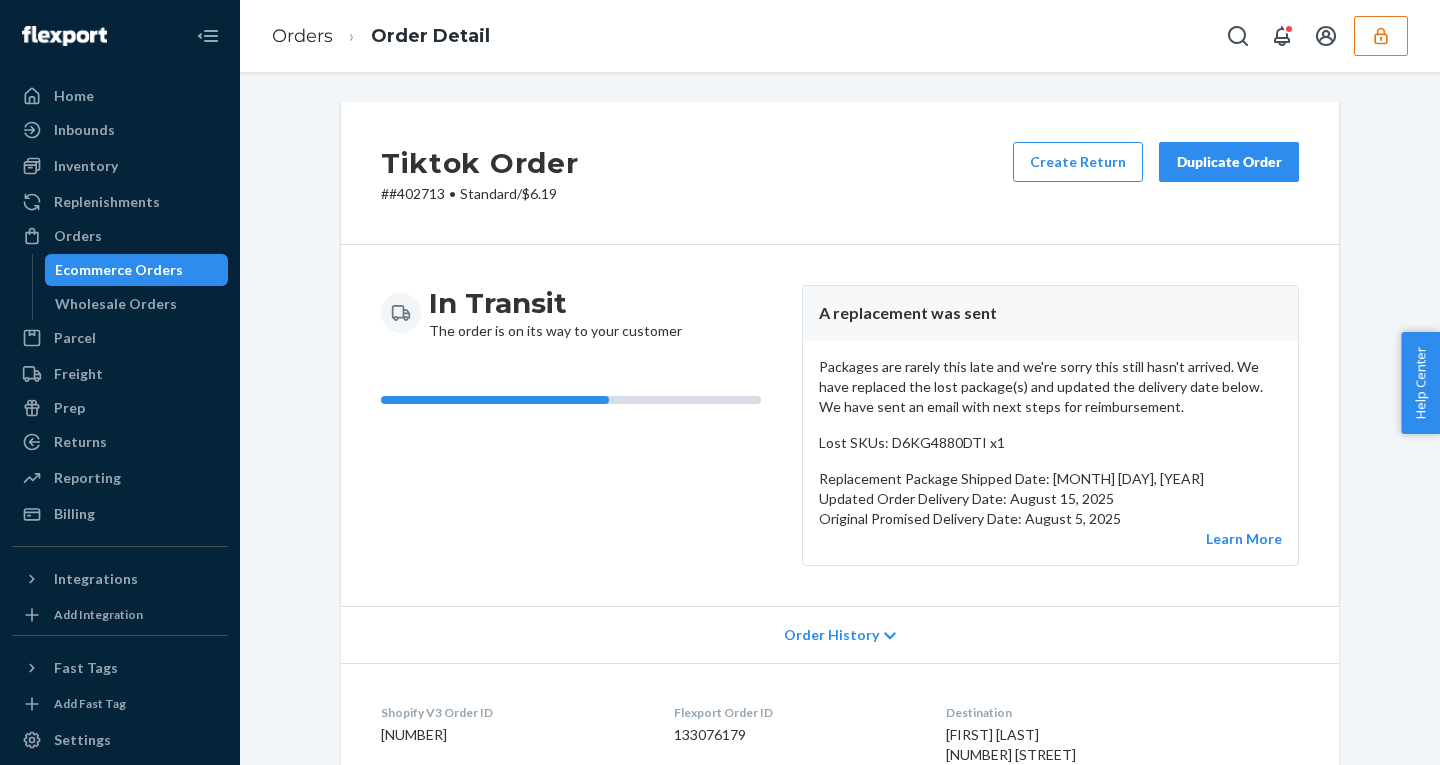 click on "Ecommerce Orders" at bounding box center (119, 270) 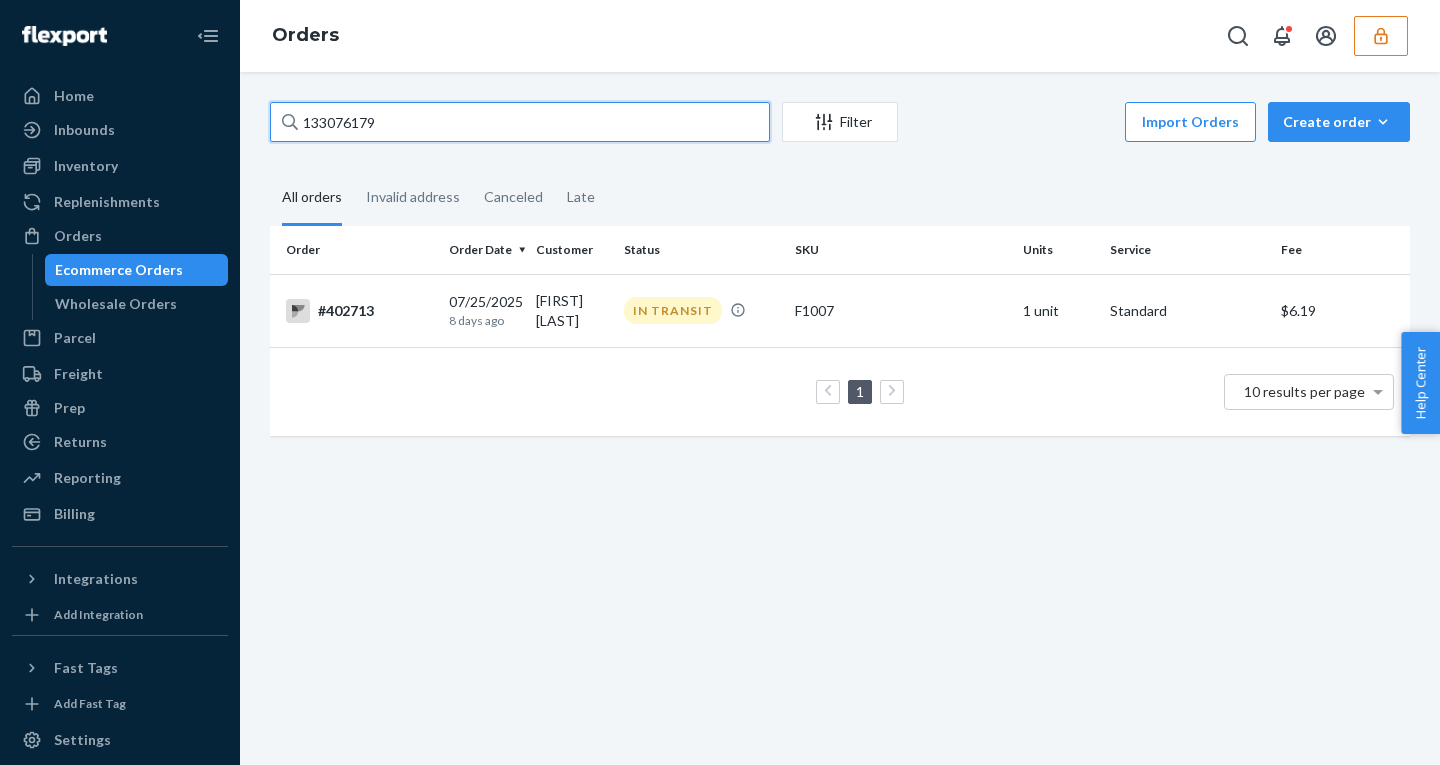 click on "133076179" at bounding box center (520, 122) 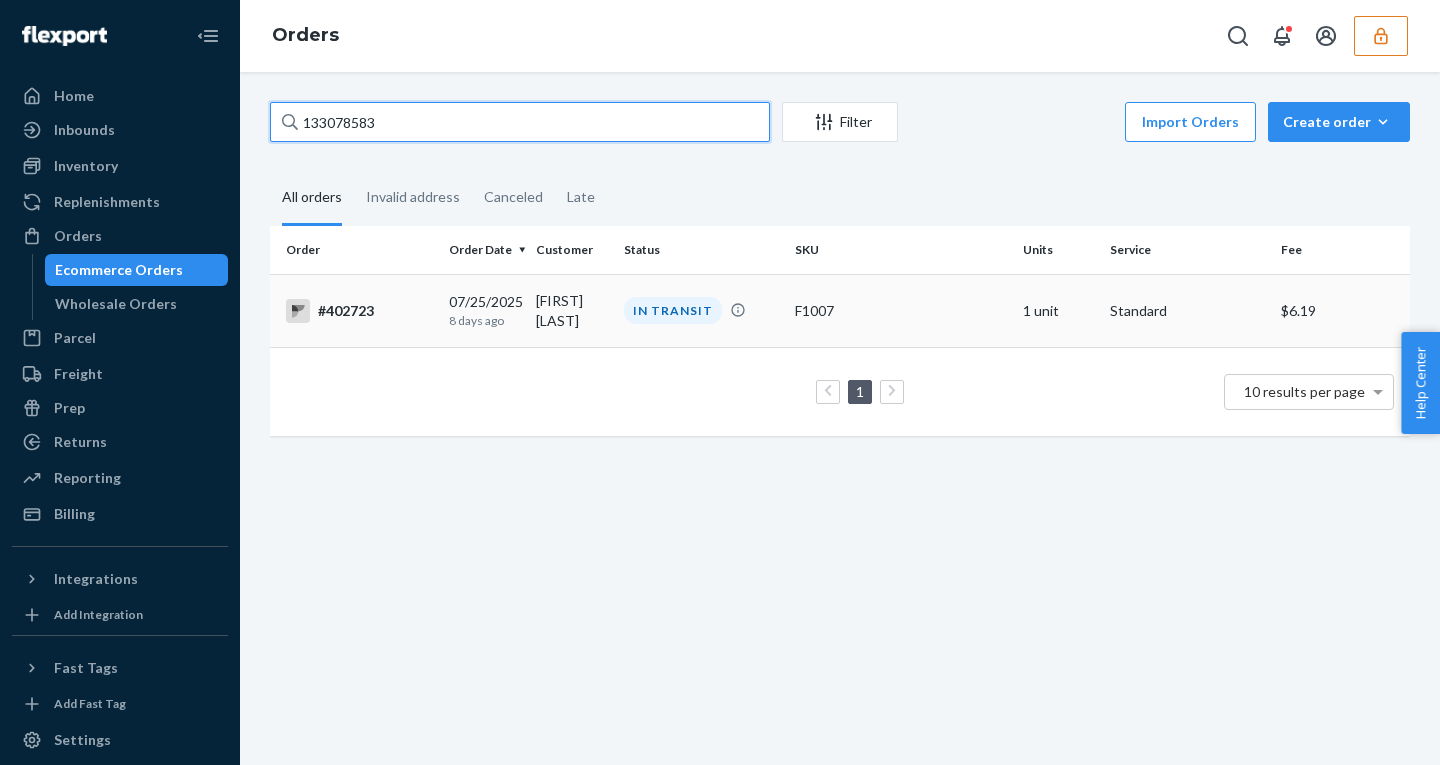 type on "133078583" 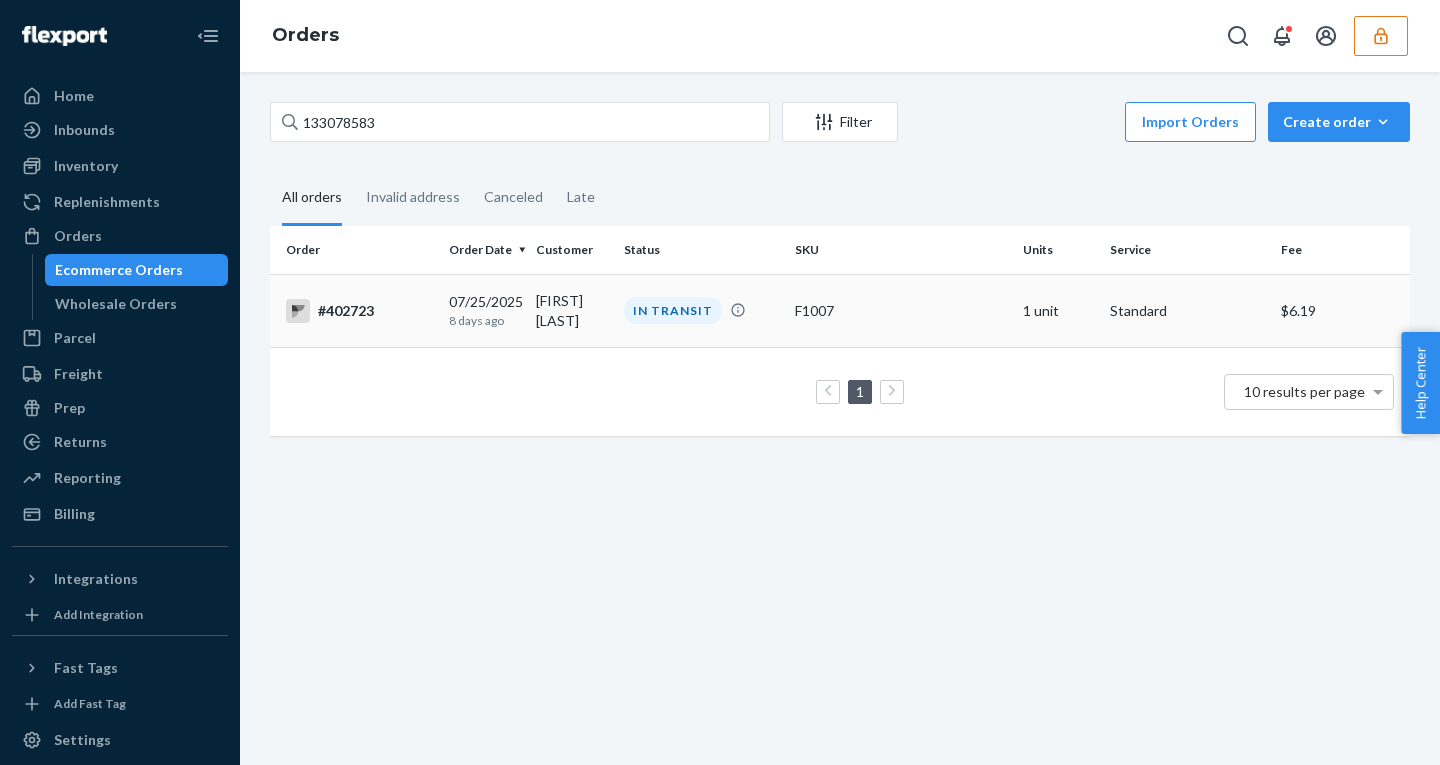 click on "Zaida Montanez" at bounding box center (571, 310) 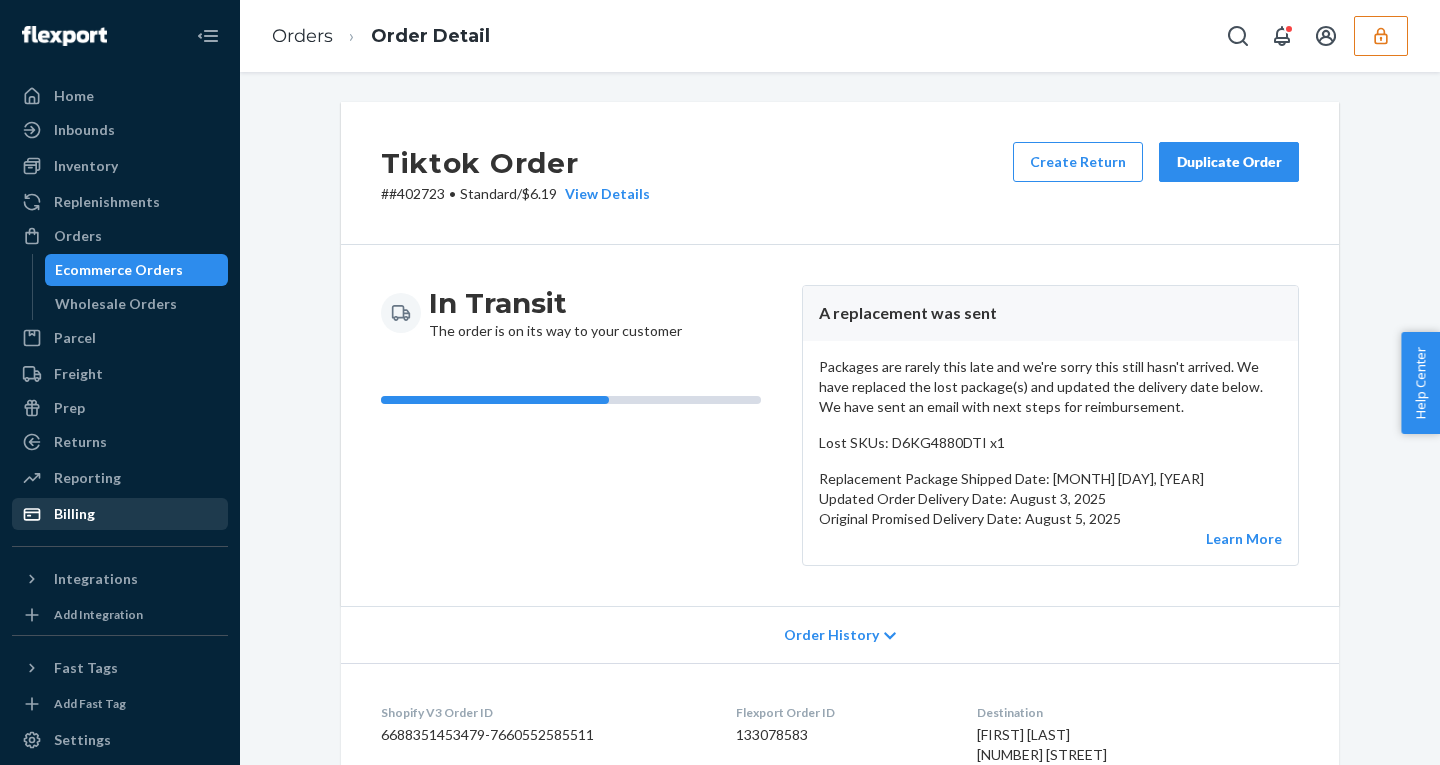 click on "Billing" at bounding box center [74, 514] 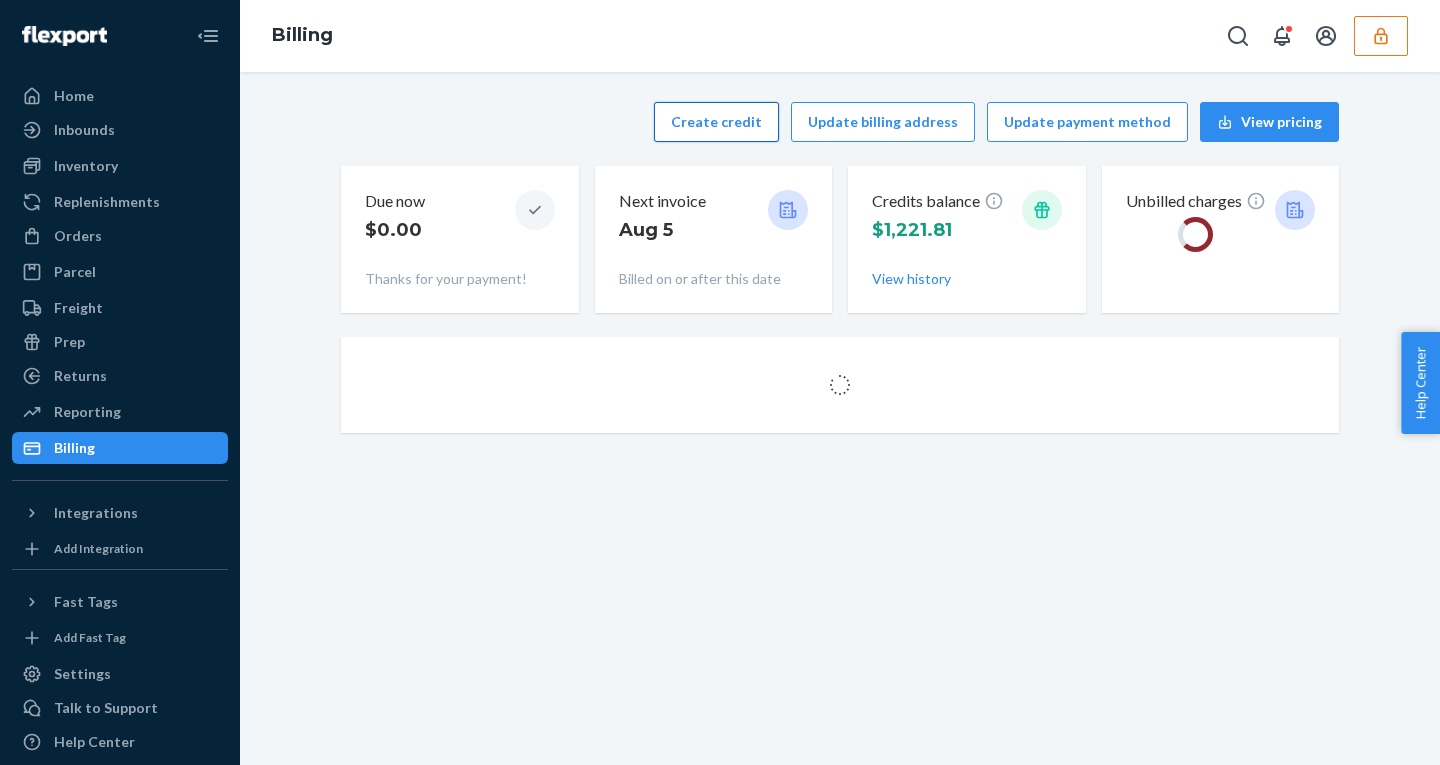 click on "Create credit" at bounding box center [716, 122] 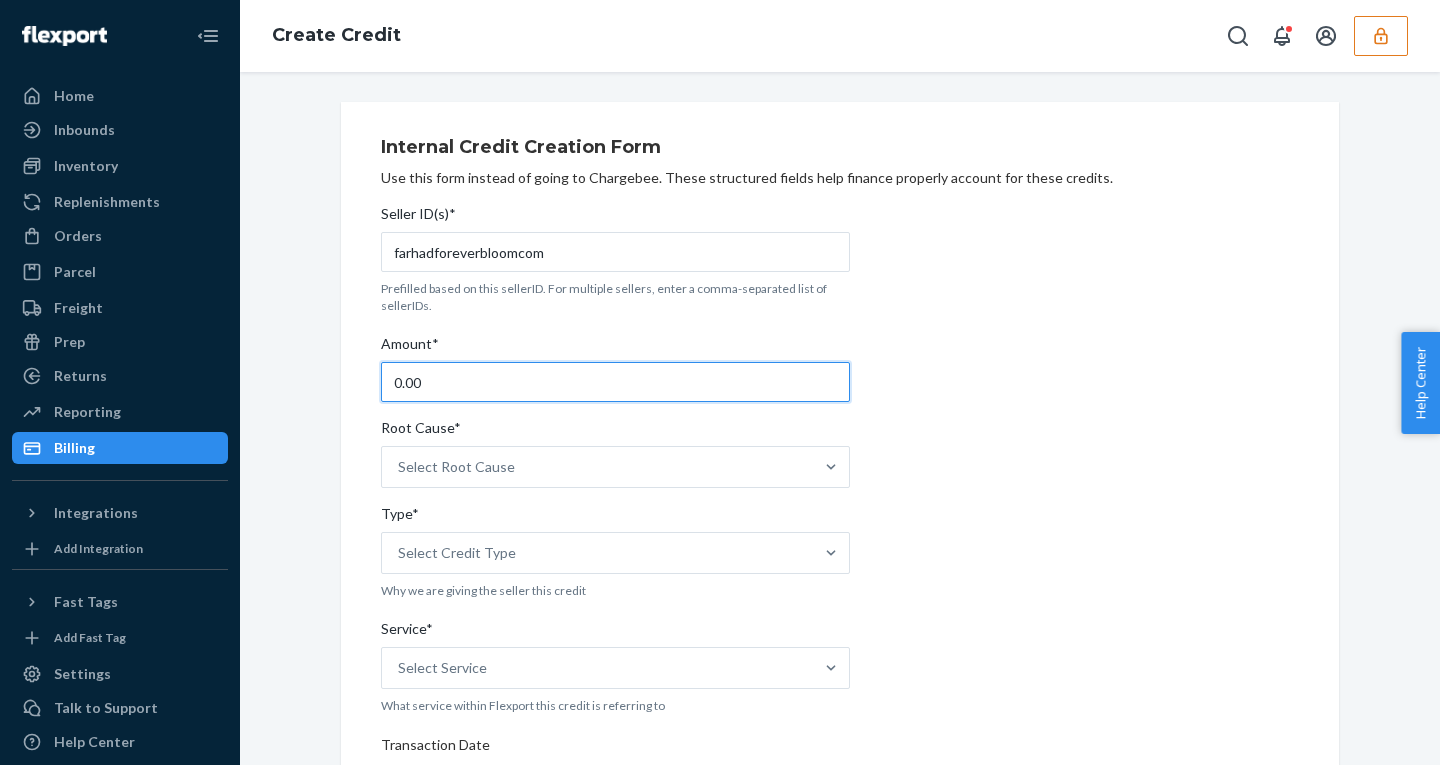 click on "0.00" at bounding box center [615, 382] 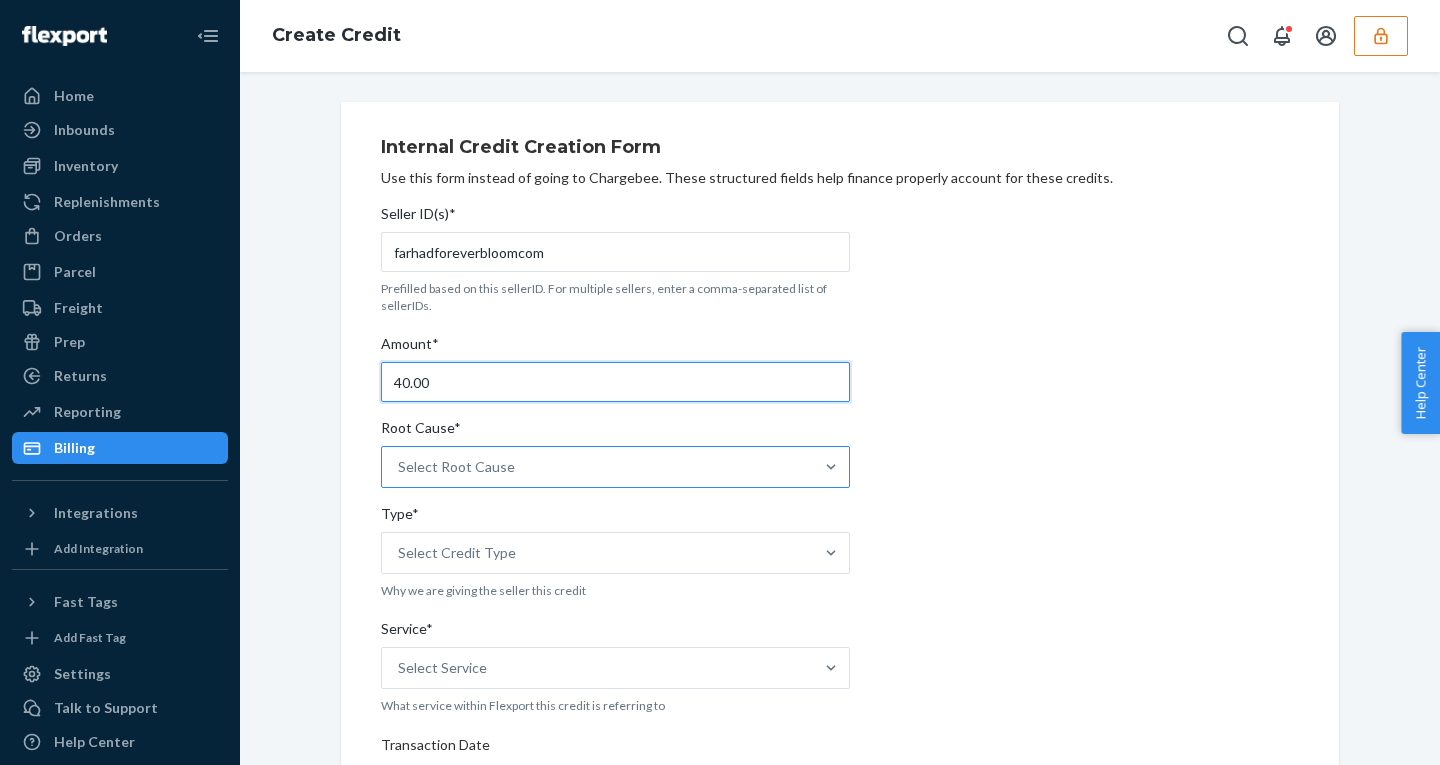 type on "40.00" 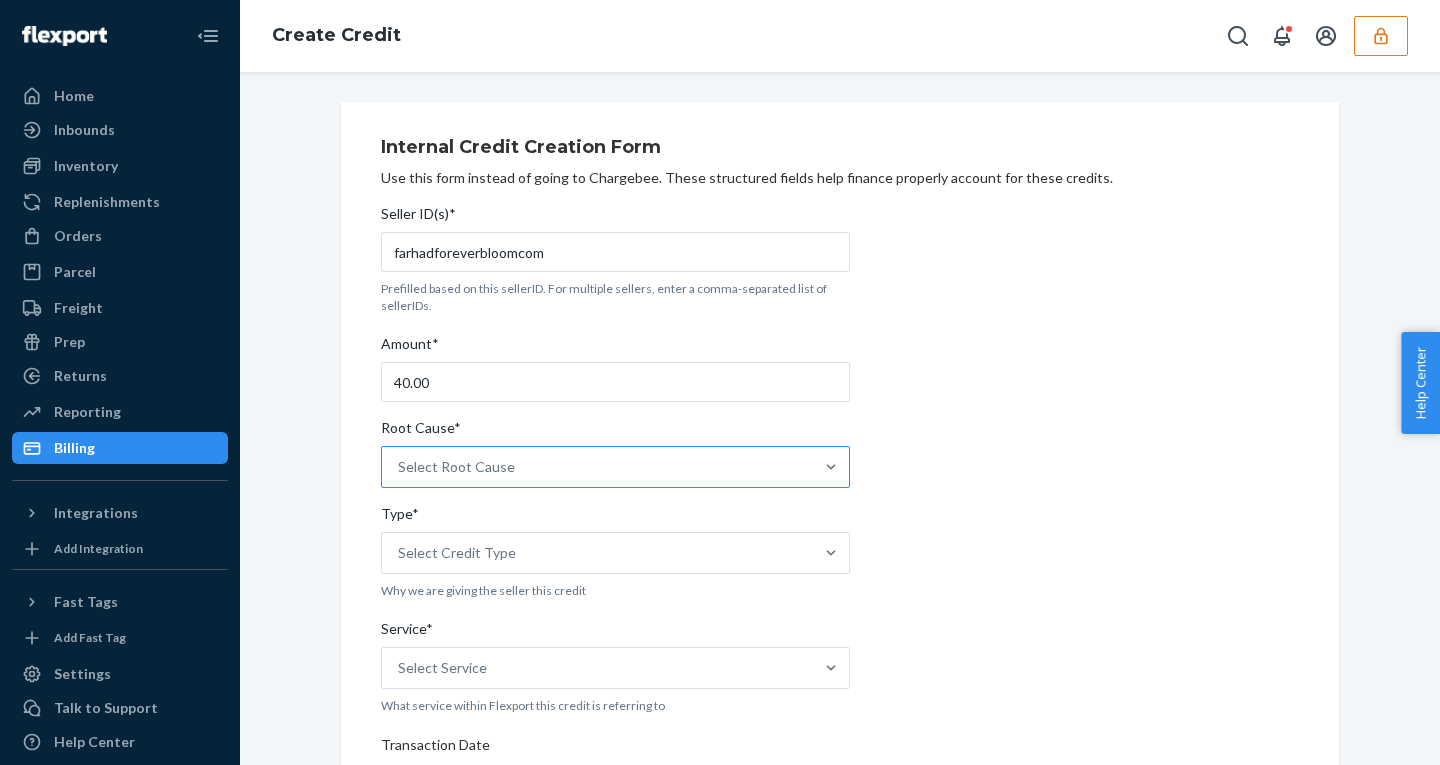 click on "Select Root Cause" at bounding box center (597, 467) 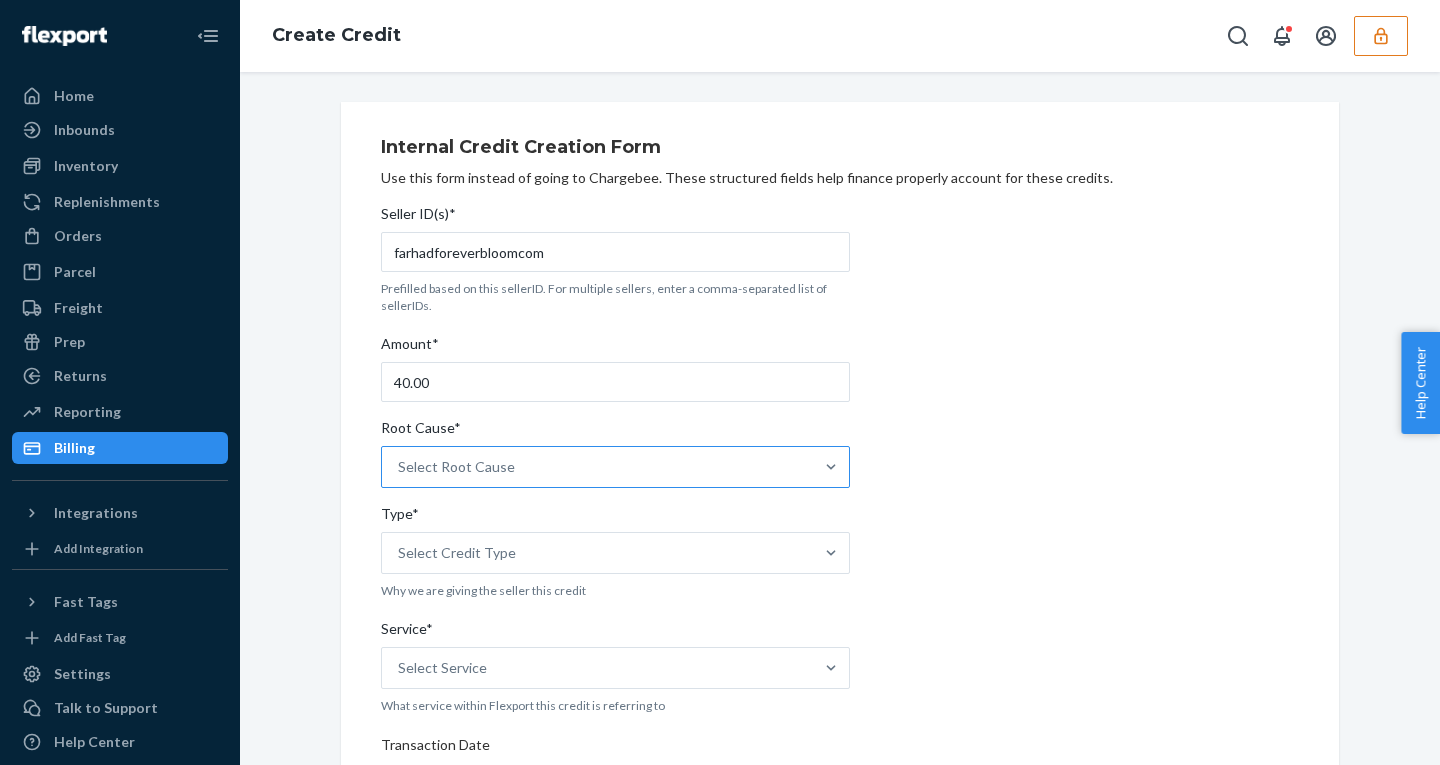 click on "Root Cause* Select Root Cause" at bounding box center [399, 467] 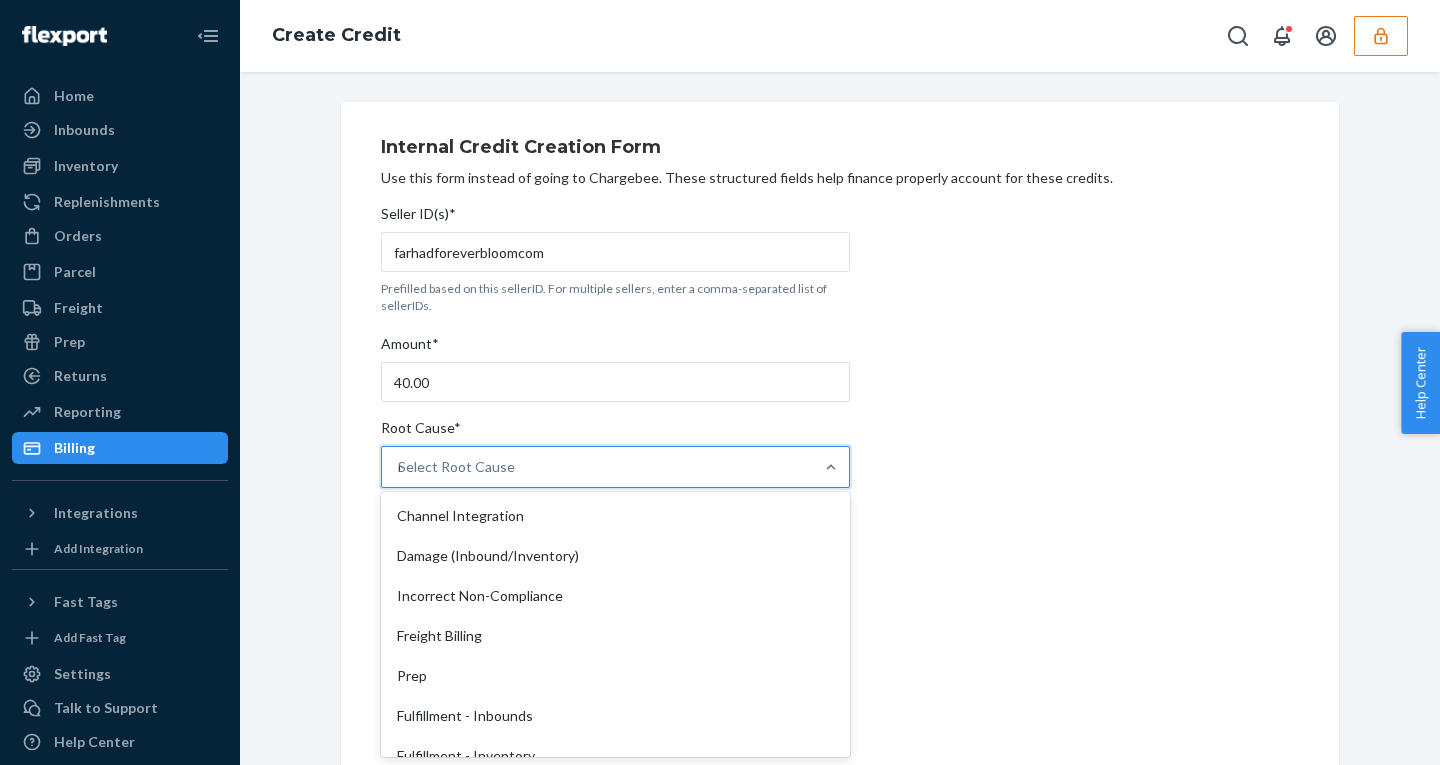 type on "no" 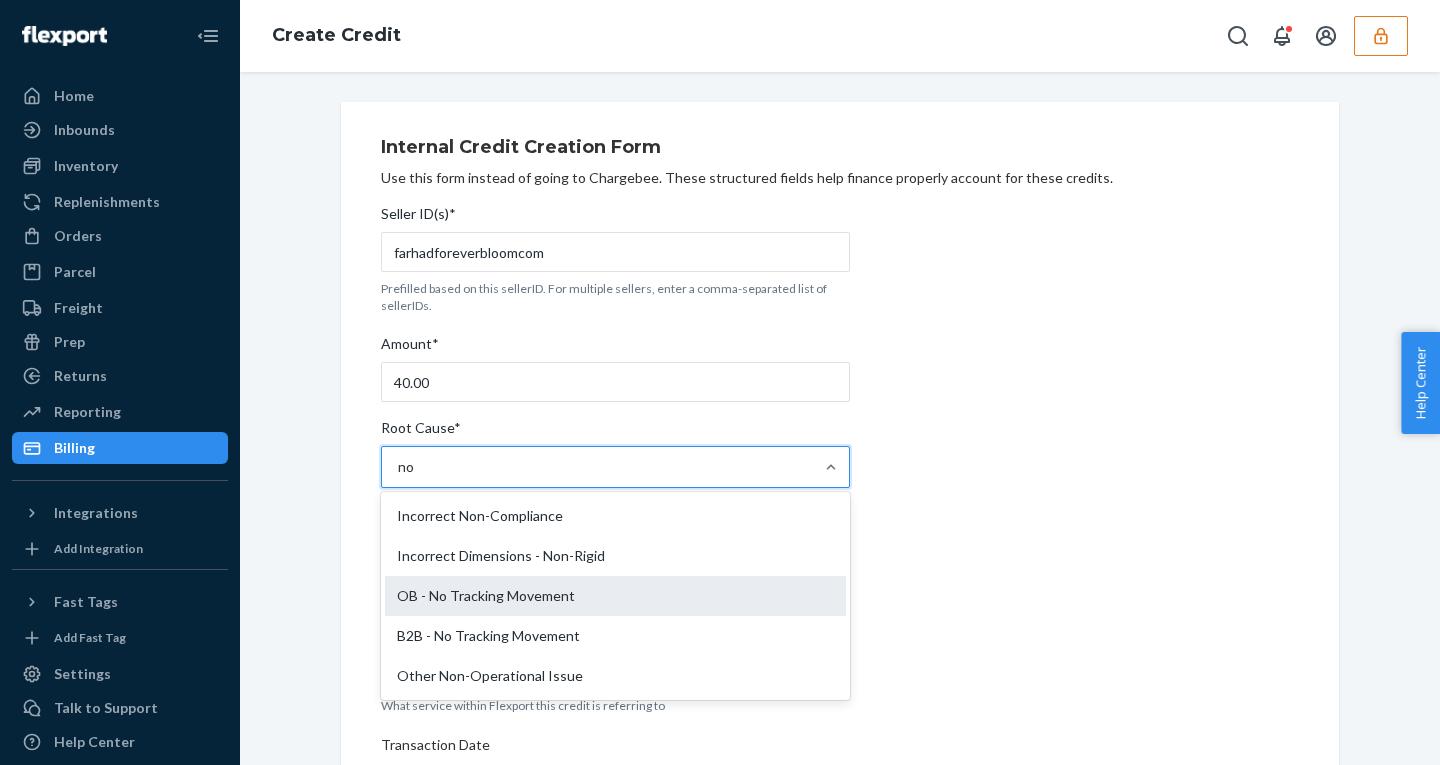 click on "OB - No Tracking Movement" at bounding box center (615, 596) 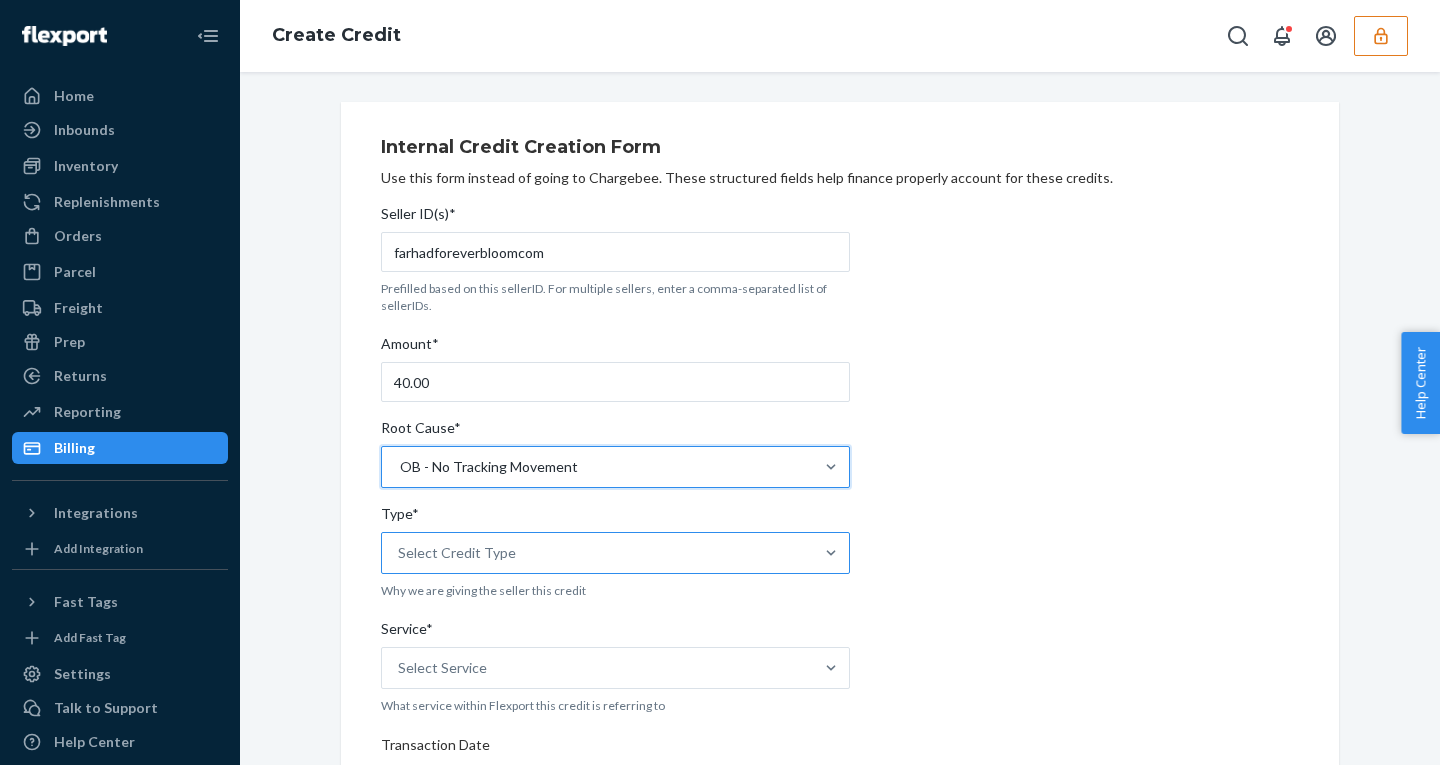 click on "Select Credit Type" at bounding box center (457, 553) 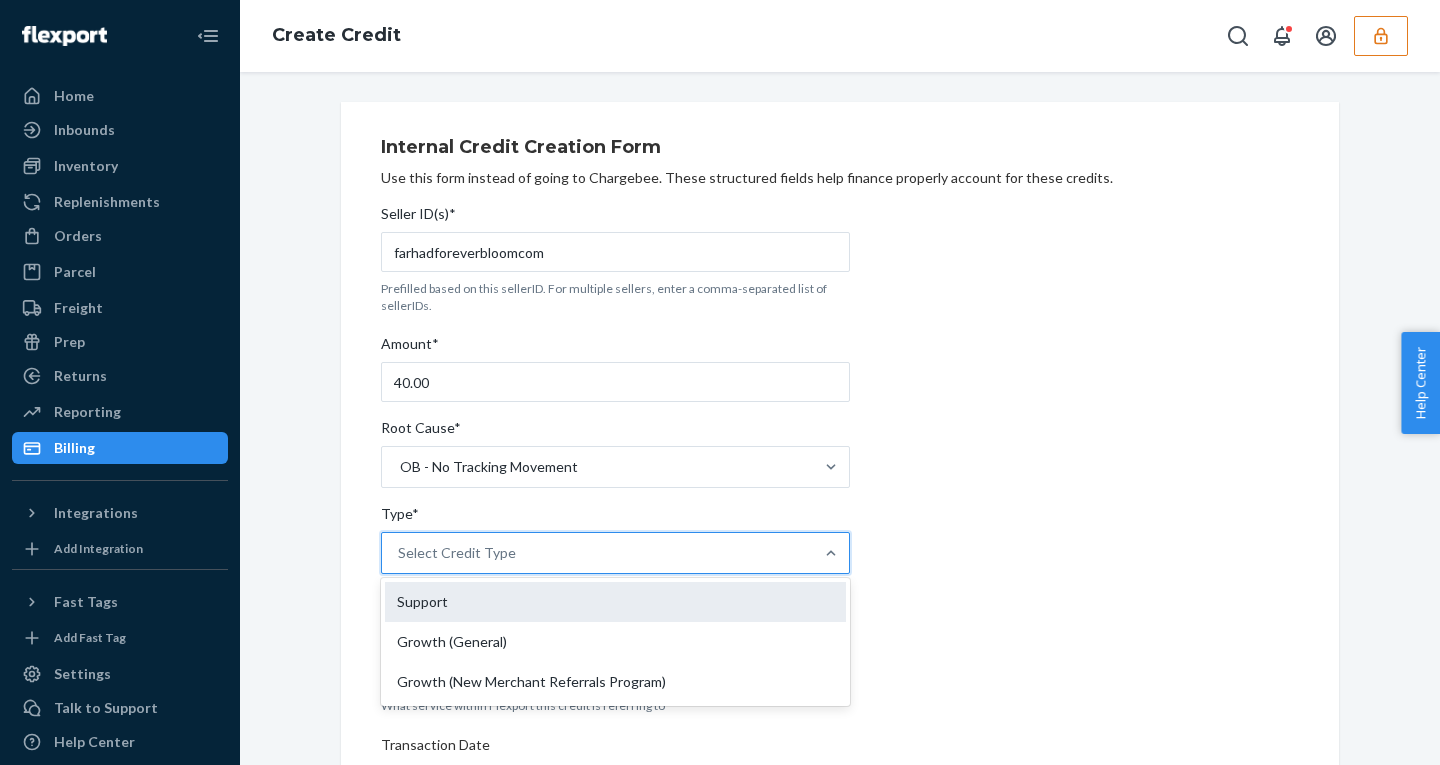 click on "Support" at bounding box center (615, 602) 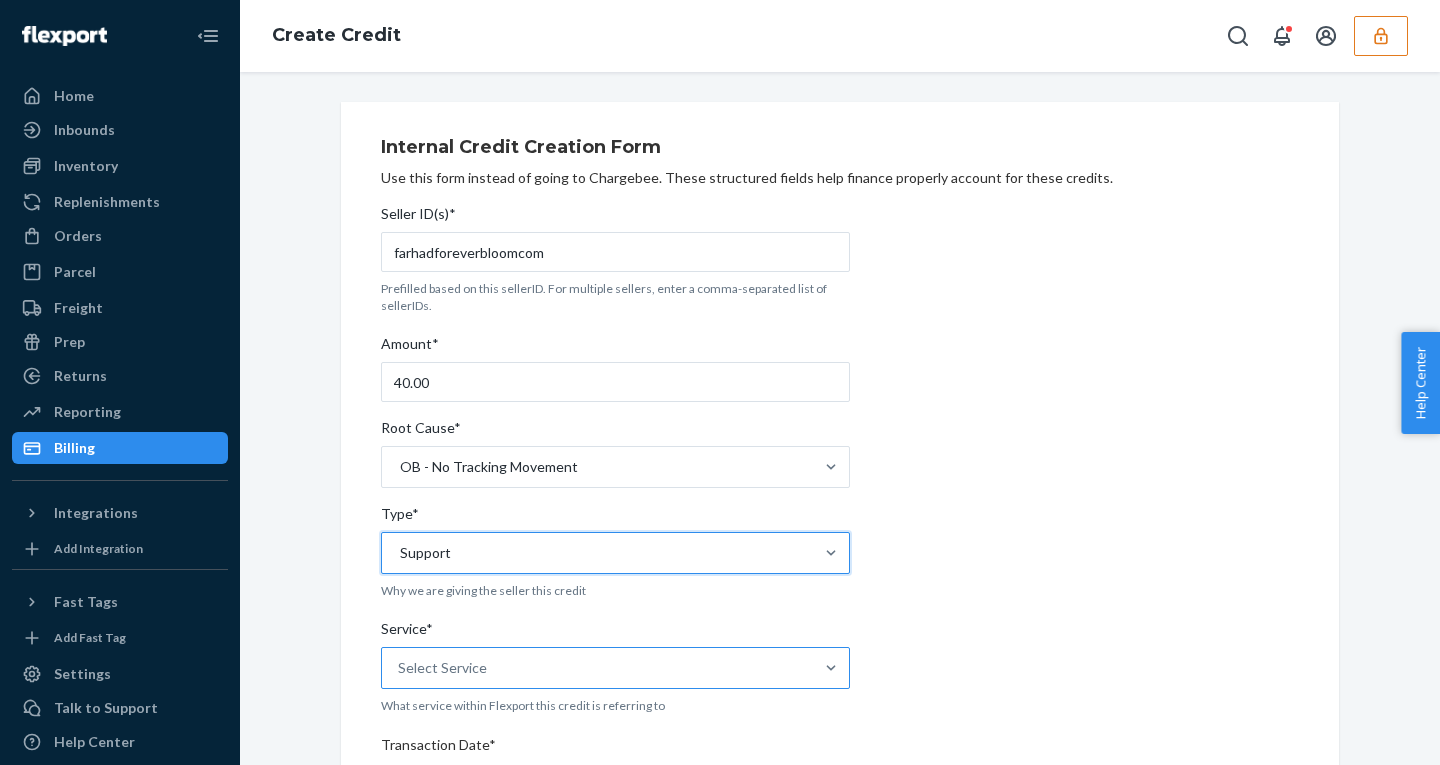 click on "Select Service" at bounding box center [597, 668] 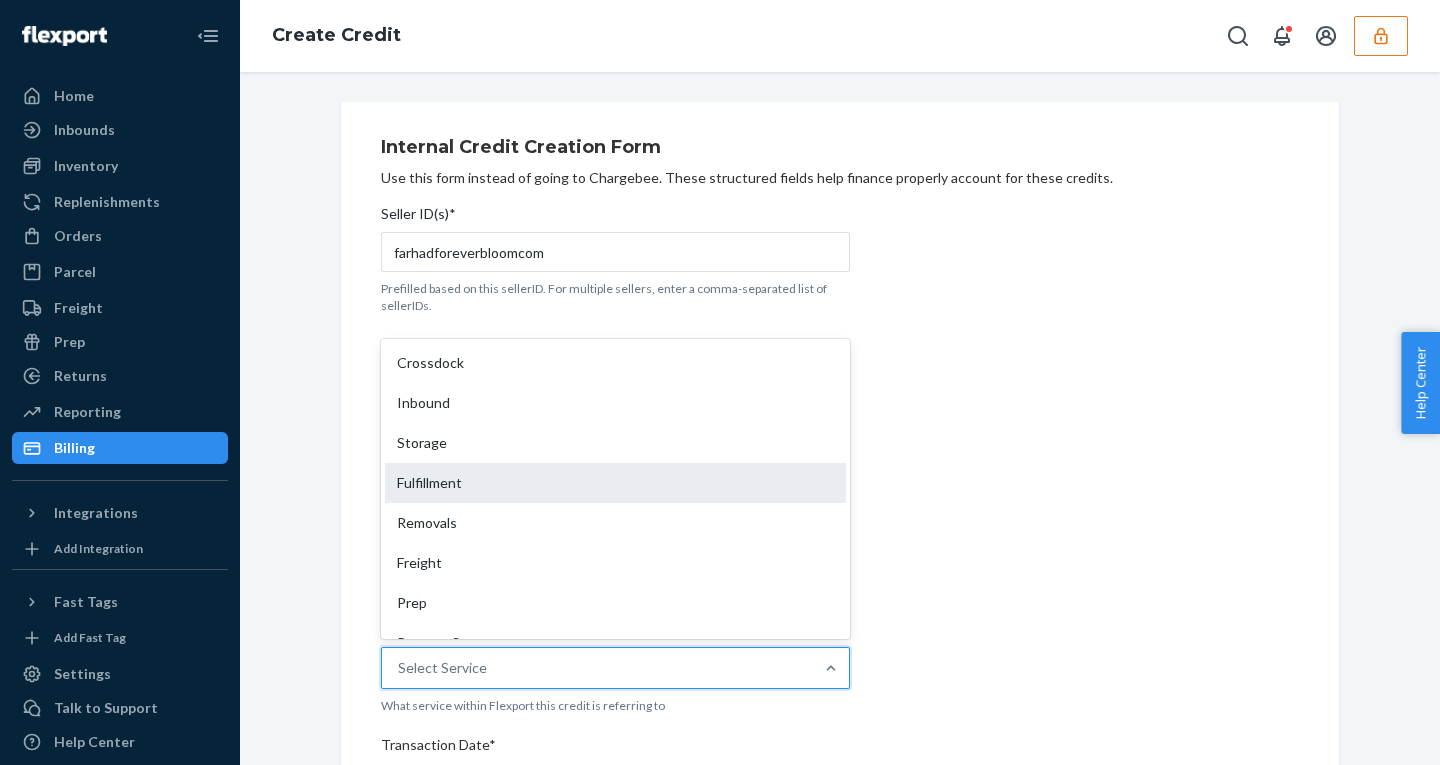 click on "Fulfillment" at bounding box center [615, 483] 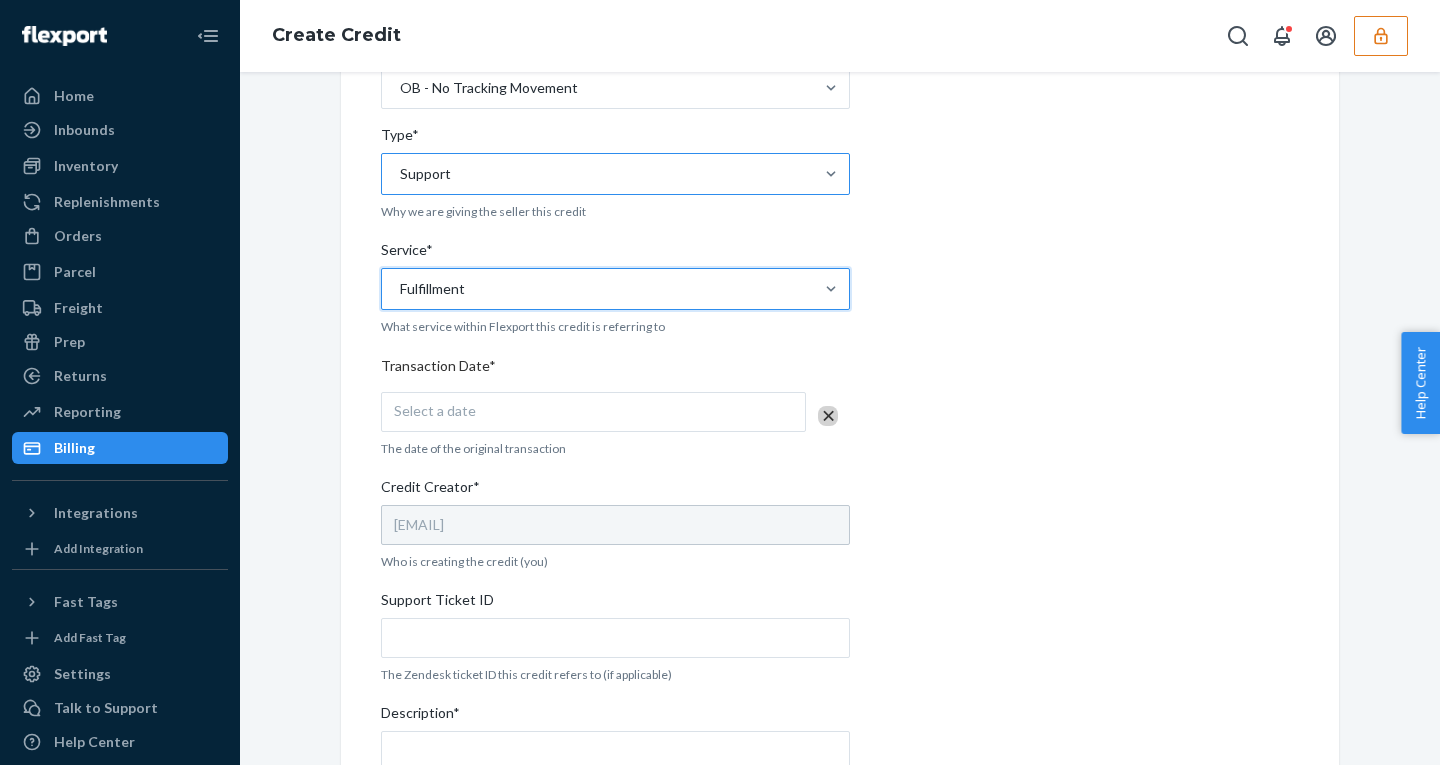 scroll, scrollTop: 415, scrollLeft: 0, axis: vertical 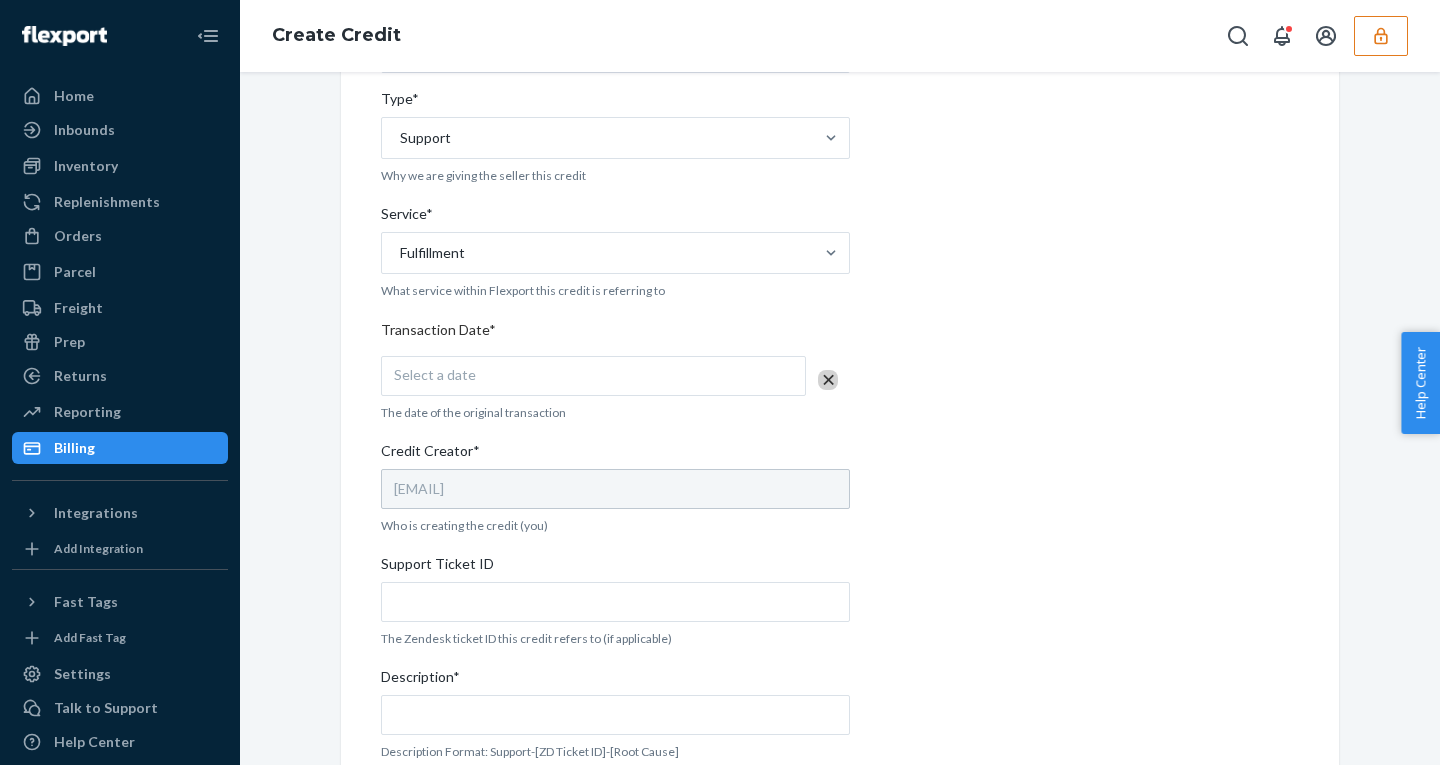 click on "Select a date" at bounding box center [435, 374] 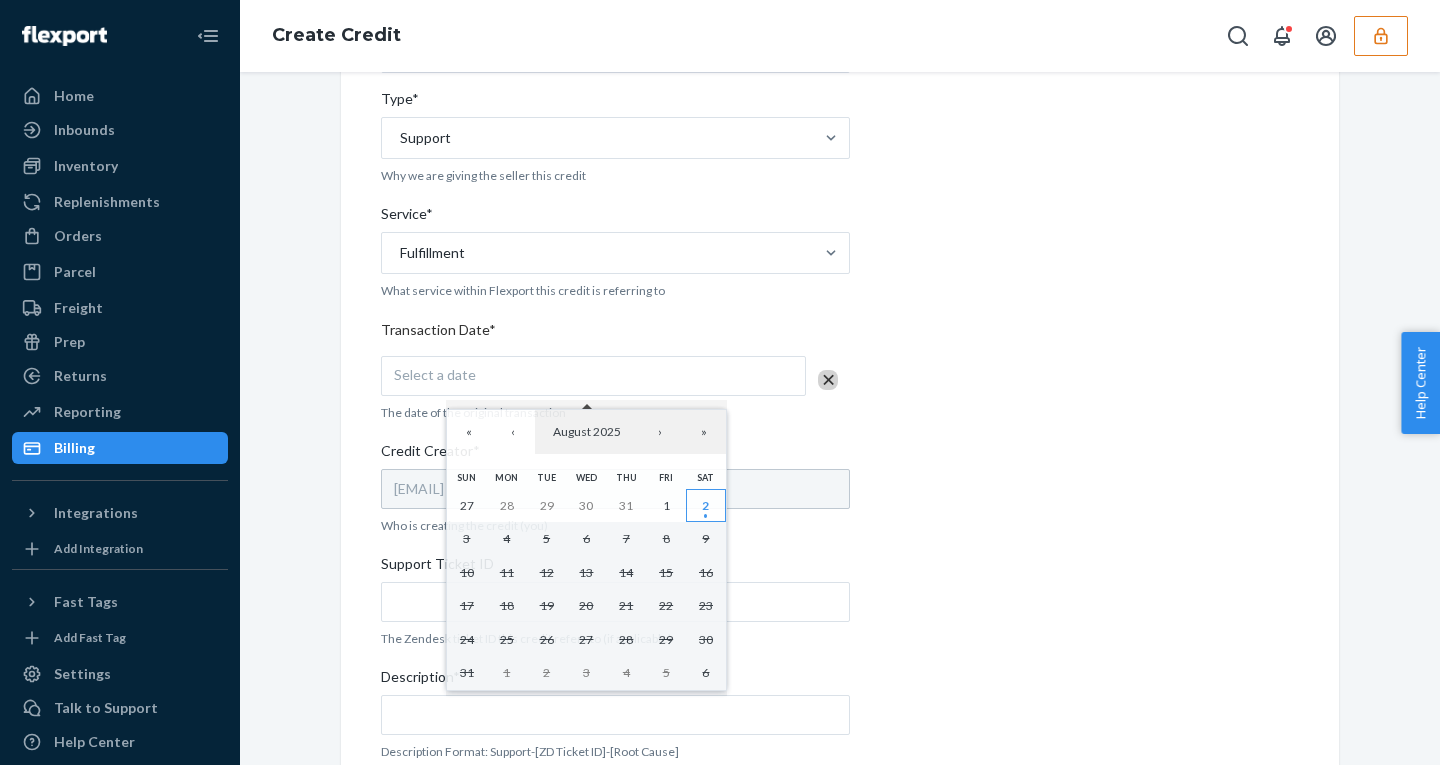 click on "2" at bounding box center (706, 506) 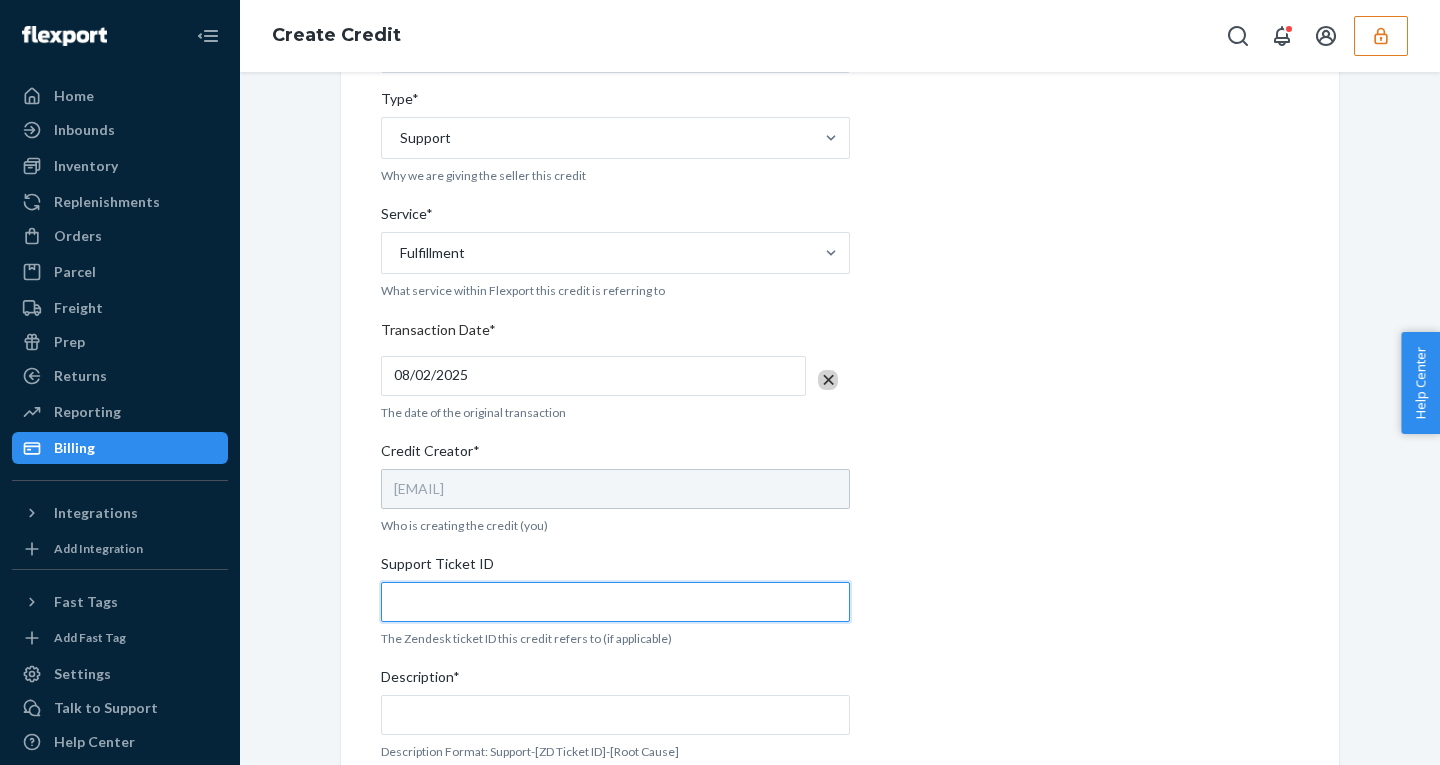 click on "Support Ticket ID" at bounding box center [615, 602] 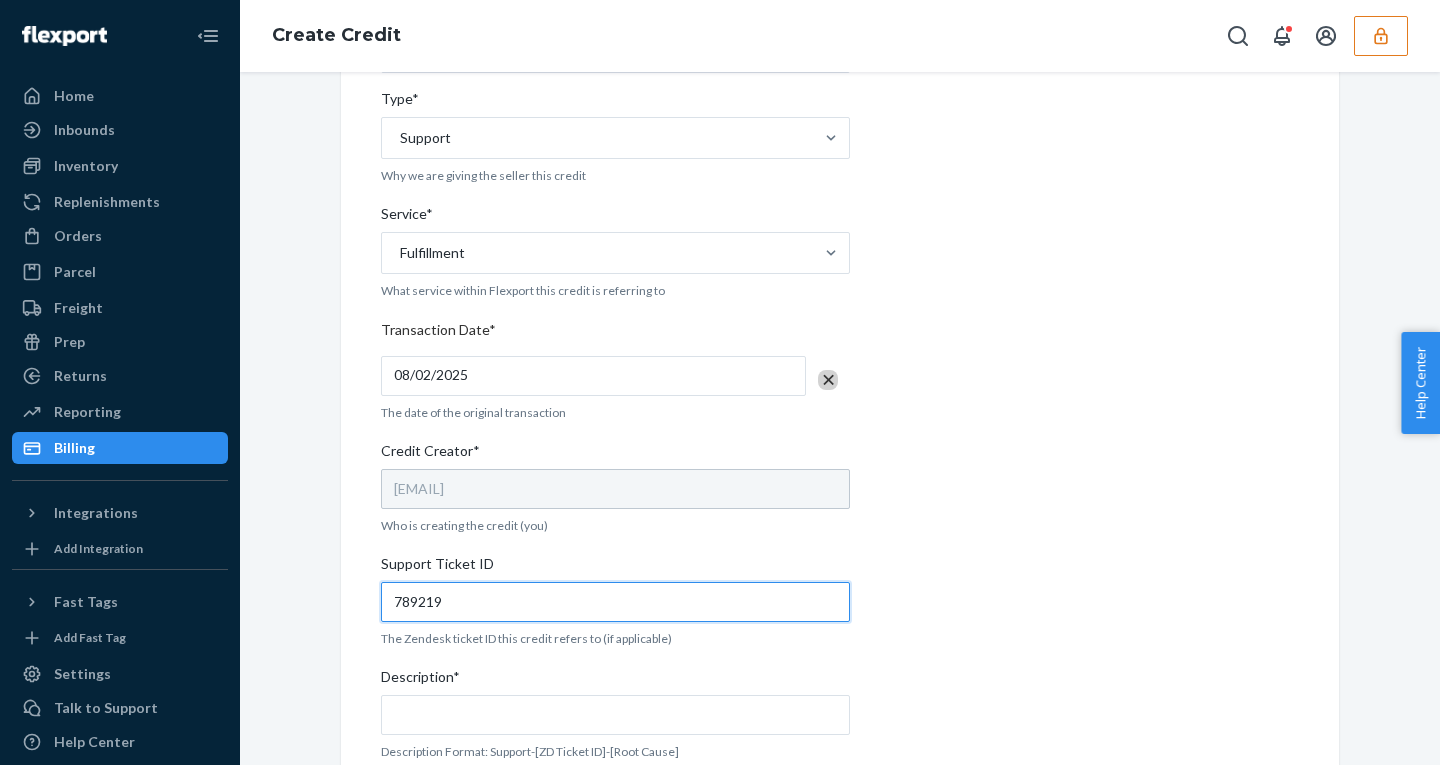 type on "789219" 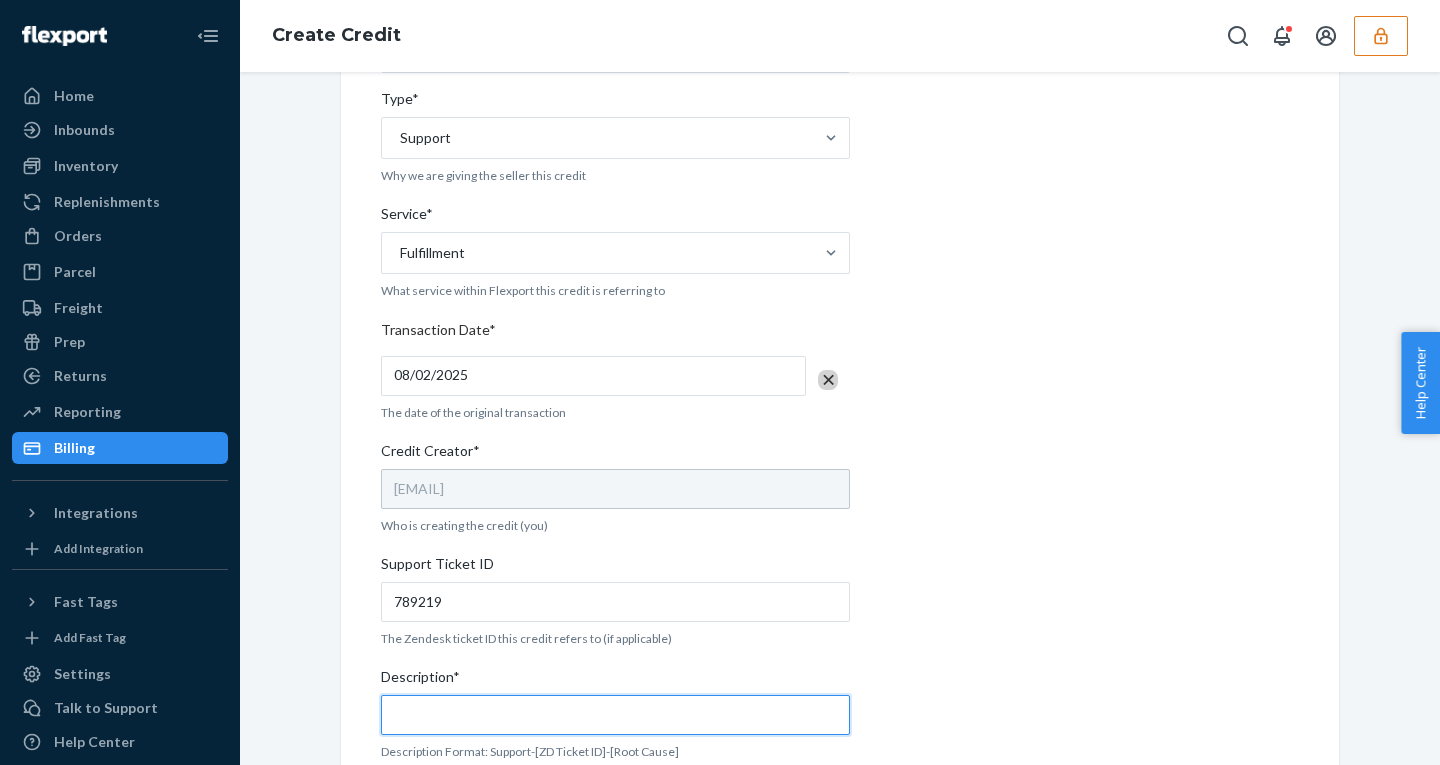 click on "Description*" at bounding box center (615, 715) 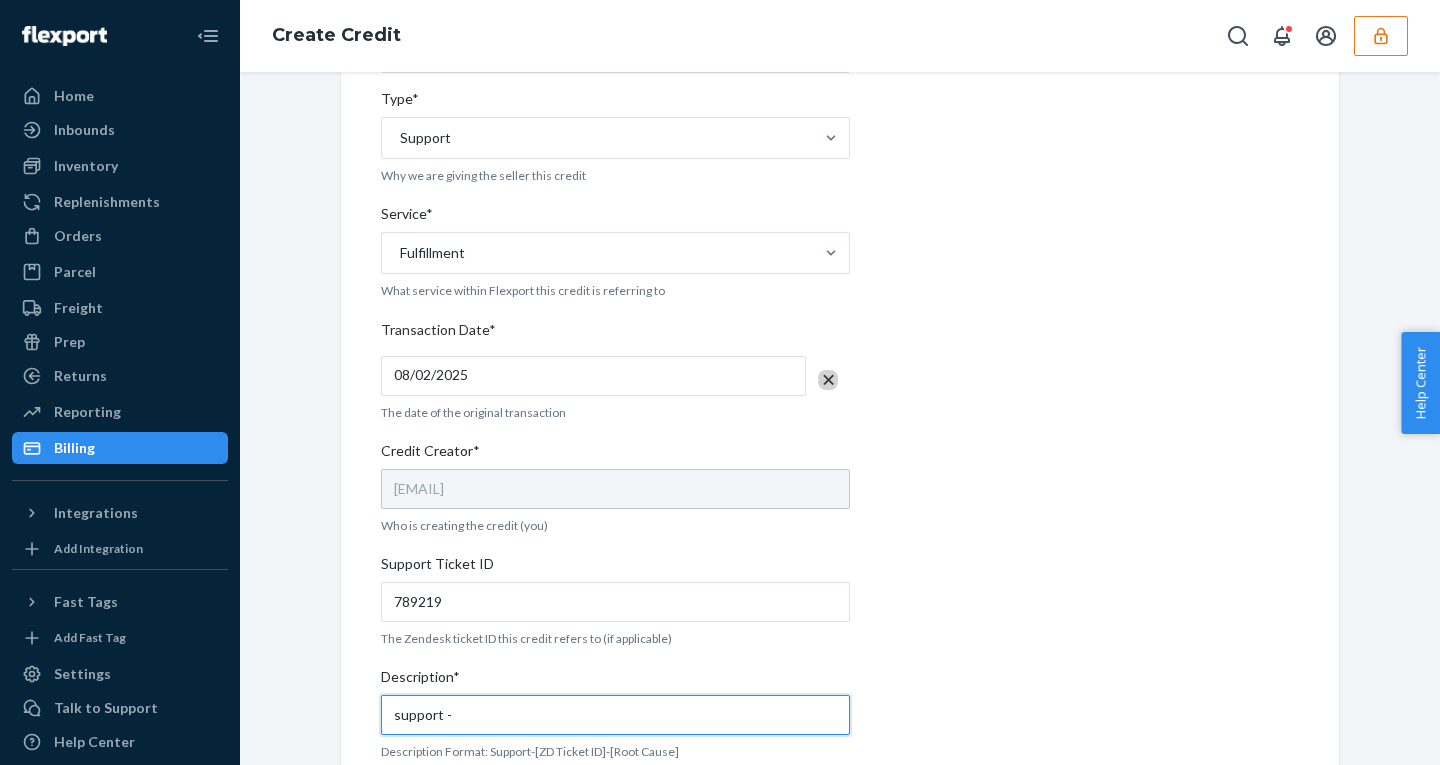 paste on "789219" 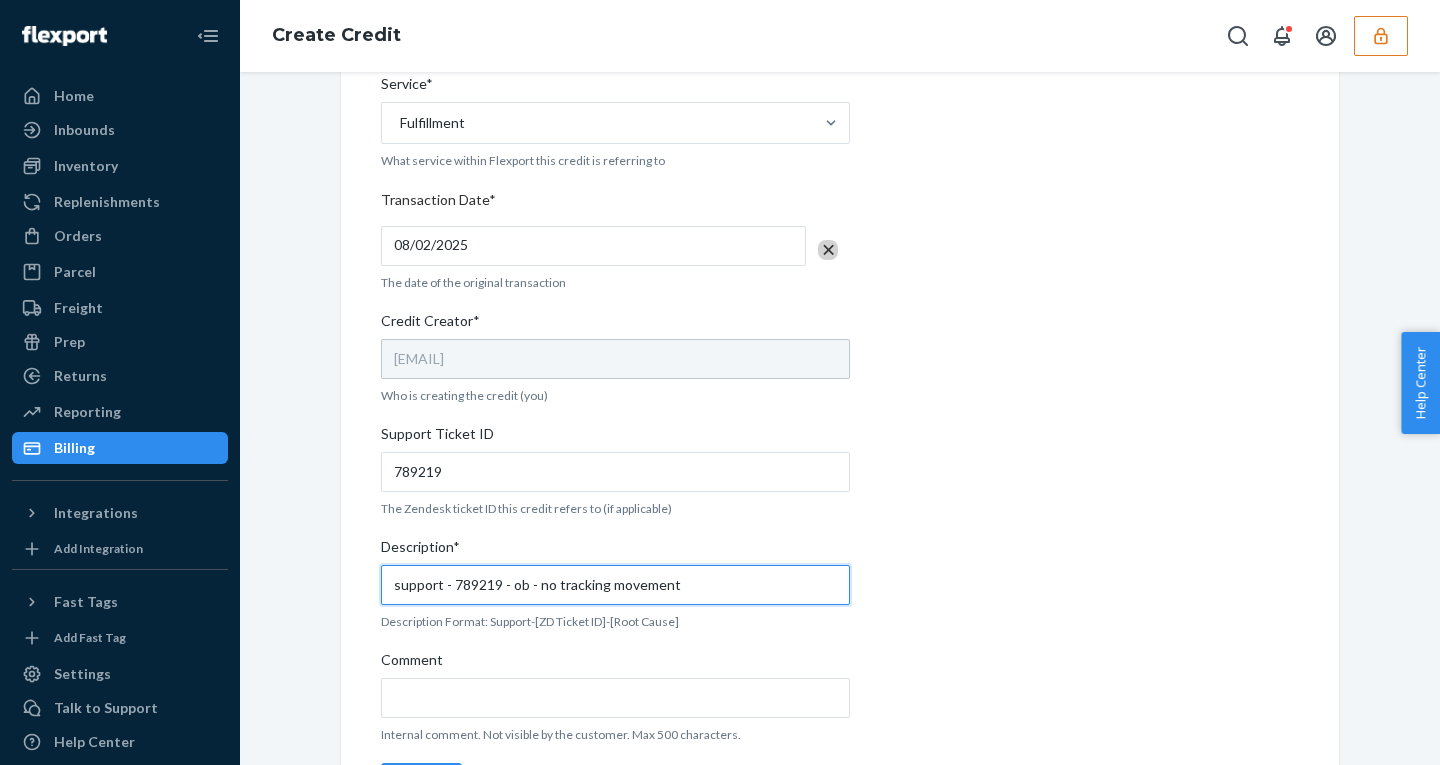 scroll, scrollTop: 615, scrollLeft: 0, axis: vertical 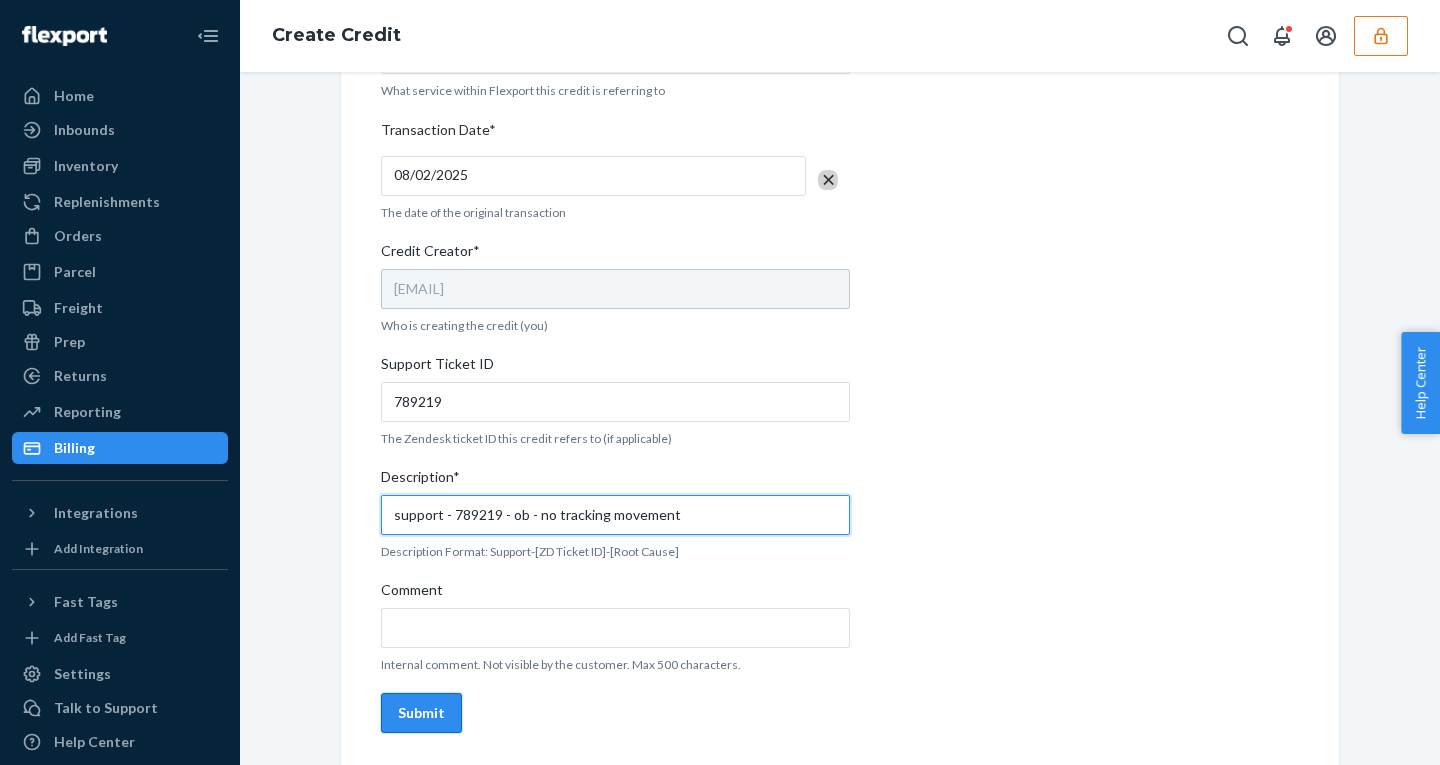 type on "support - 789219 - ob - no tracking movement" 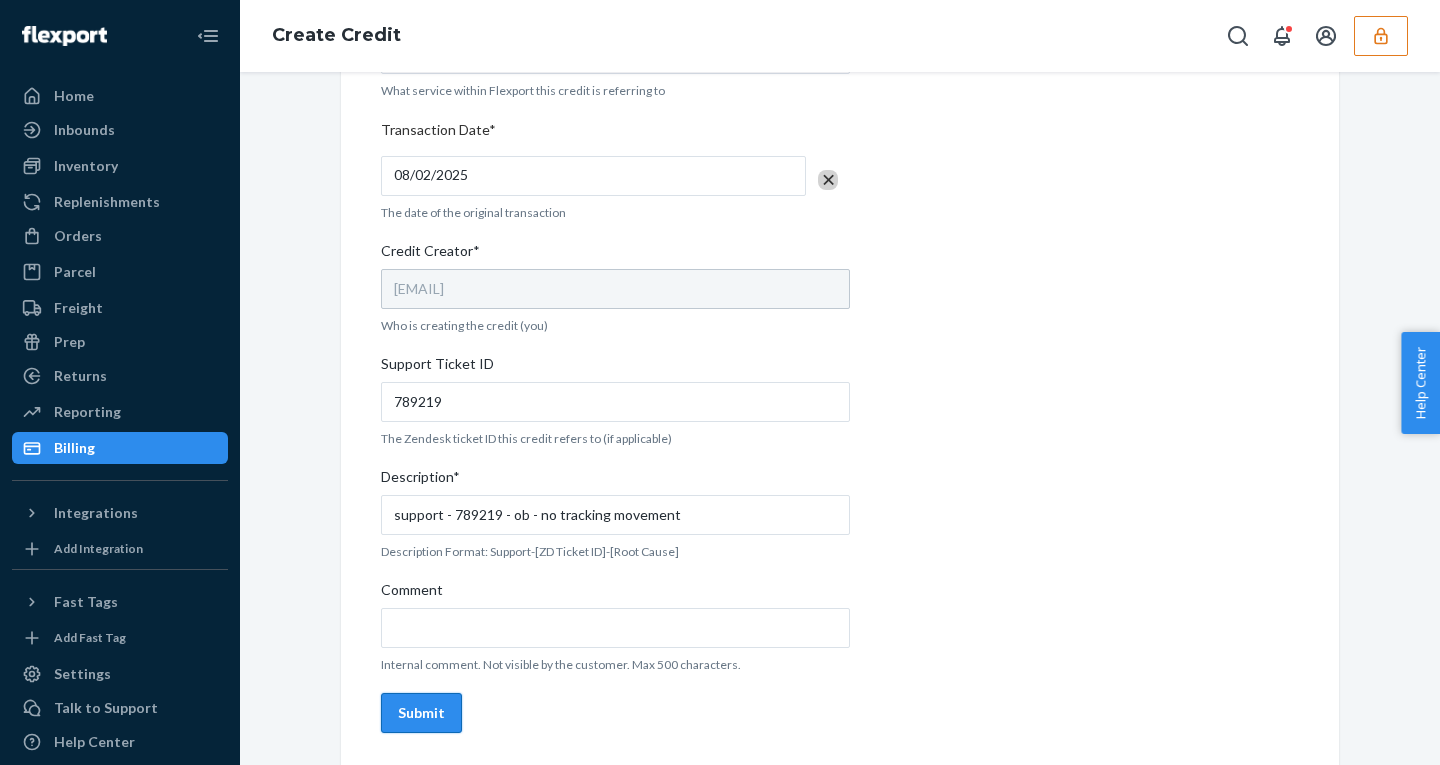click on "Submit" at bounding box center [421, 713] 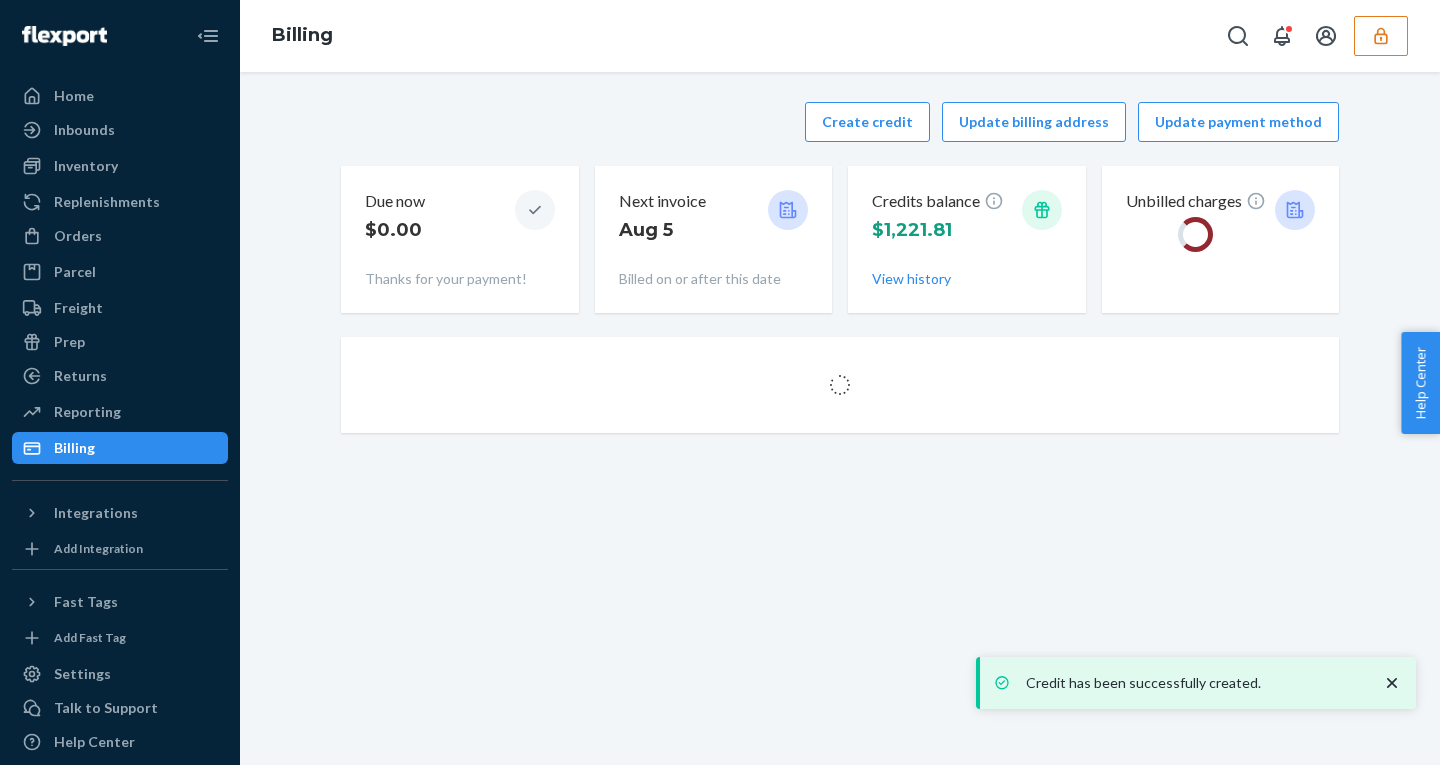 scroll, scrollTop: 0, scrollLeft: 0, axis: both 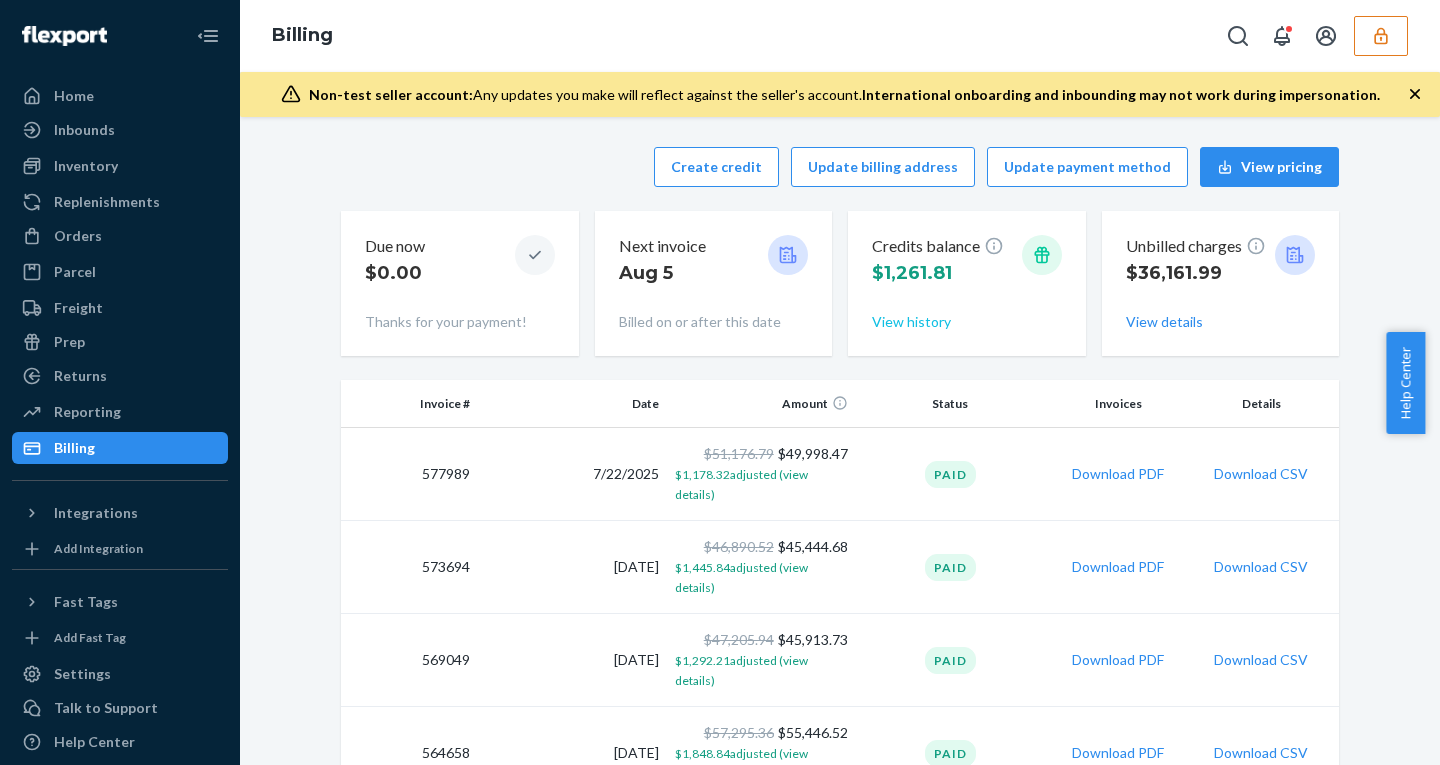 click on "View history" at bounding box center [911, 322] 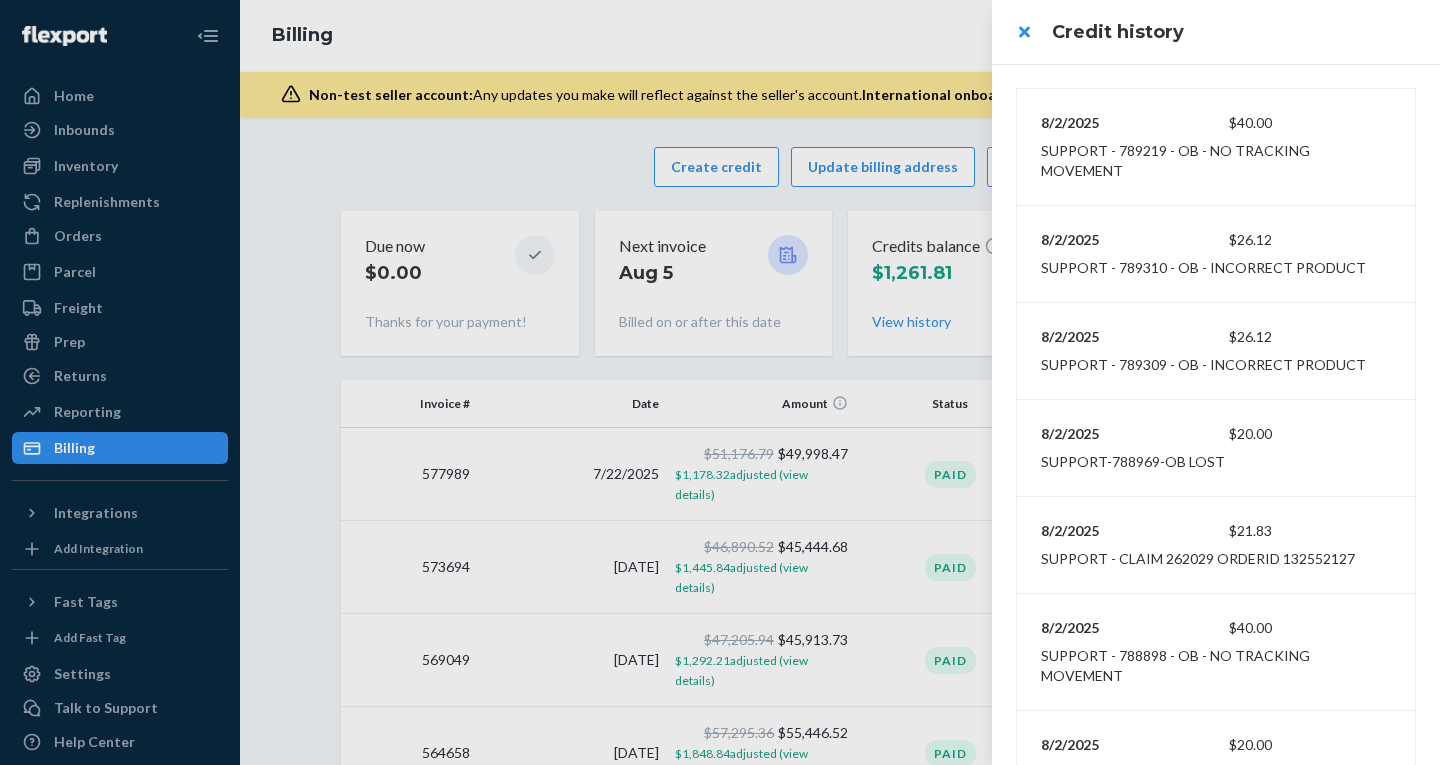 click on "8/2/2025 $40.00 support - 789219 - ob - no tracking movement" at bounding box center [1216, 147] 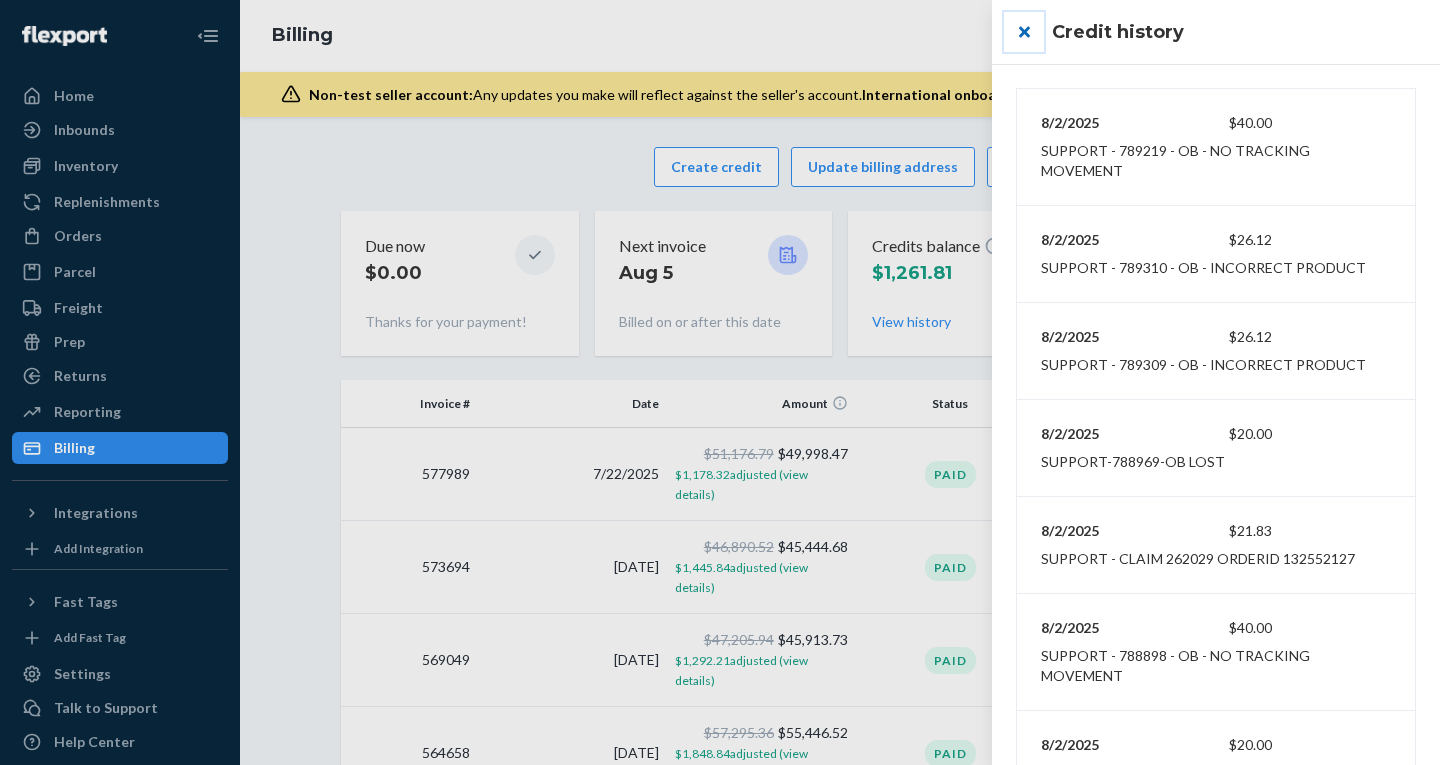 click at bounding box center (1024, 32) 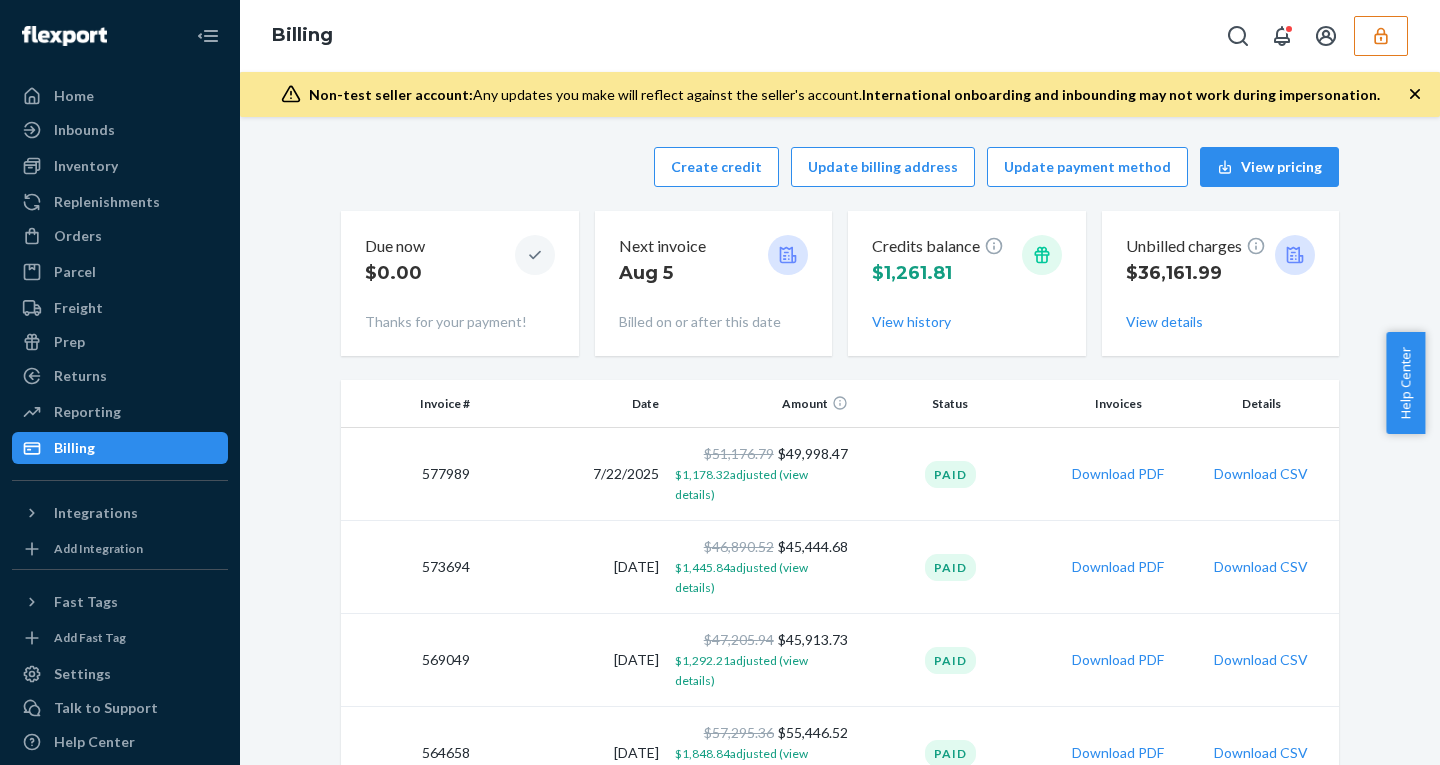 click at bounding box center (1381, 36) 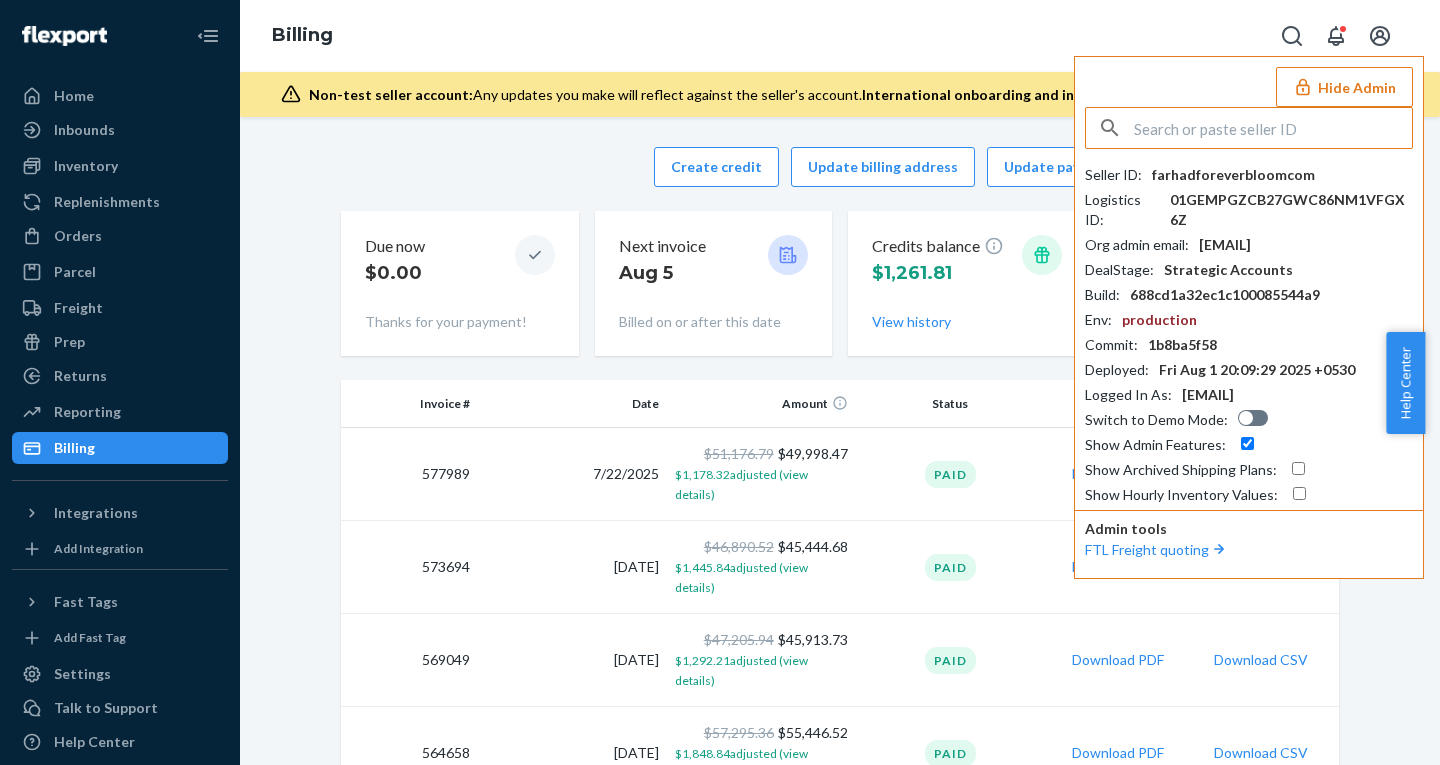 click at bounding box center [1273, 128] 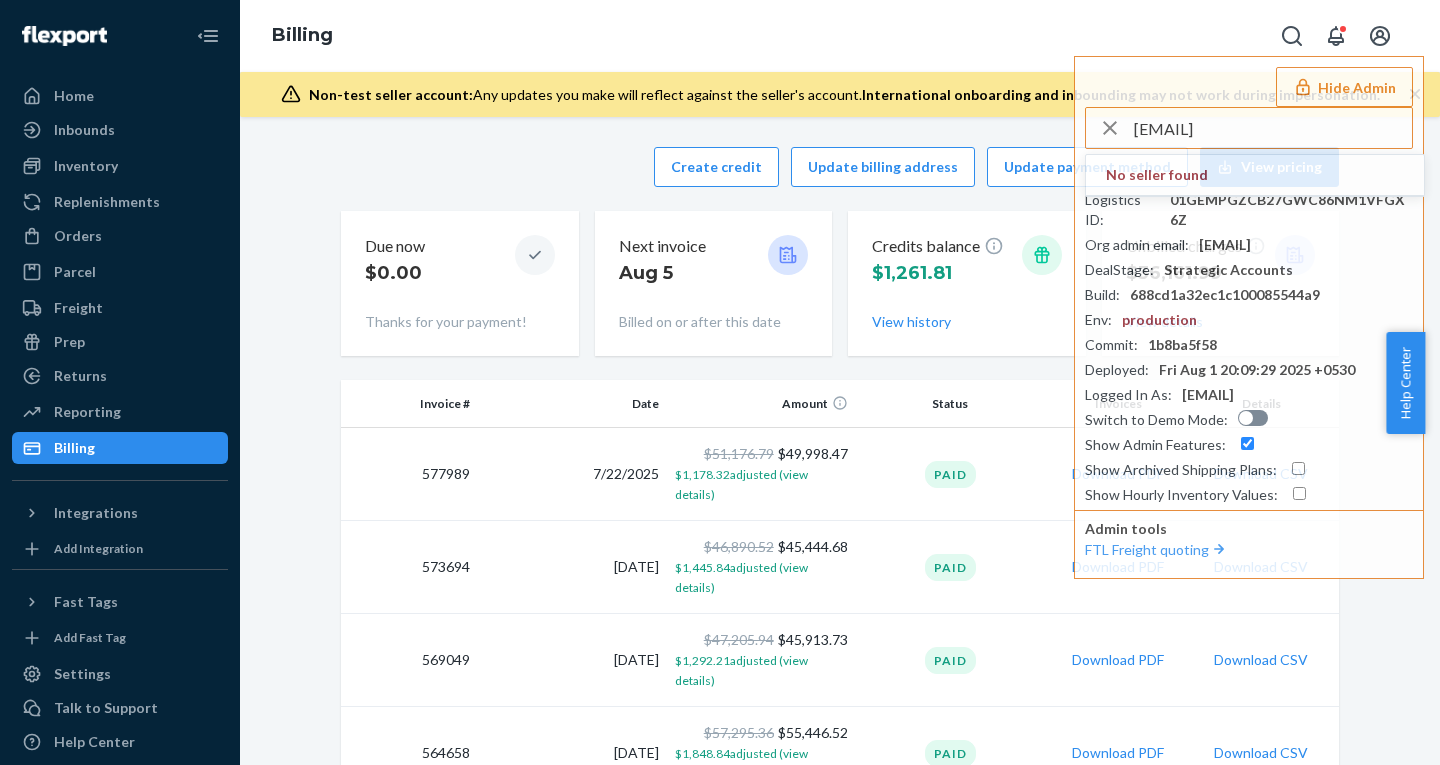 drag, startPoint x: 1211, startPoint y: 128, endPoint x: 868, endPoint y: 115, distance: 343.24628 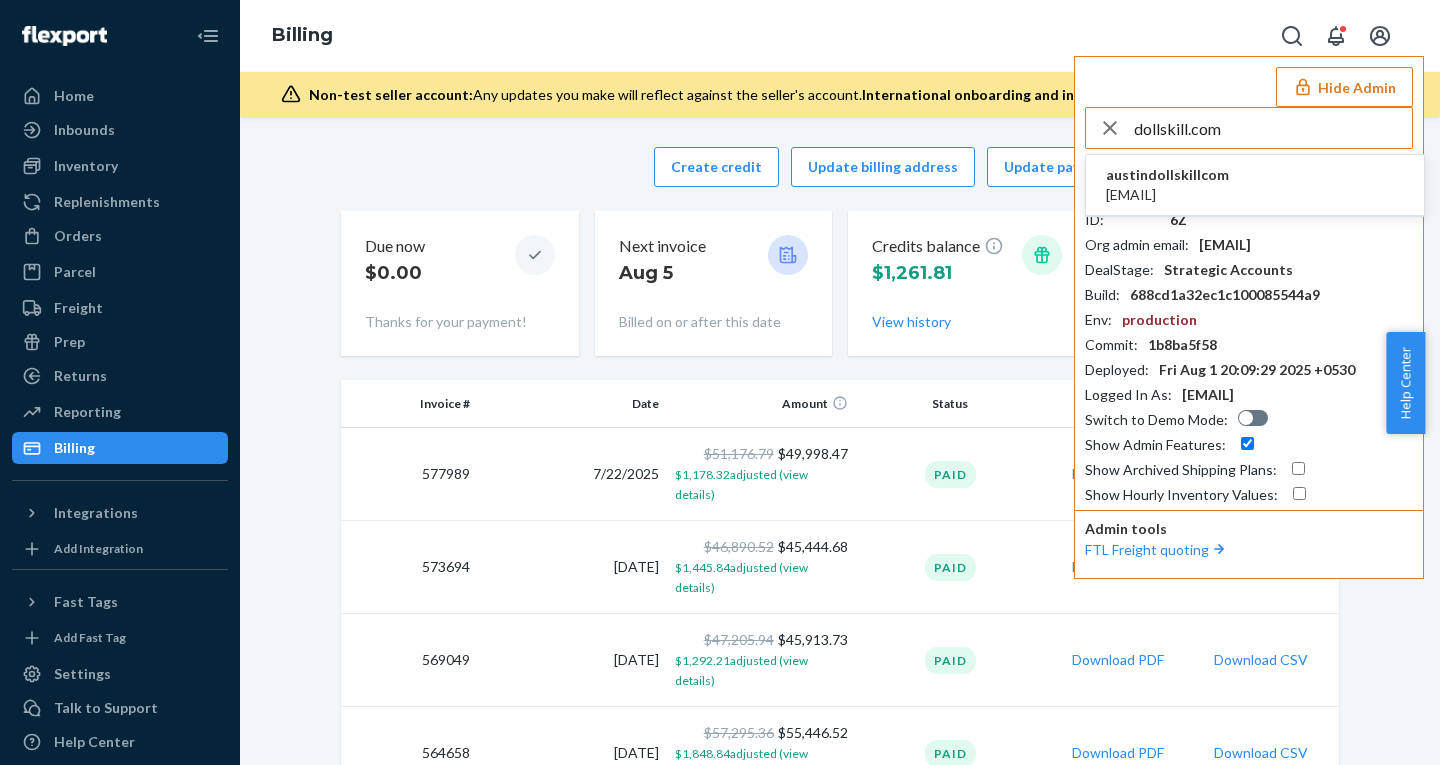 type on "dollskill.com" 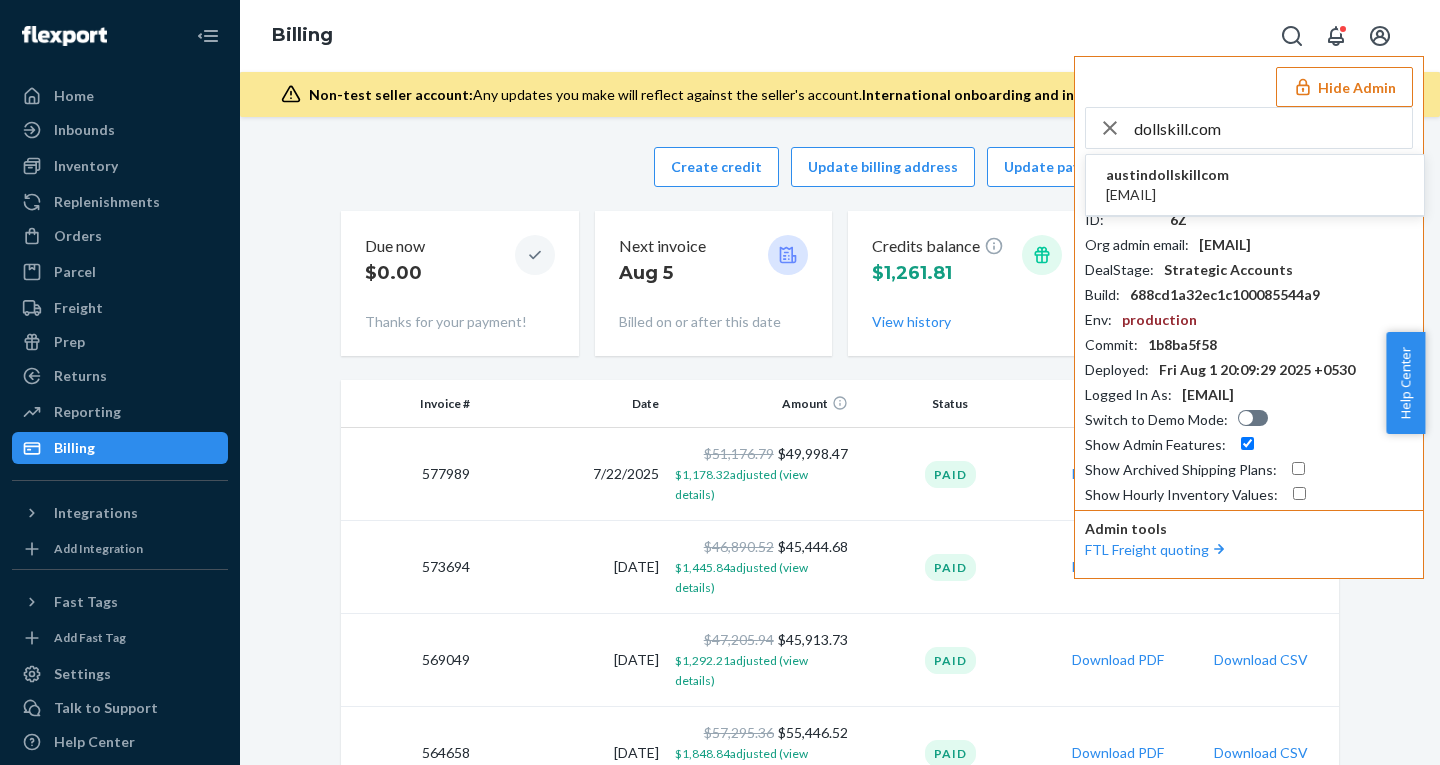 click on "paige.cox@dollskill.com" at bounding box center (1167, 195) 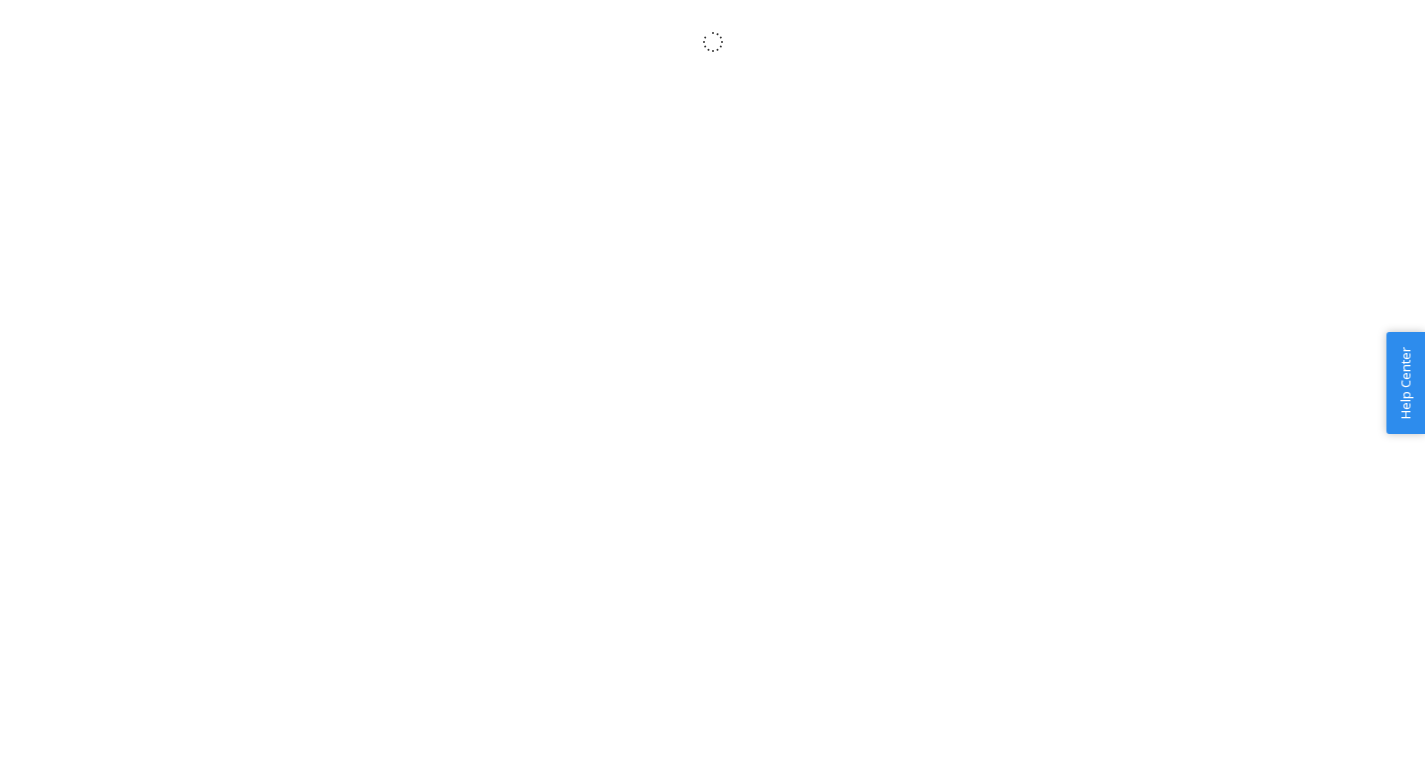 scroll, scrollTop: 0, scrollLeft: 0, axis: both 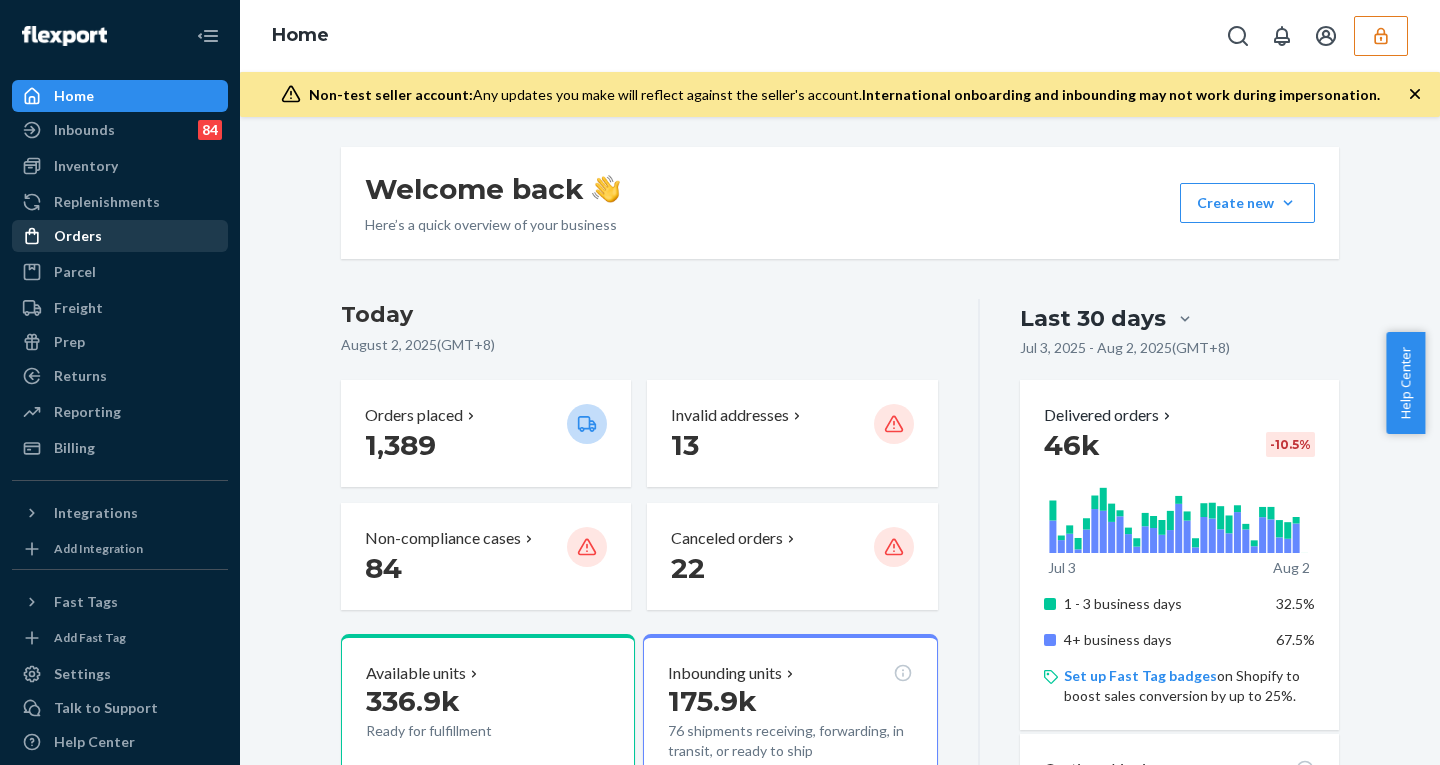 click on "Orders" at bounding box center (78, 236) 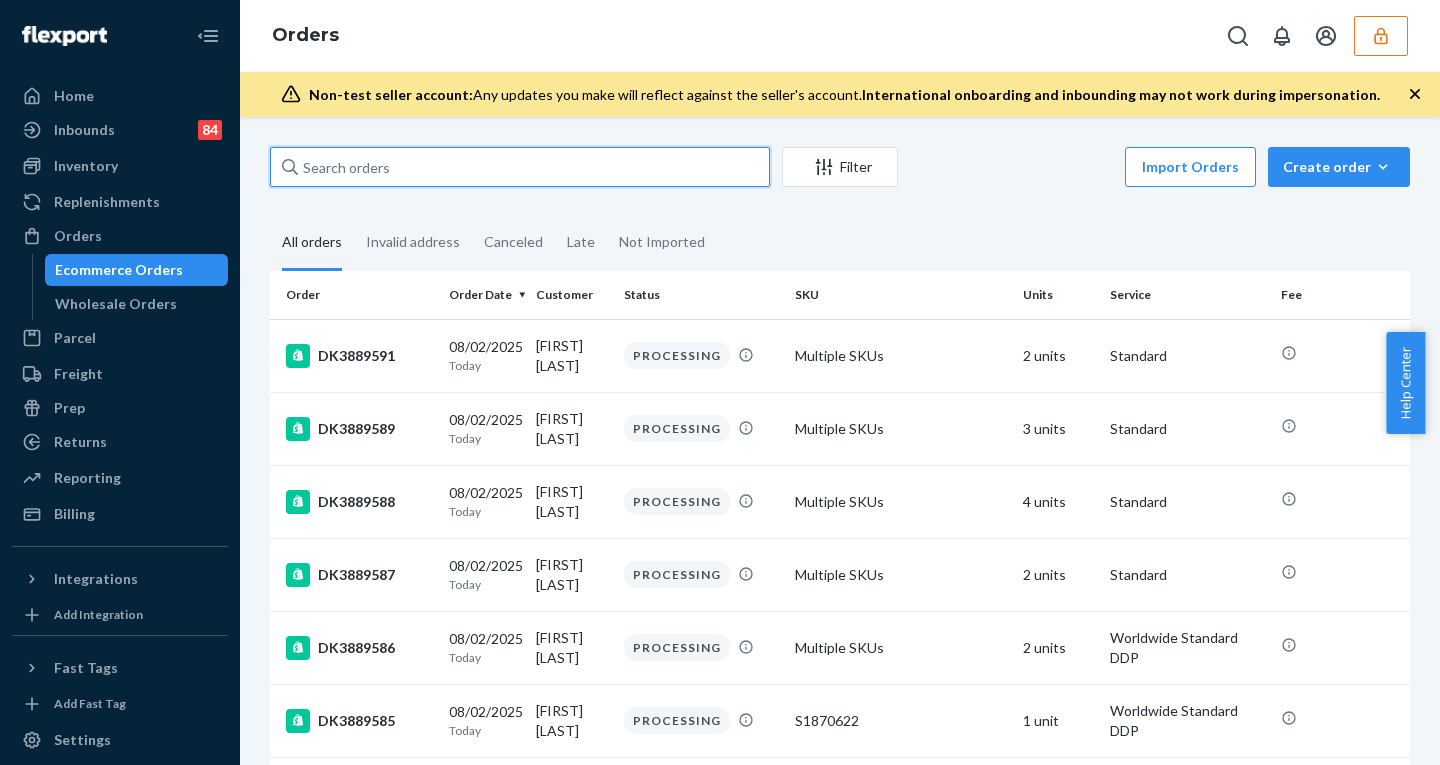click at bounding box center [520, 167] 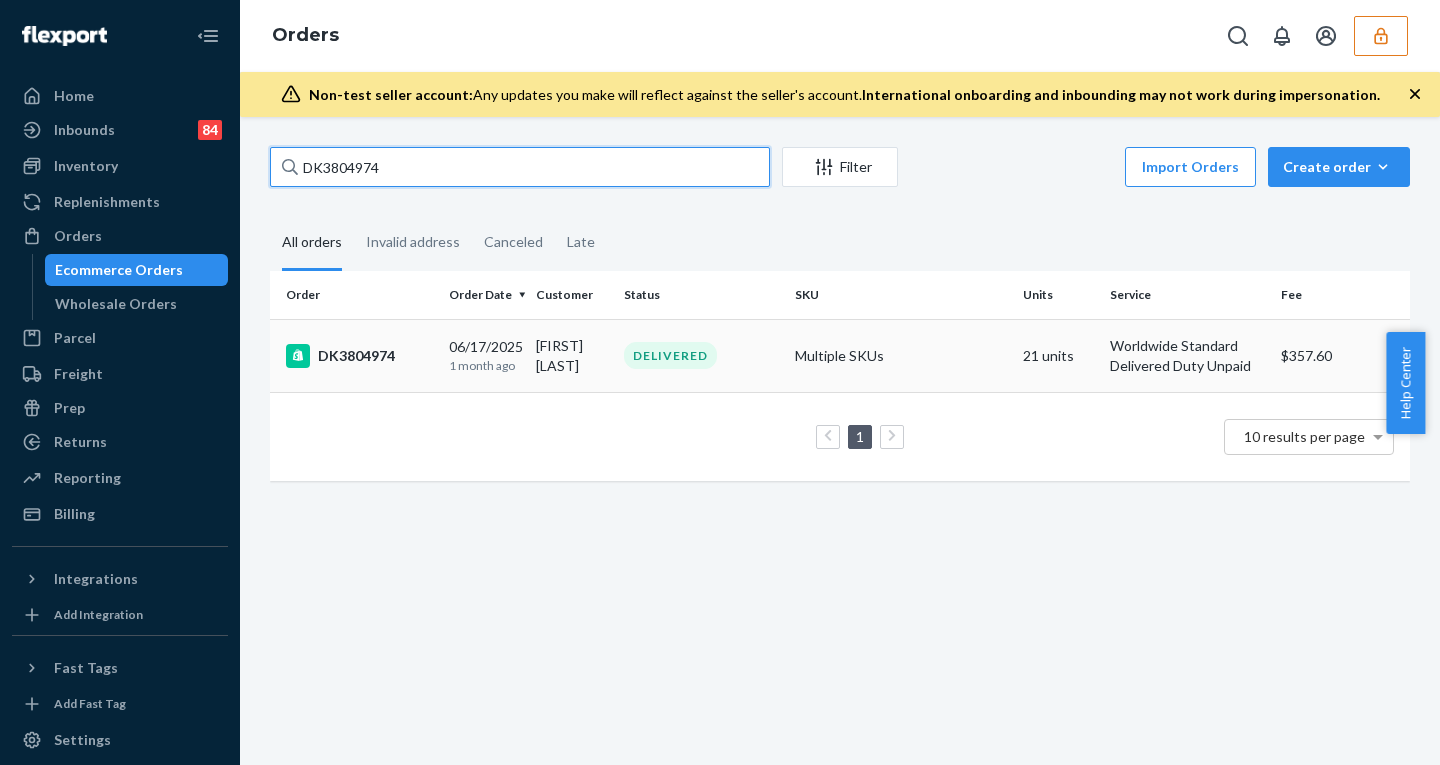type on "DK3804974" 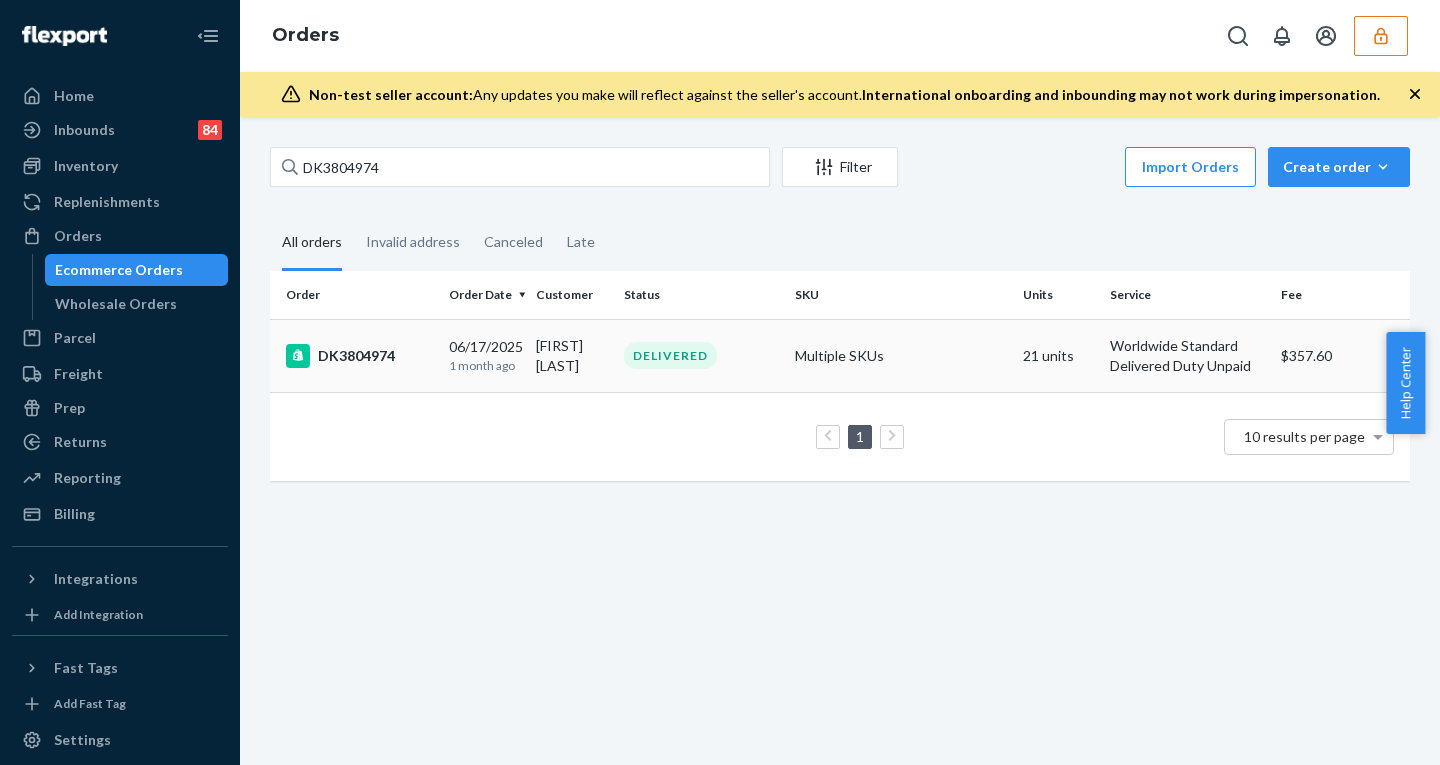 click on "Ti Ch" at bounding box center [571, 355] 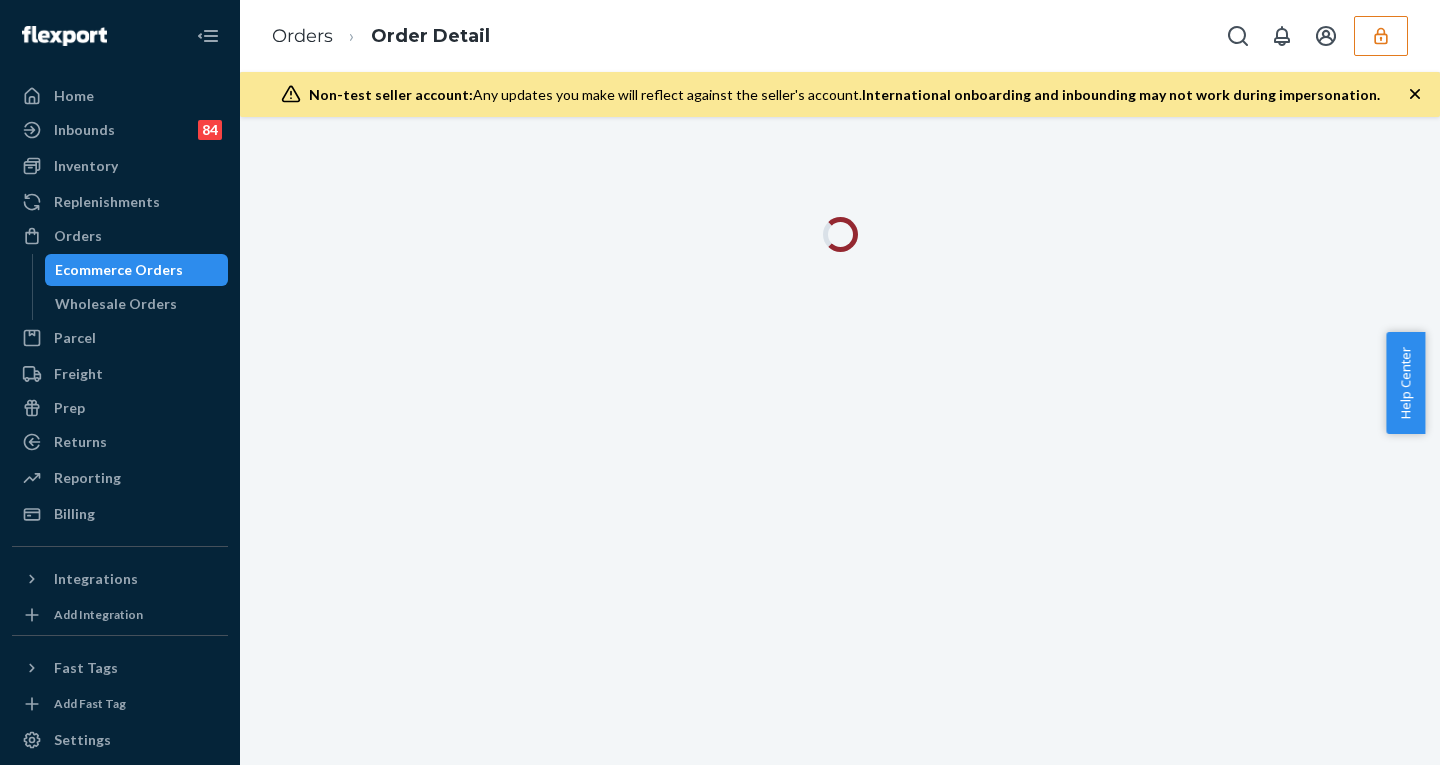 click 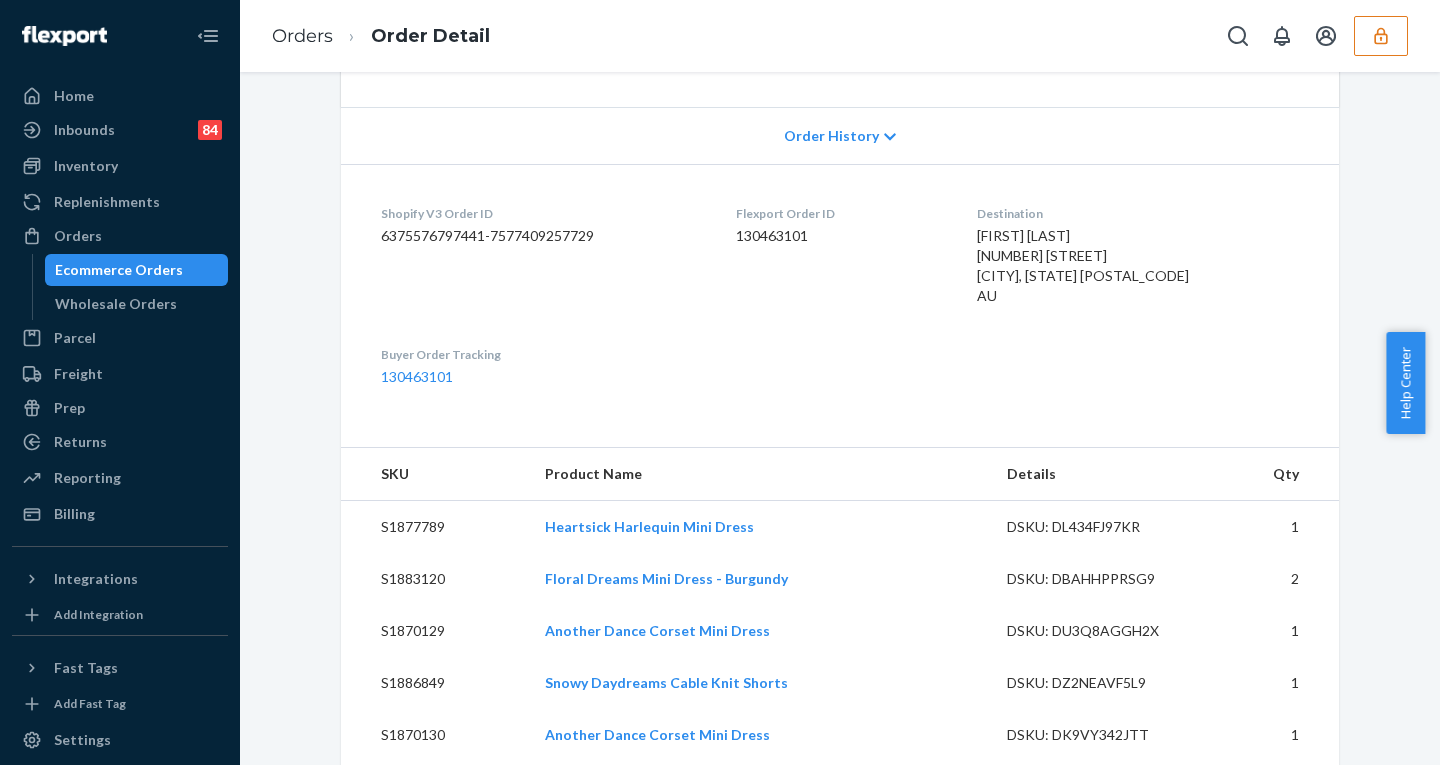scroll, scrollTop: 0, scrollLeft: 0, axis: both 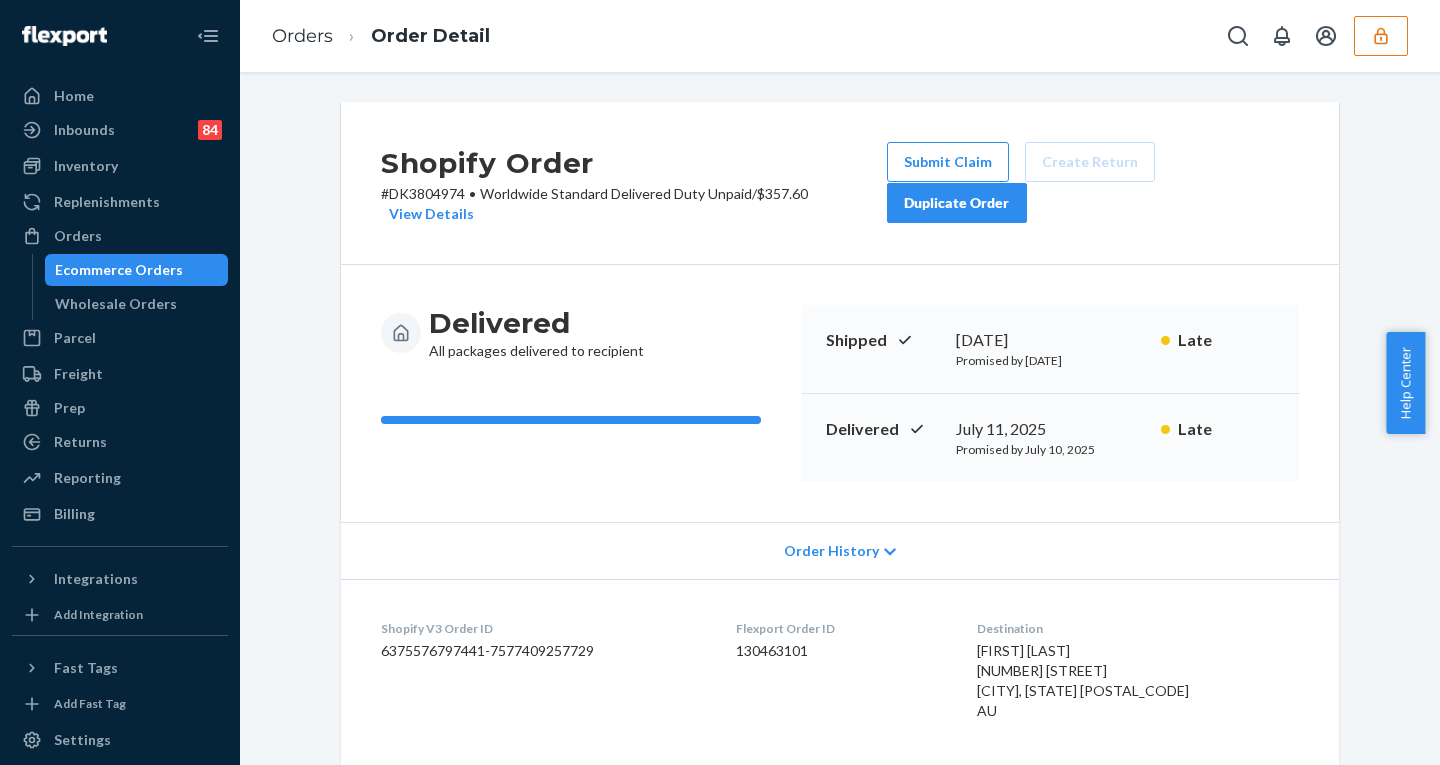 click on "Order History" at bounding box center (831, 551) 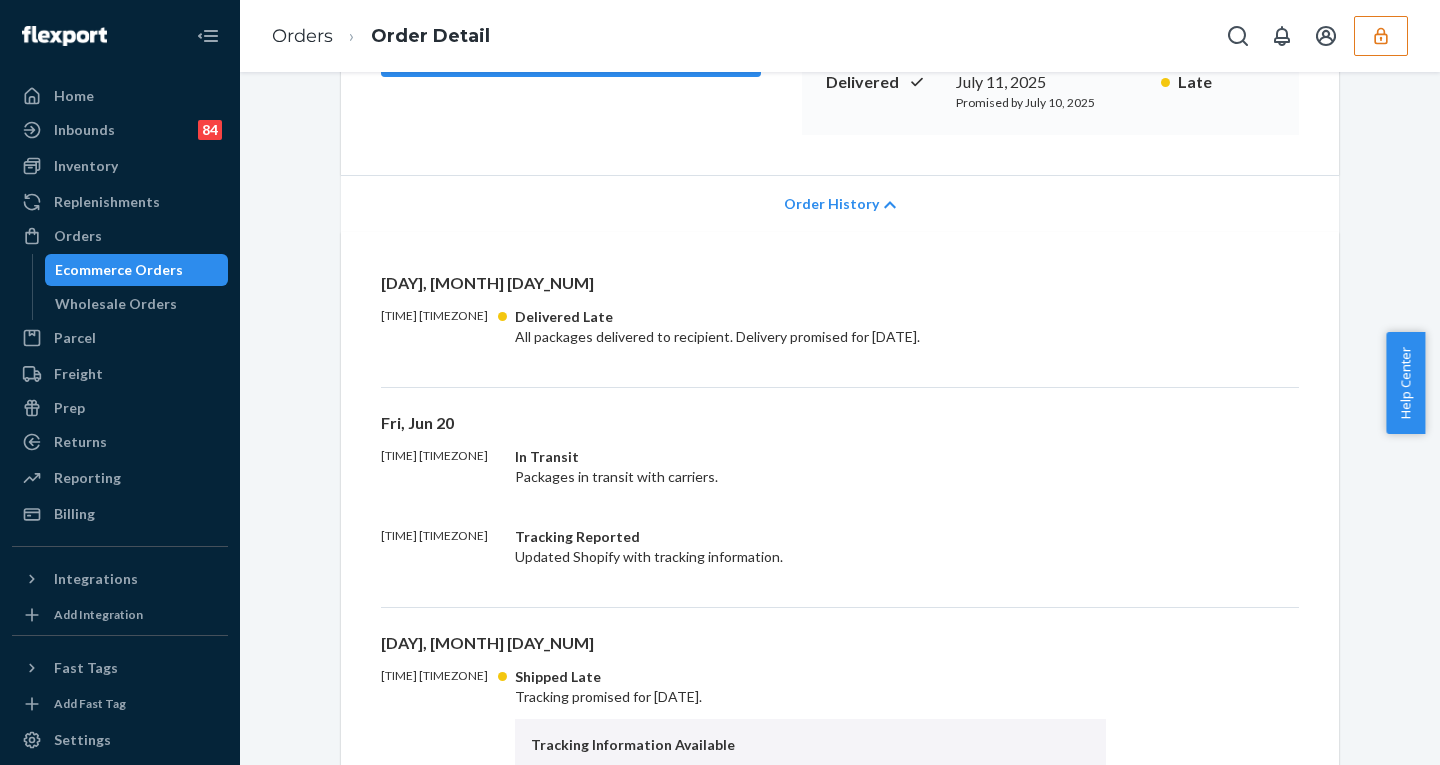 scroll, scrollTop: 102, scrollLeft: 0, axis: vertical 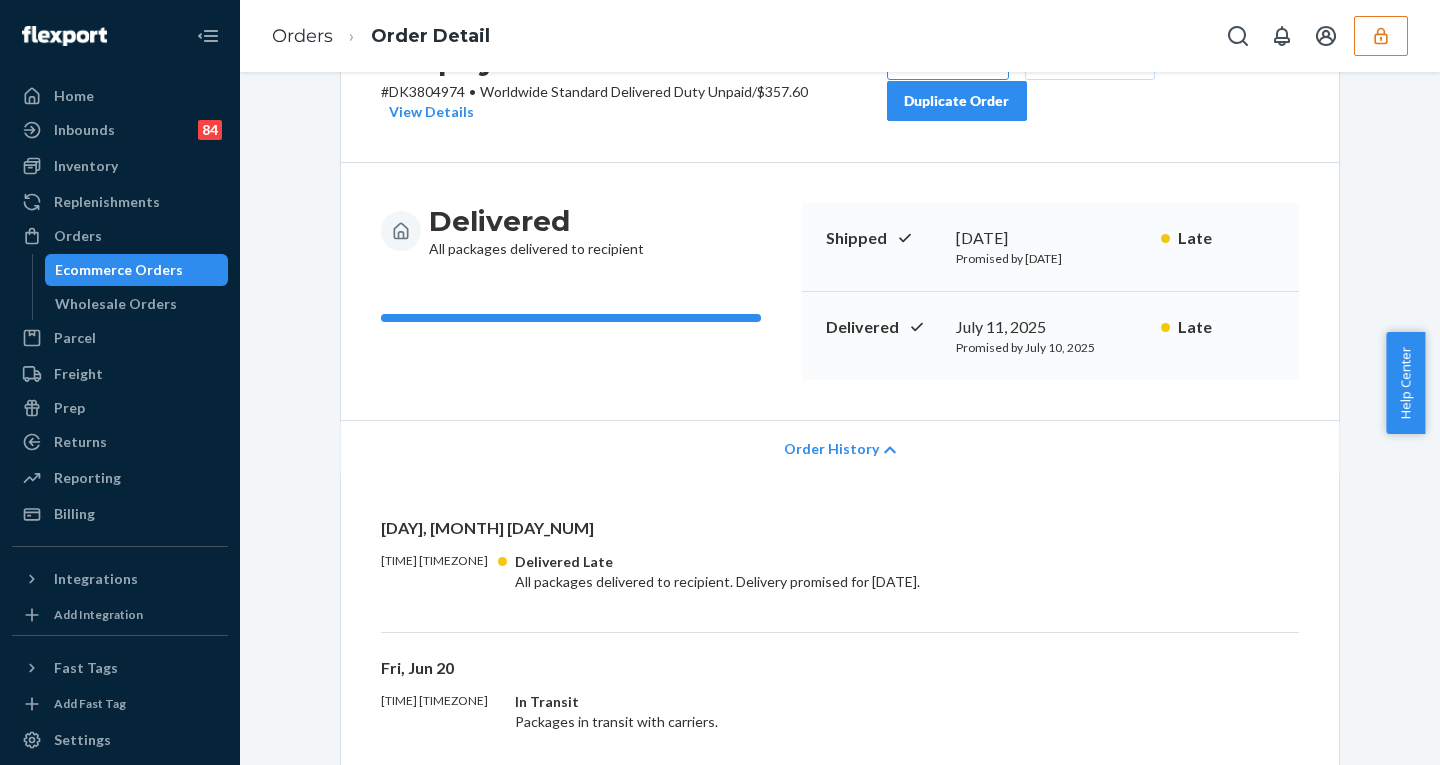 click on "Order History" at bounding box center [831, 449] 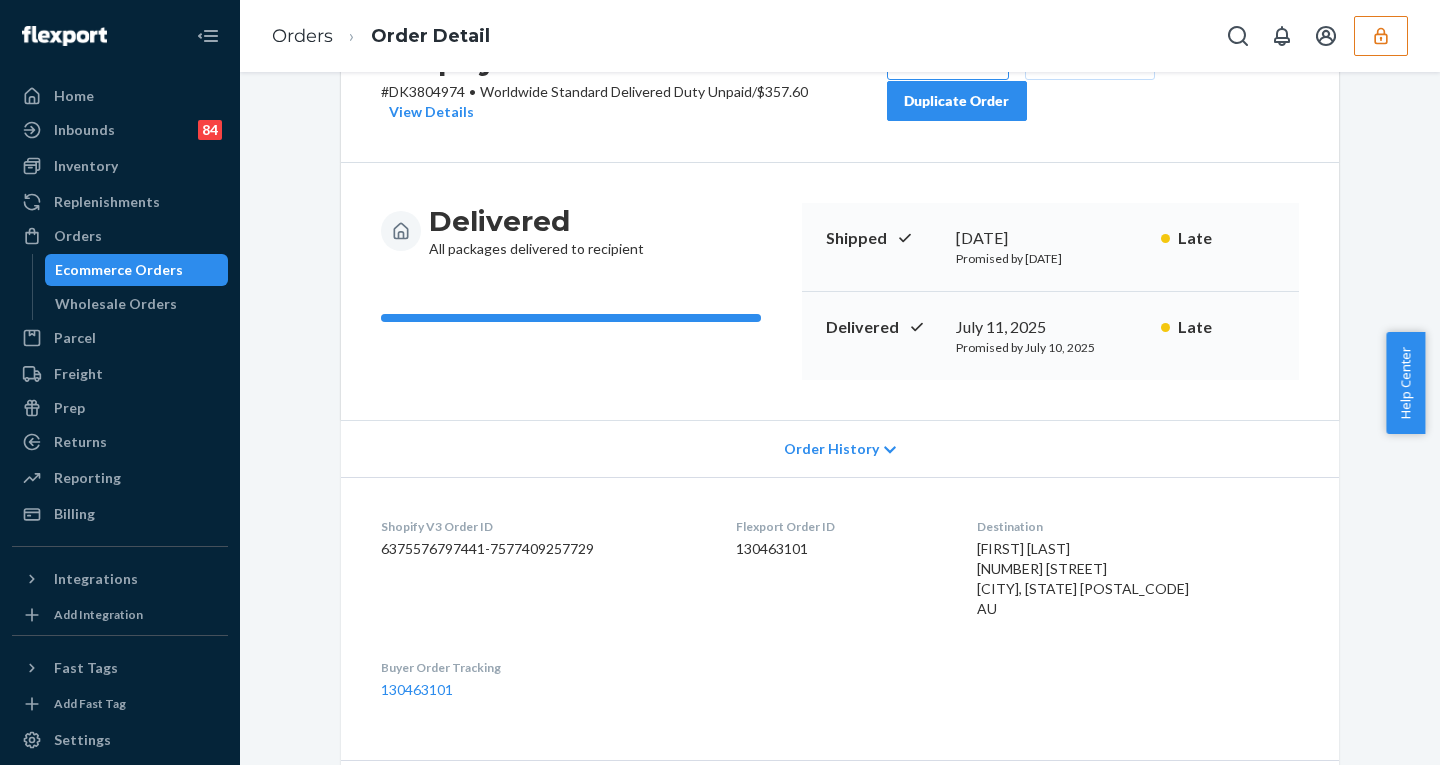 click at bounding box center (1381, 36) 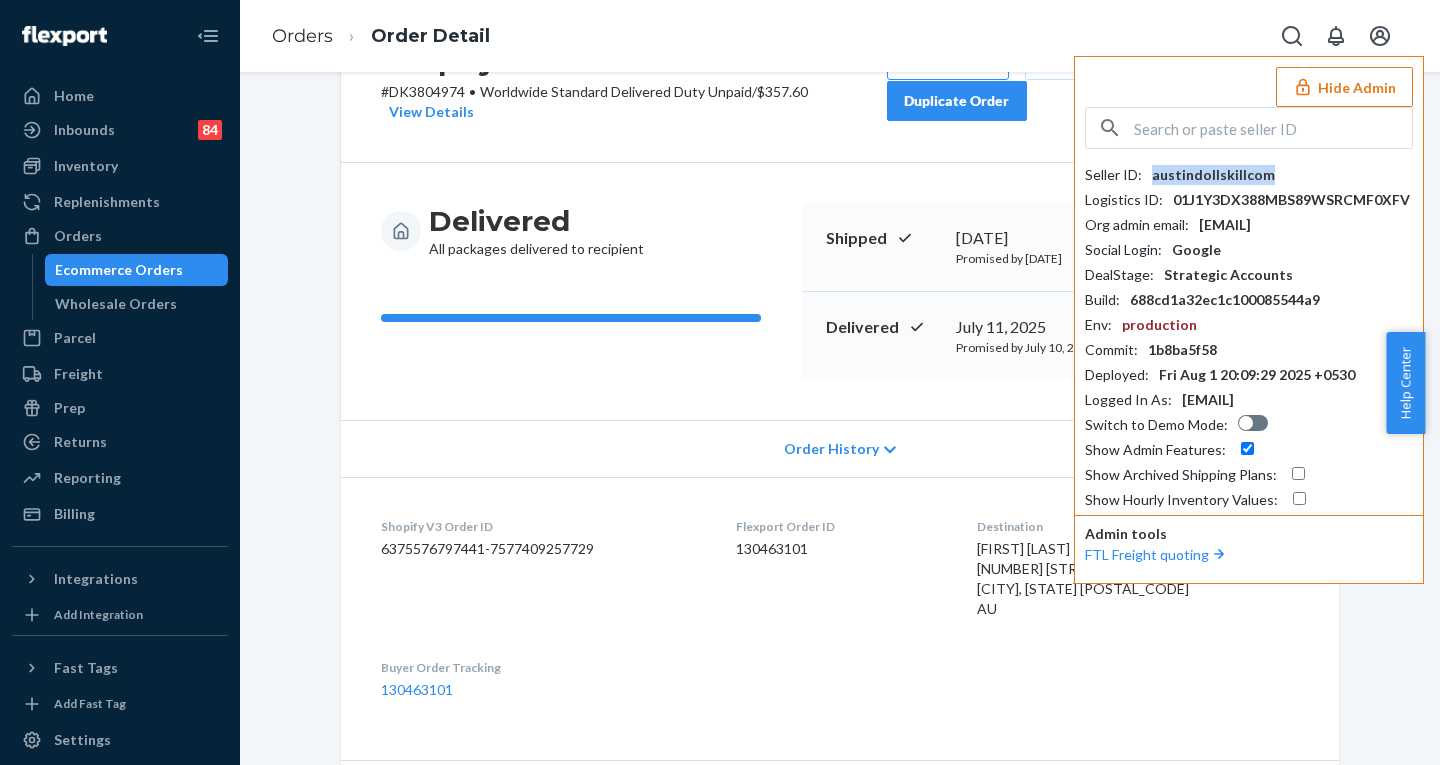 click on "austindollskillcom" at bounding box center [1213, 175] 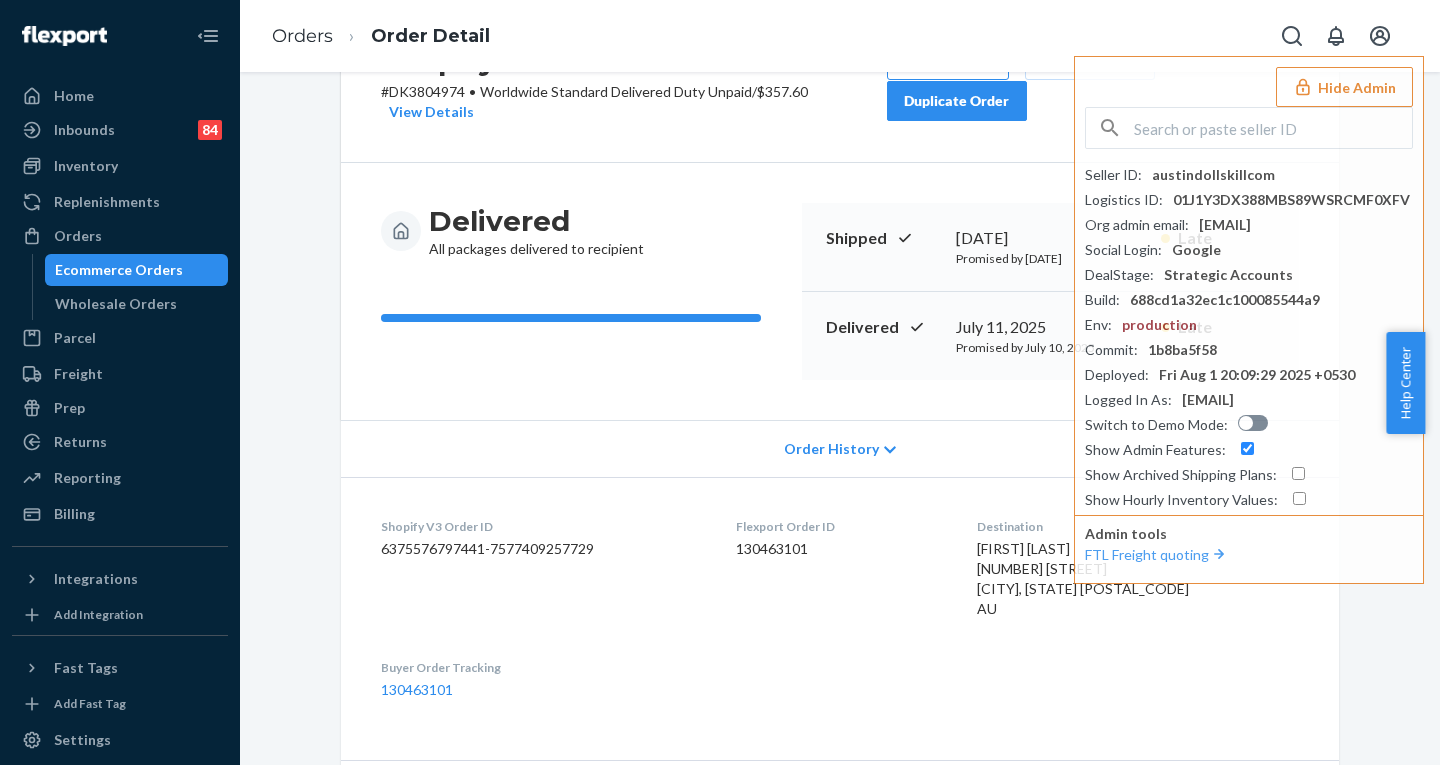 click on "6375576797441-7577409257729" at bounding box center (542, 549) 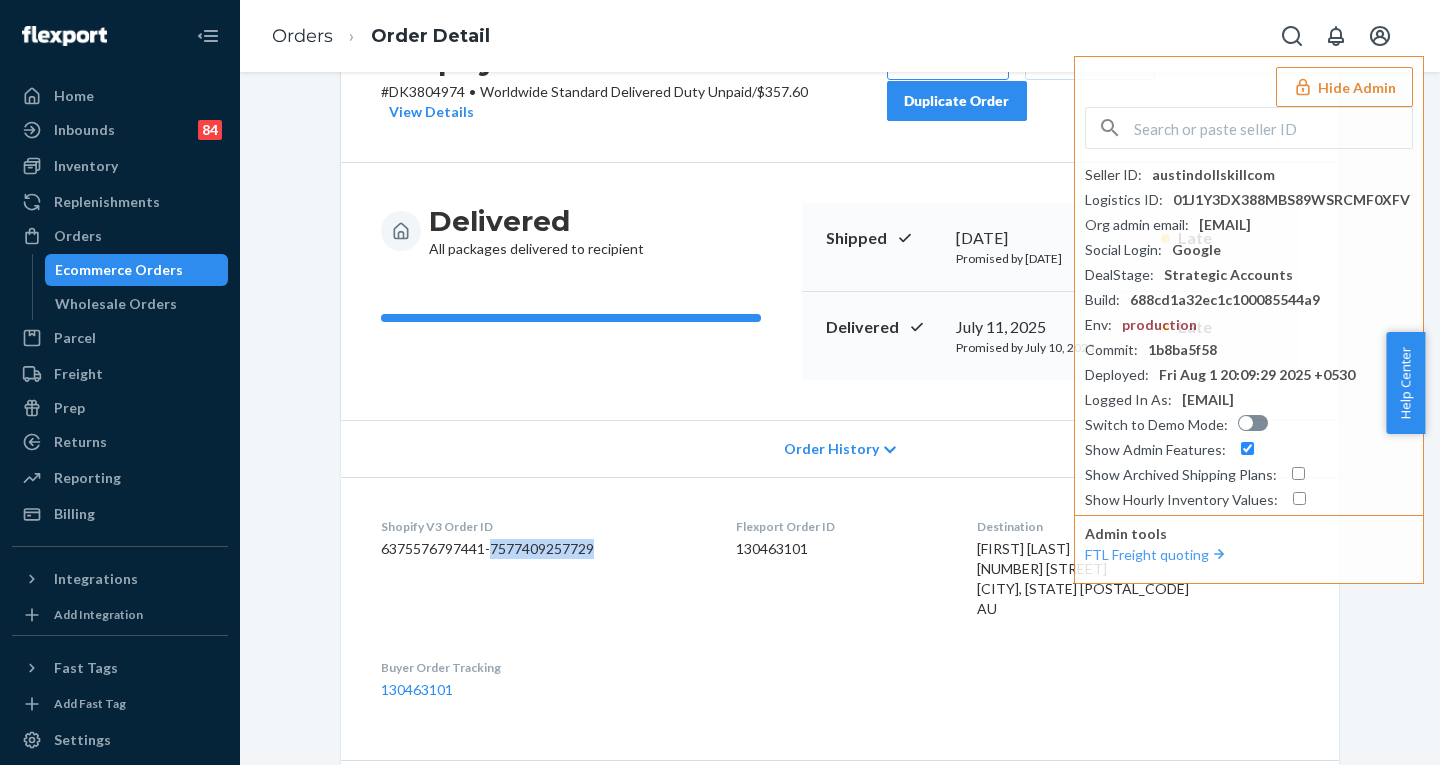 click on "6375576797441-7577409257729" at bounding box center (542, 549) 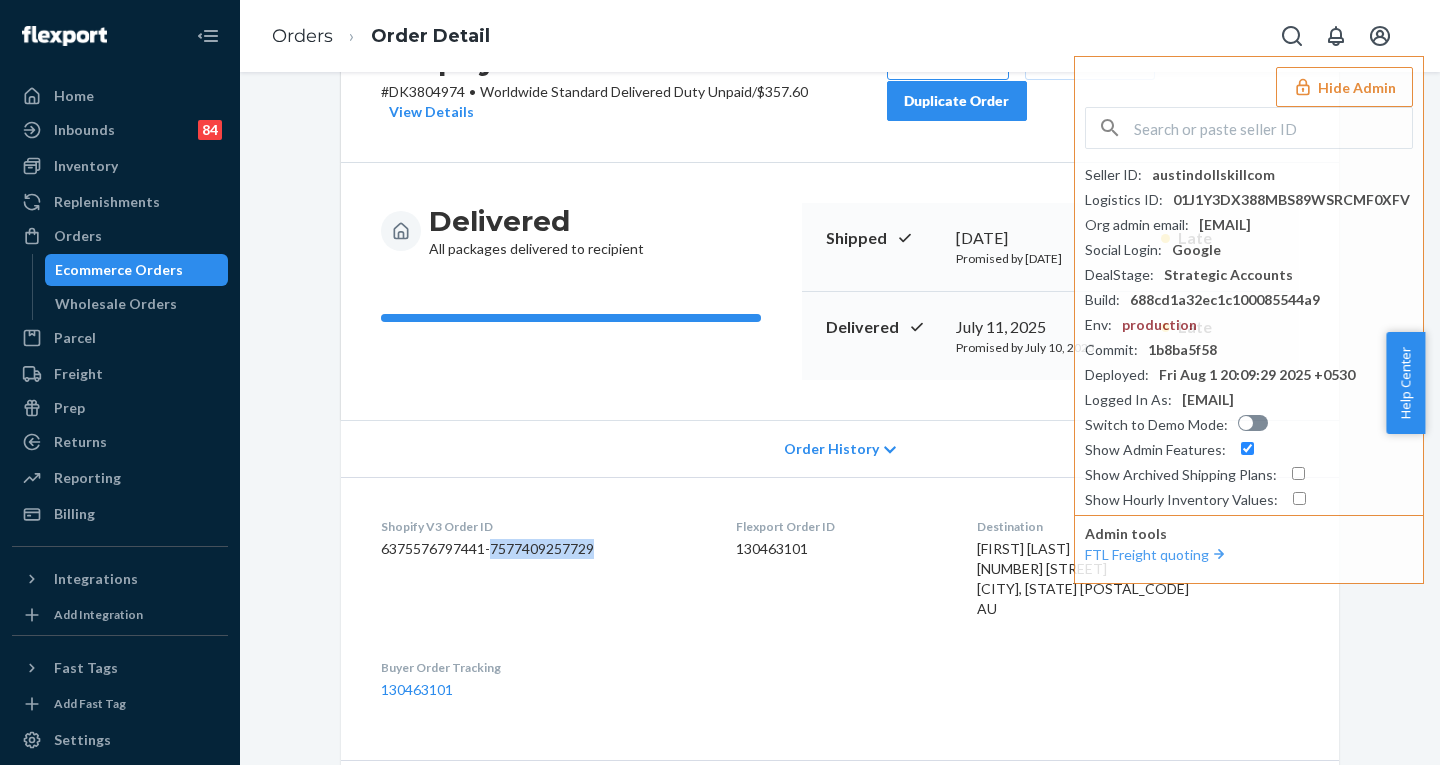 copy on "7577409257729" 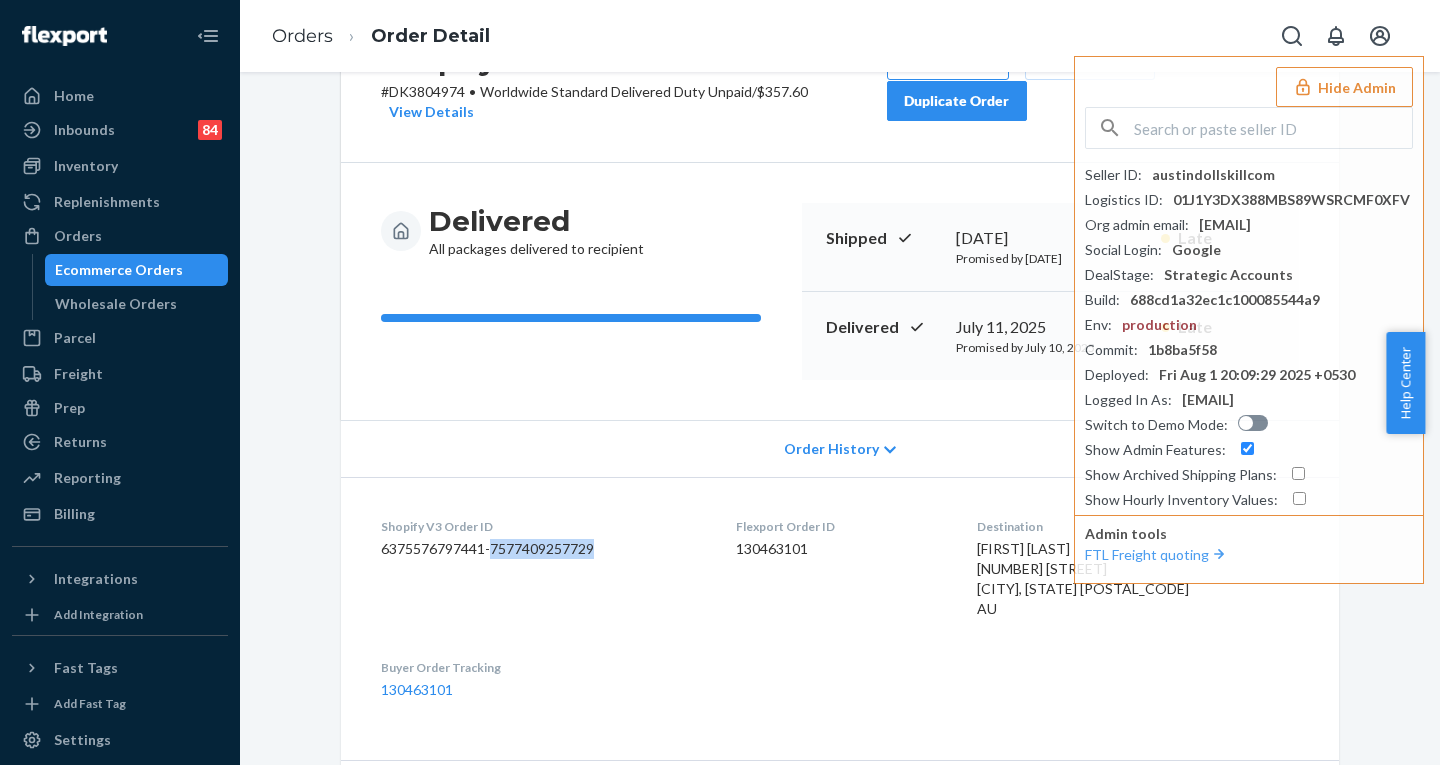 click on "6375576797441-7577409257729" at bounding box center (542, 549) 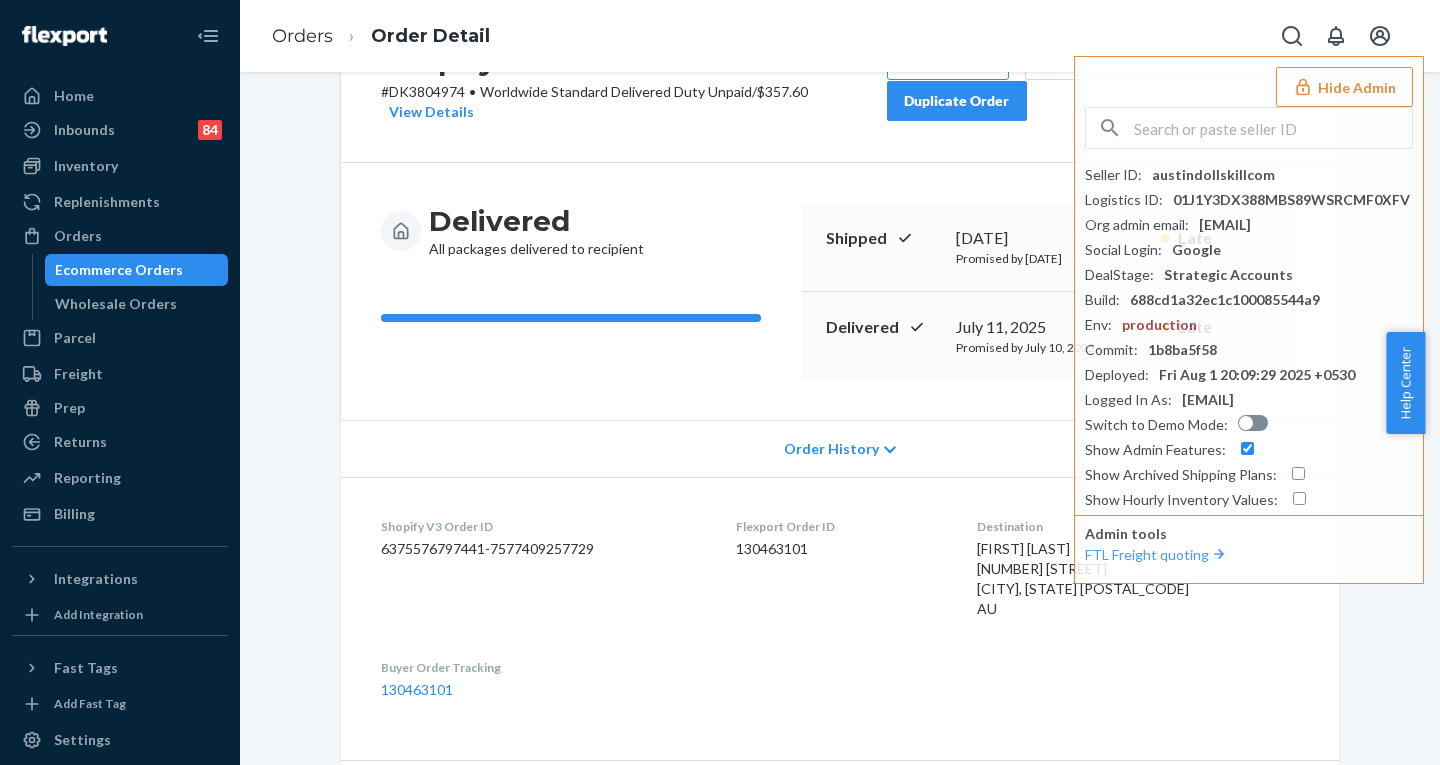 click on "6375576797441-7577409257729" at bounding box center [542, 549] 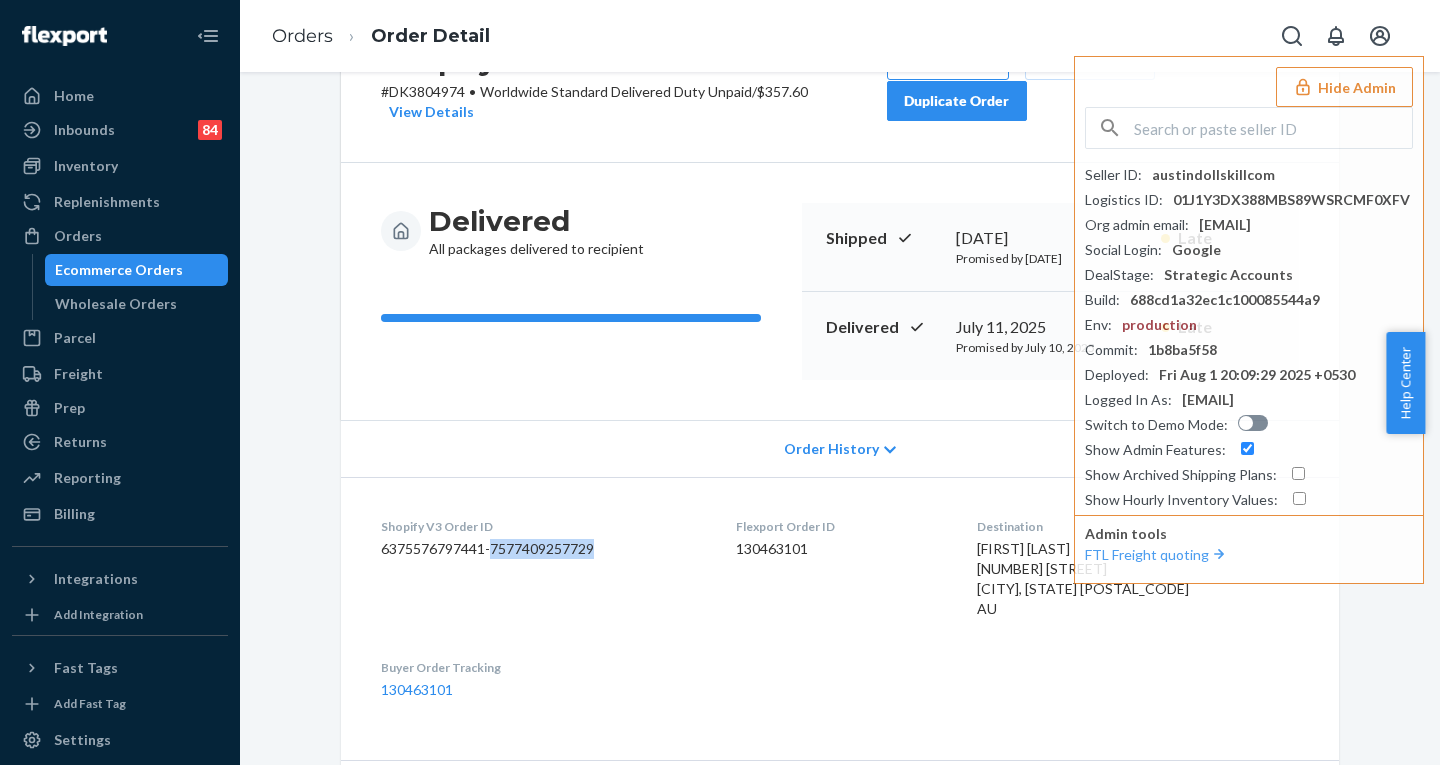 click on "Ecommerce Orders" at bounding box center (119, 270) 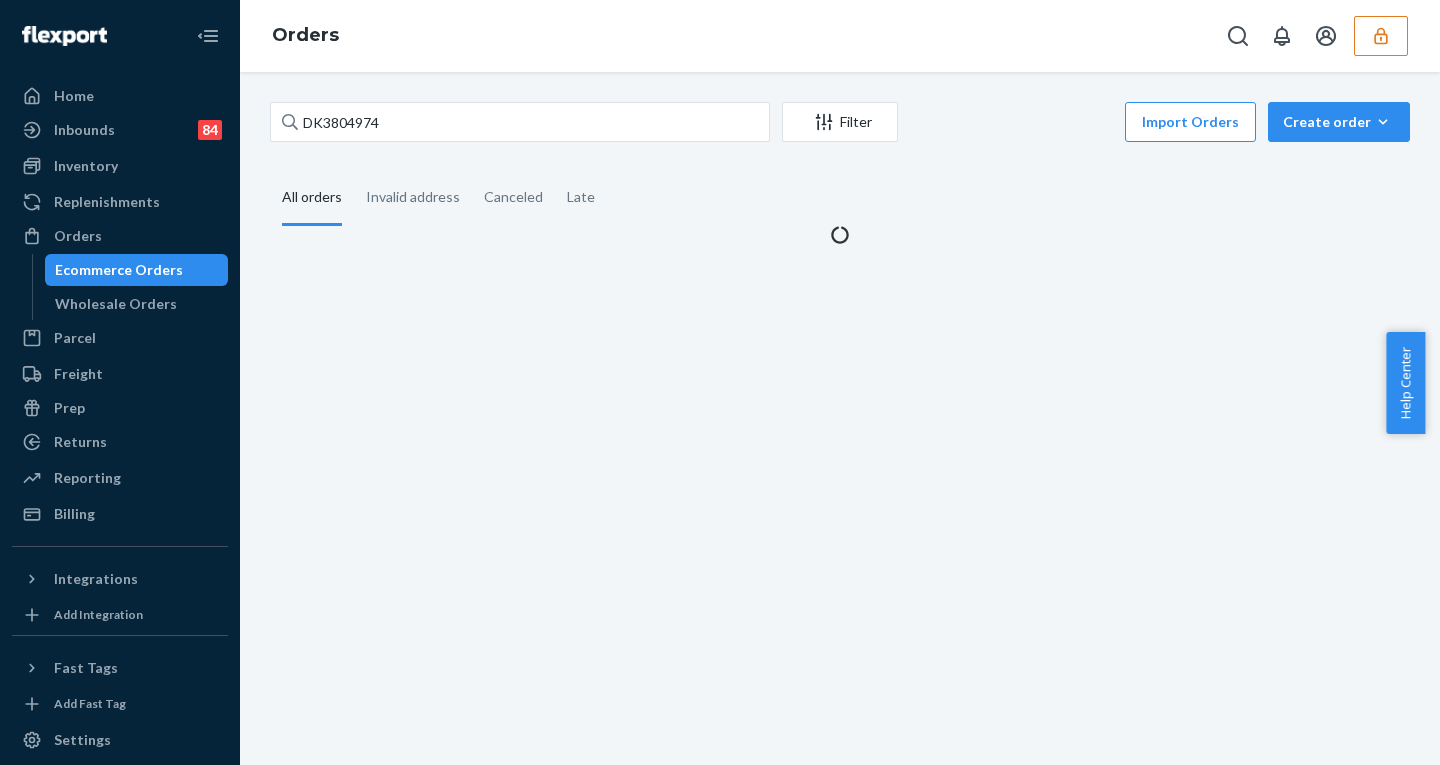scroll, scrollTop: 0, scrollLeft: 0, axis: both 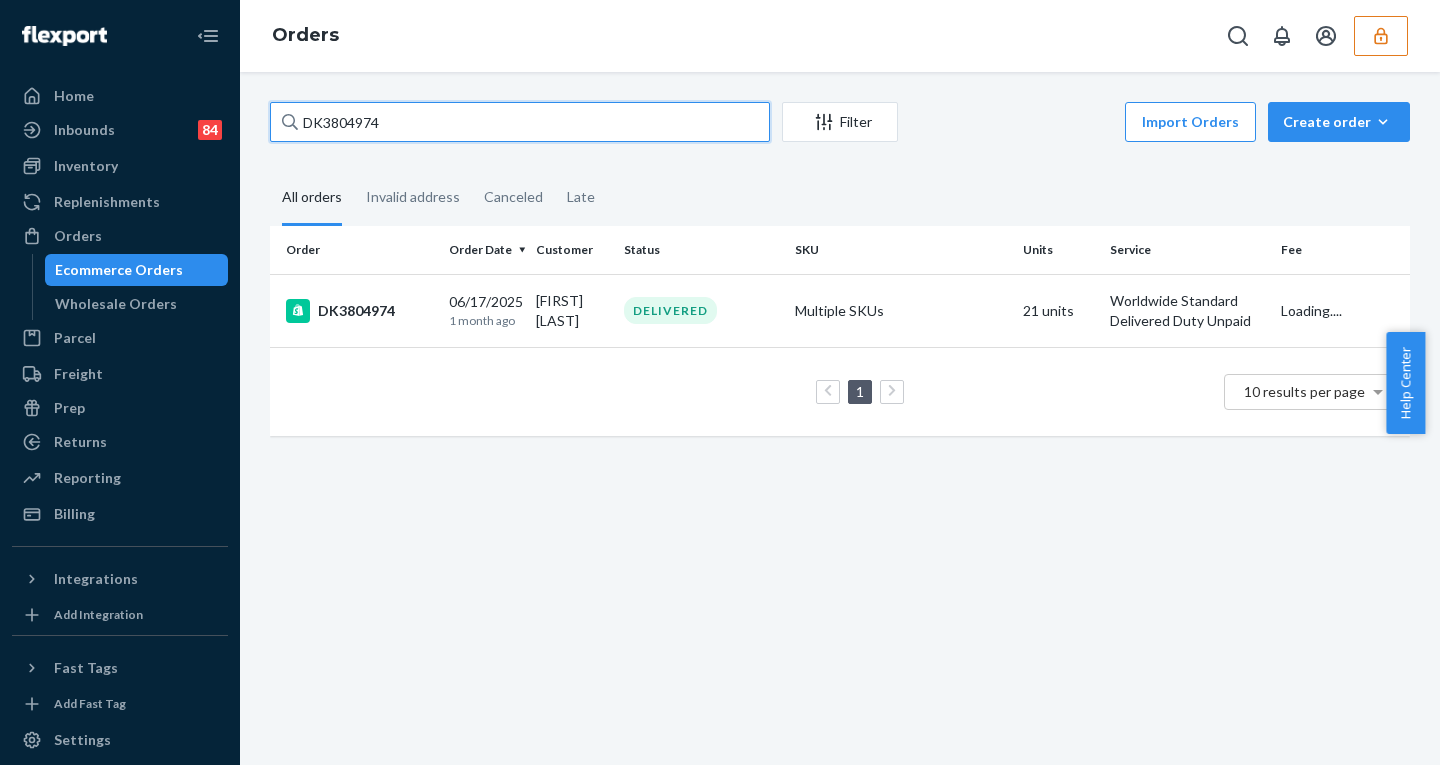 click on "DK3804974" at bounding box center (520, 122) 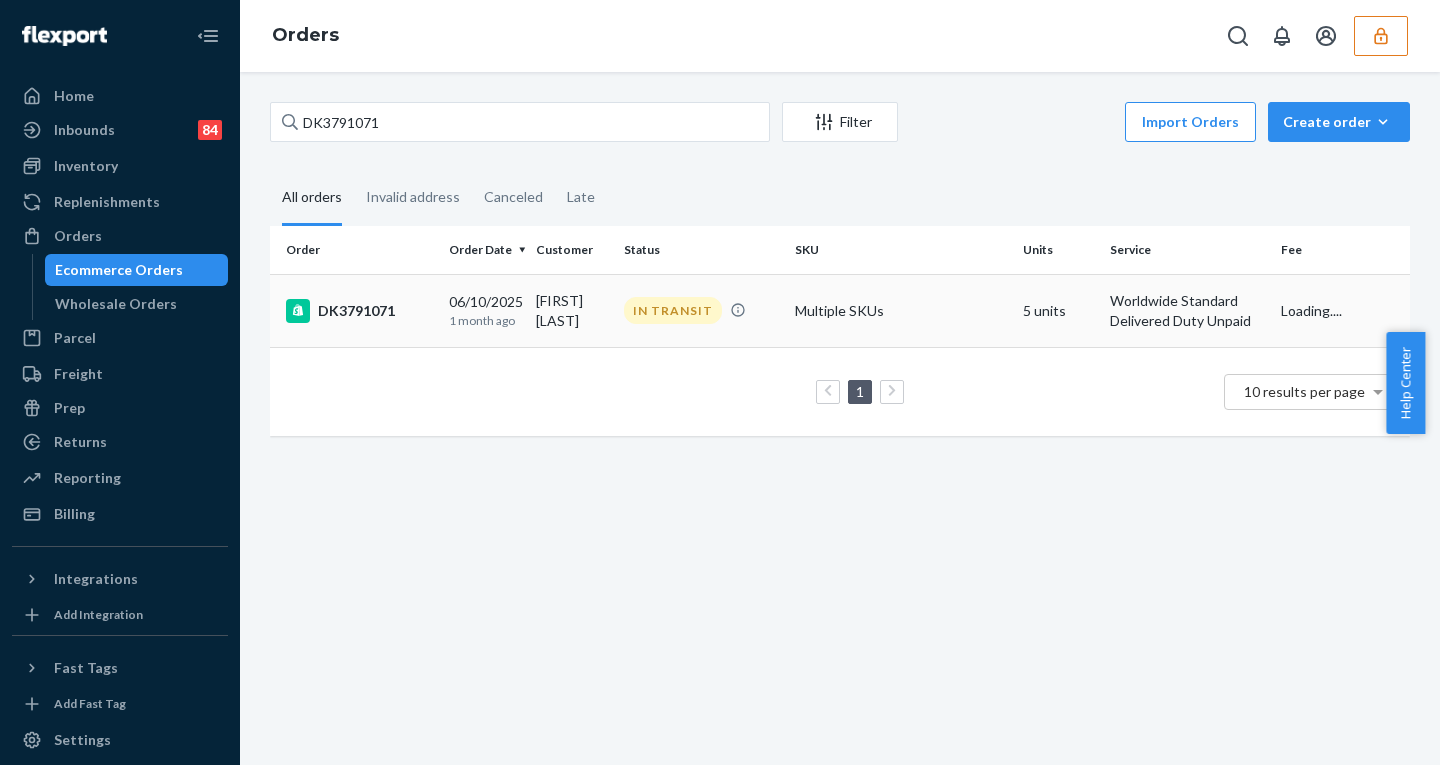 click on "06/10/2025 1 month ago" at bounding box center [484, 310] 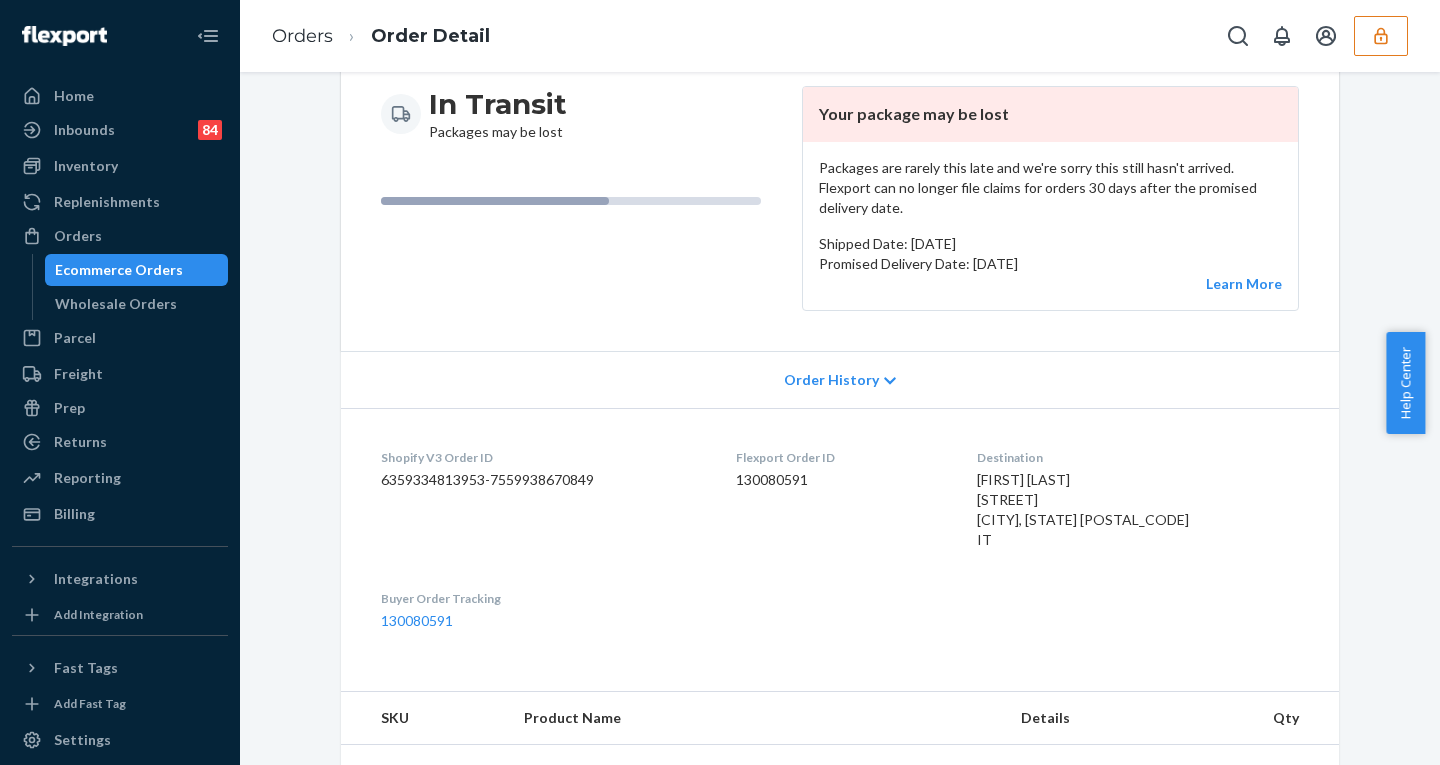 scroll, scrollTop: 190, scrollLeft: 0, axis: vertical 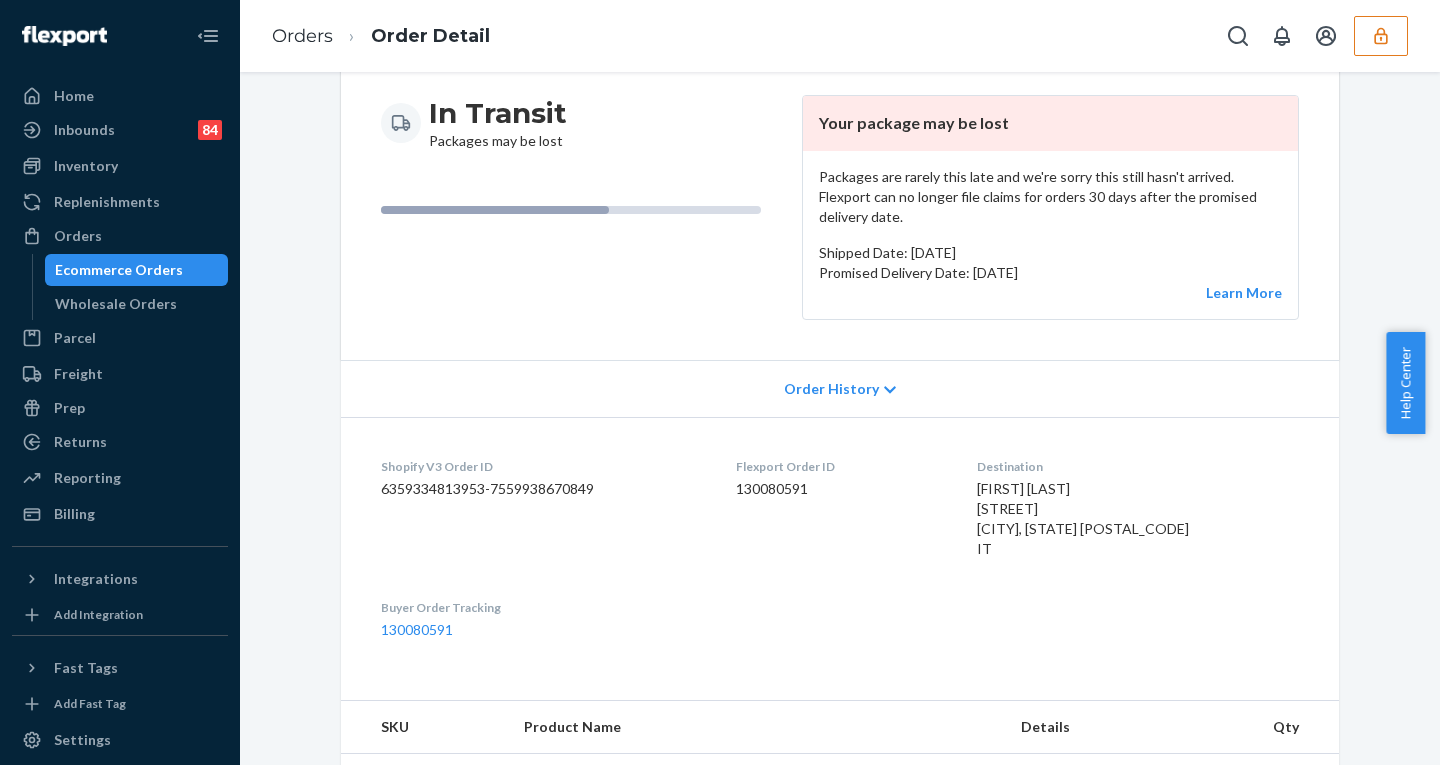 click on "Order History" at bounding box center [840, 388] 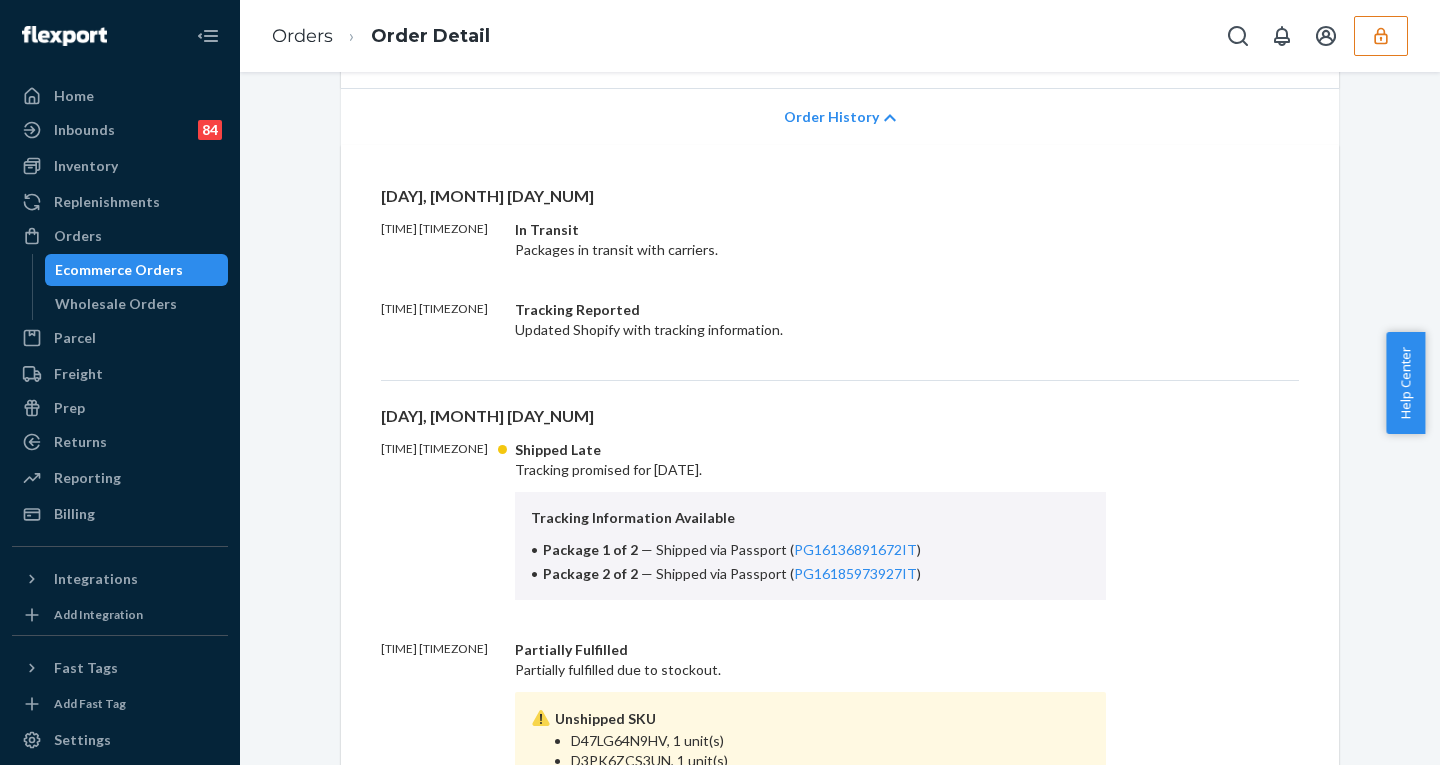 scroll, scrollTop: 221, scrollLeft: 0, axis: vertical 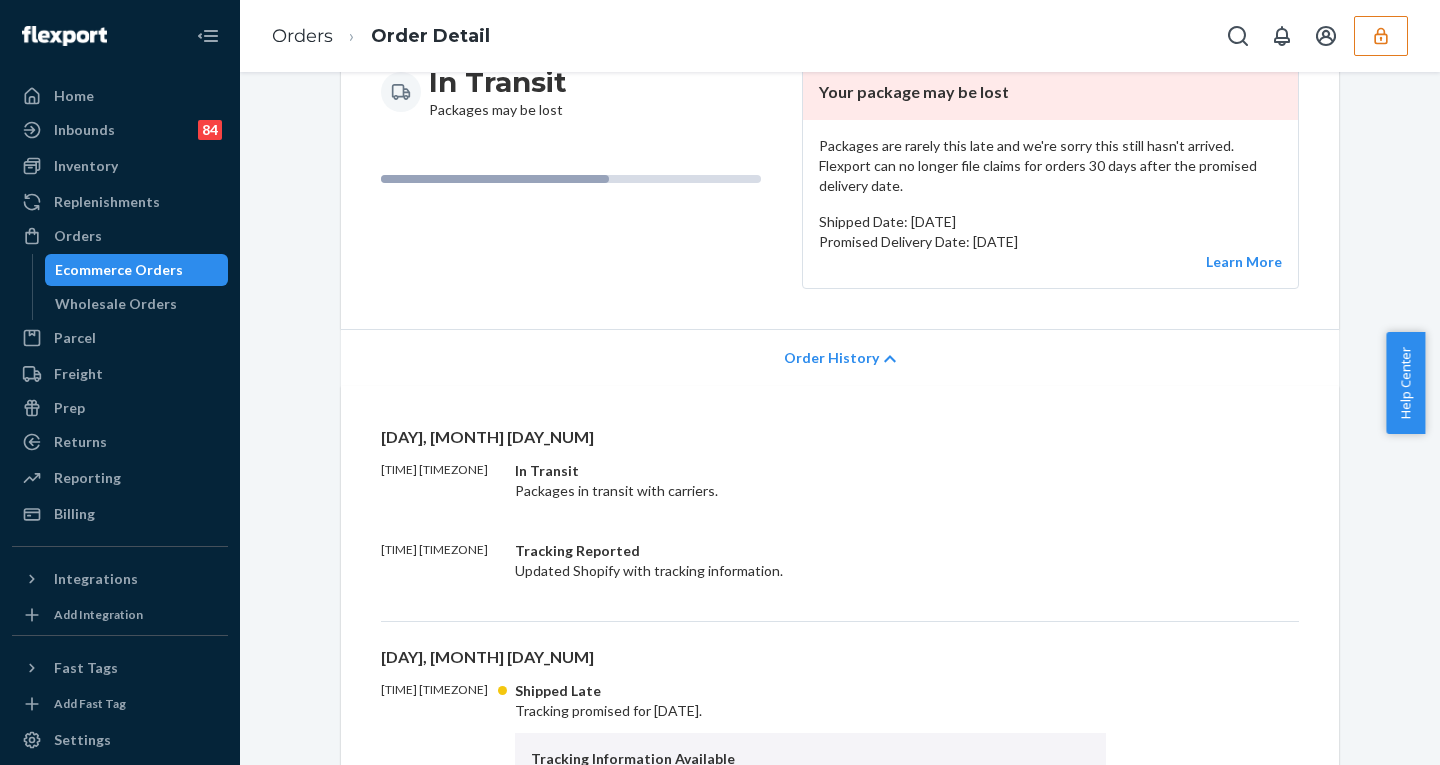 click on "Order History" at bounding box center [840, 357] 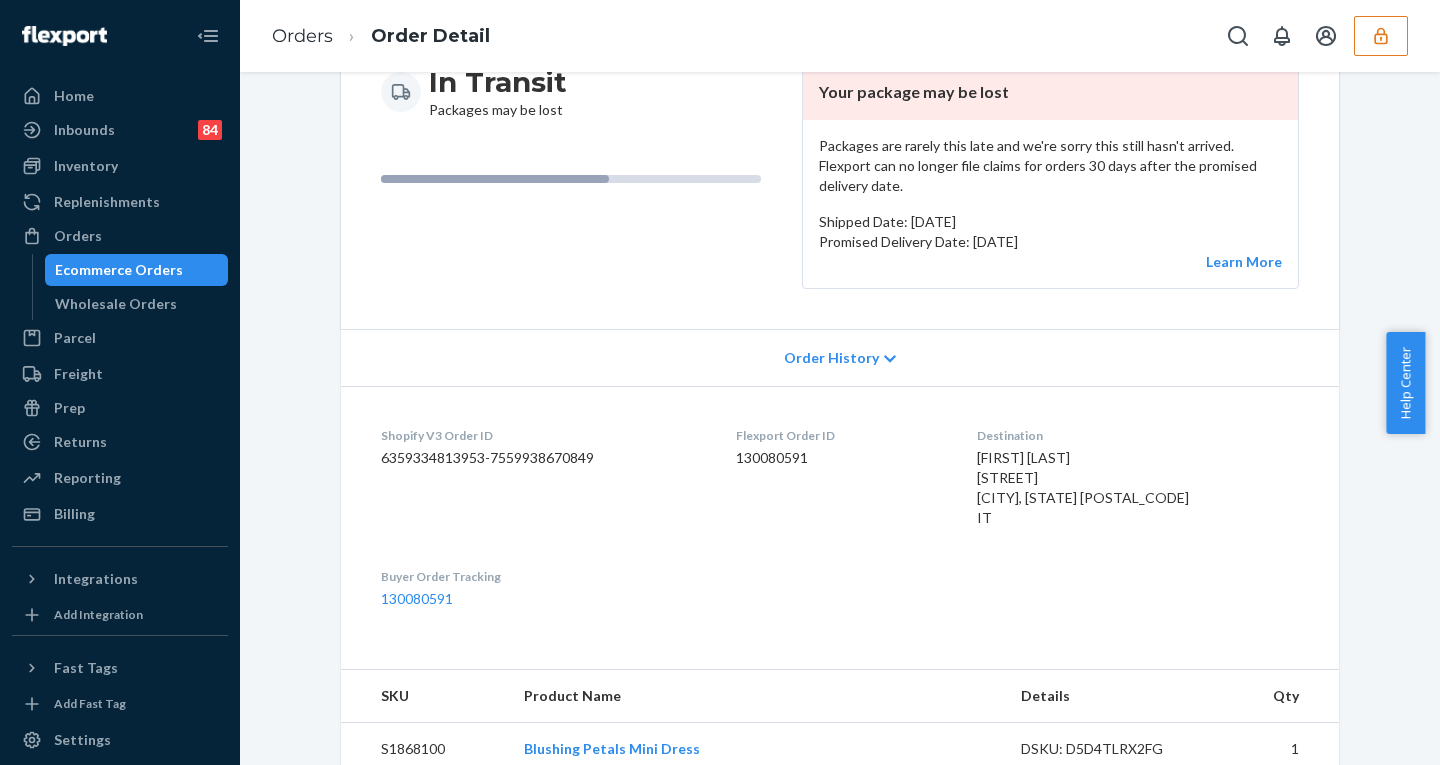 click on "6359334813953-7559938670849" at bounding box center [542, 458] 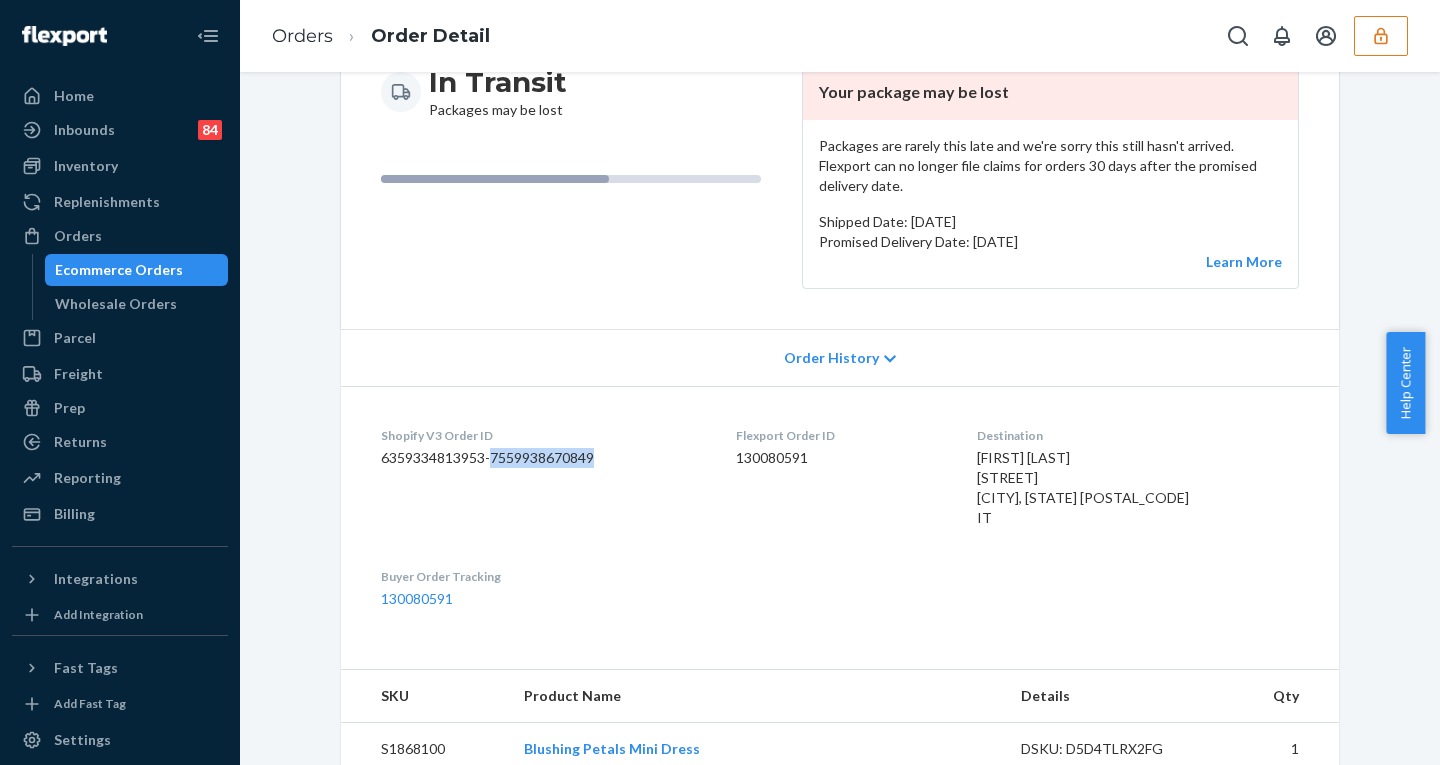 click on "6359334813953-7559938670849" at bounding box center (542, 458) 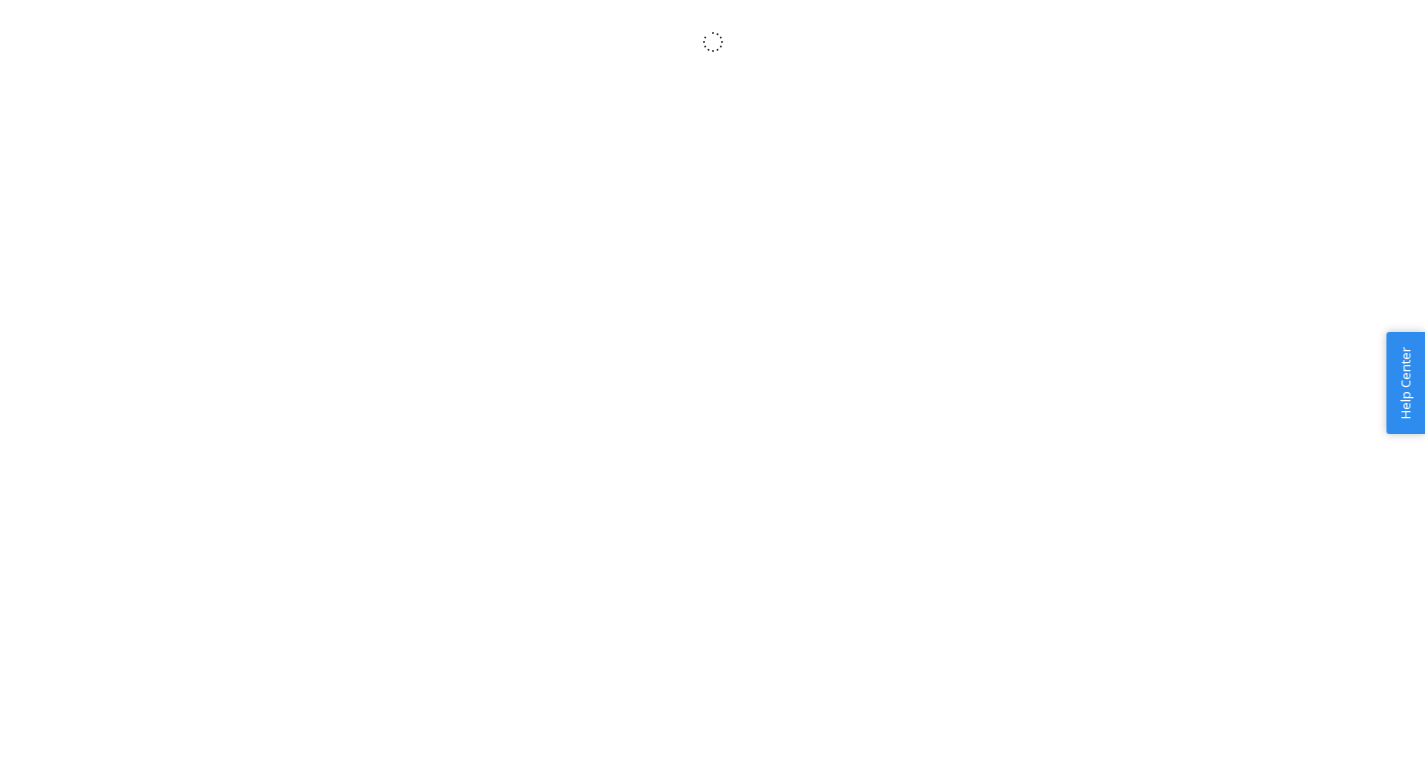 scroll, scrollTop: 0, scrollLeft: 0, axis: both 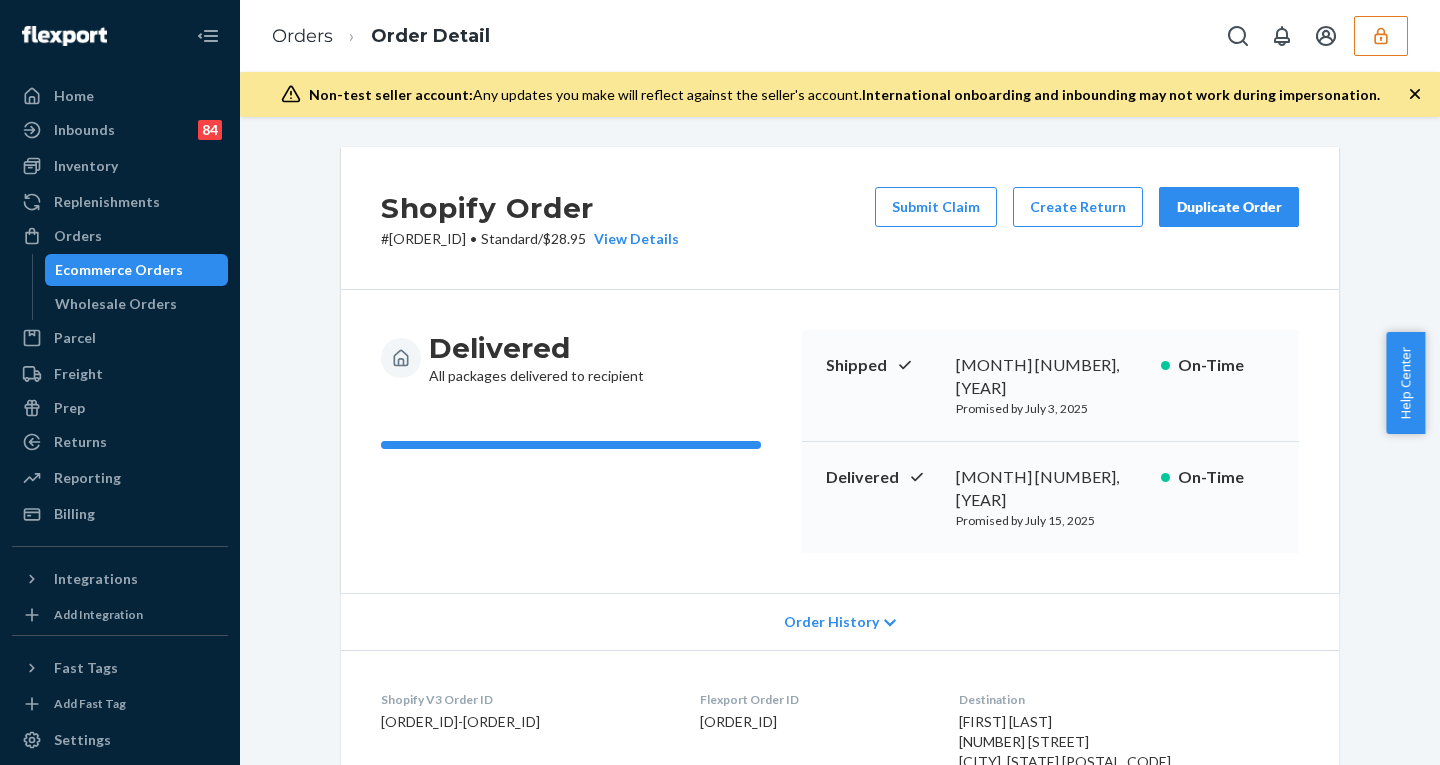 click on "# DK3833976 • Standard  /  $28.95 View Details" at bounding box center [530, 239] 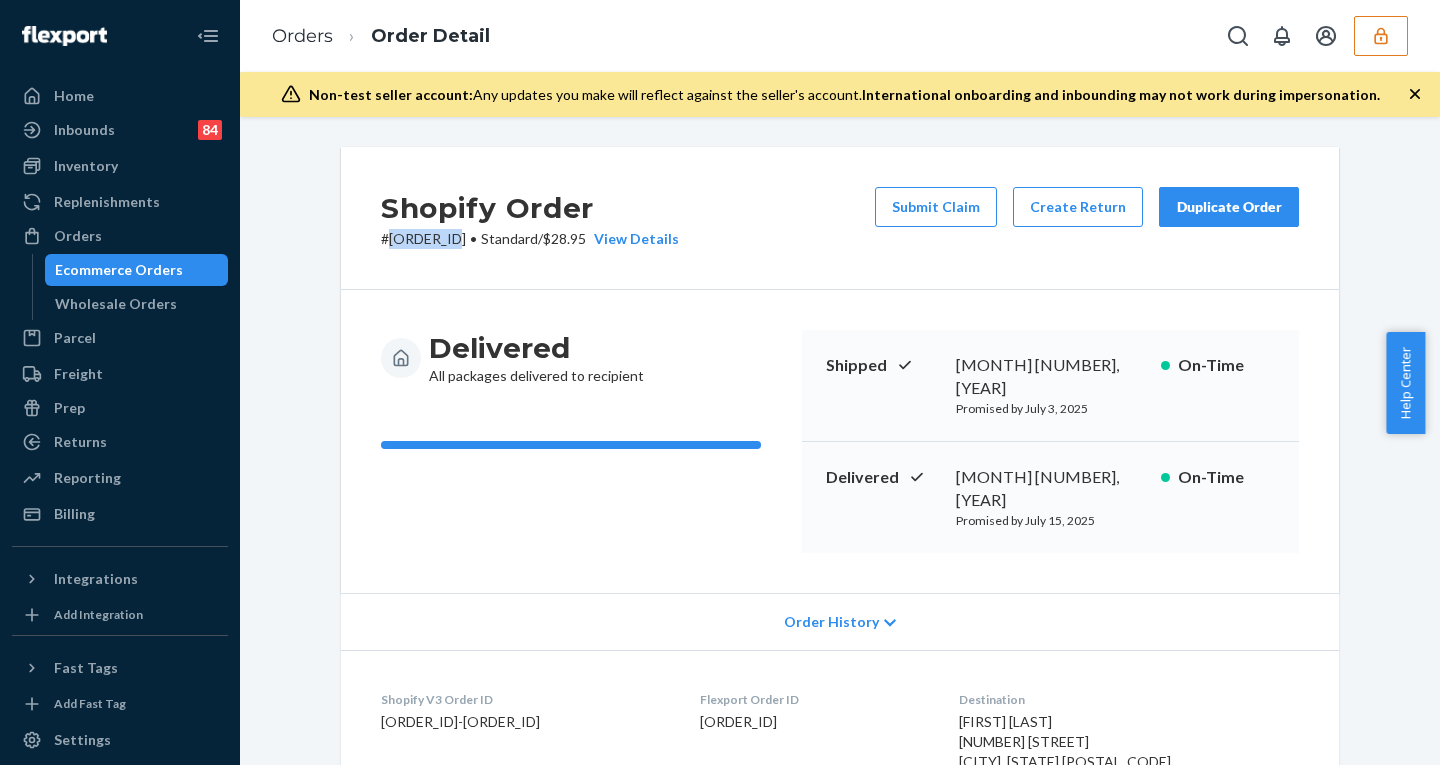 click on "# DK3833976 • Standard  /  $28.95 View Details" at bounding box center (530, 239) 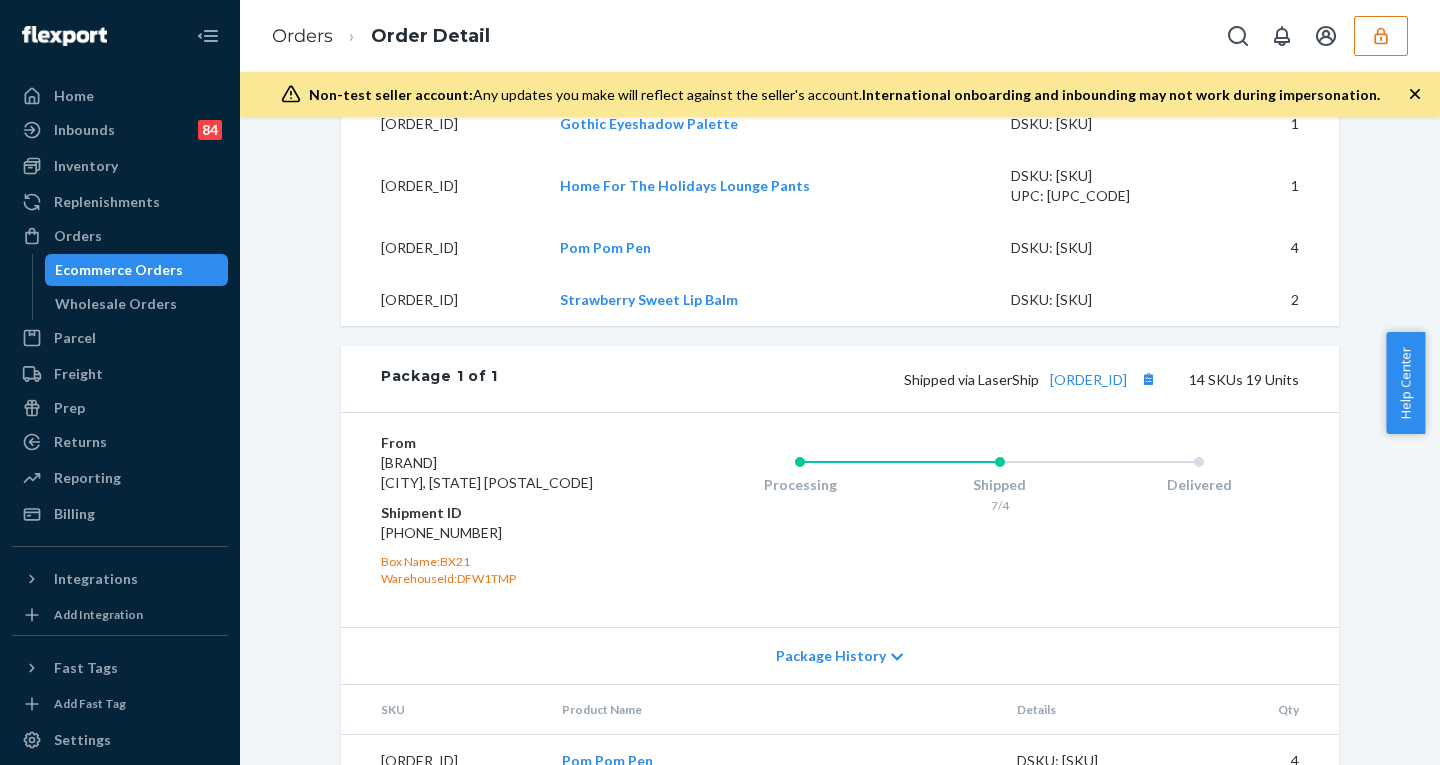 scroll, scrollTop: 1439, scrollLeft: 0, axis: vertical 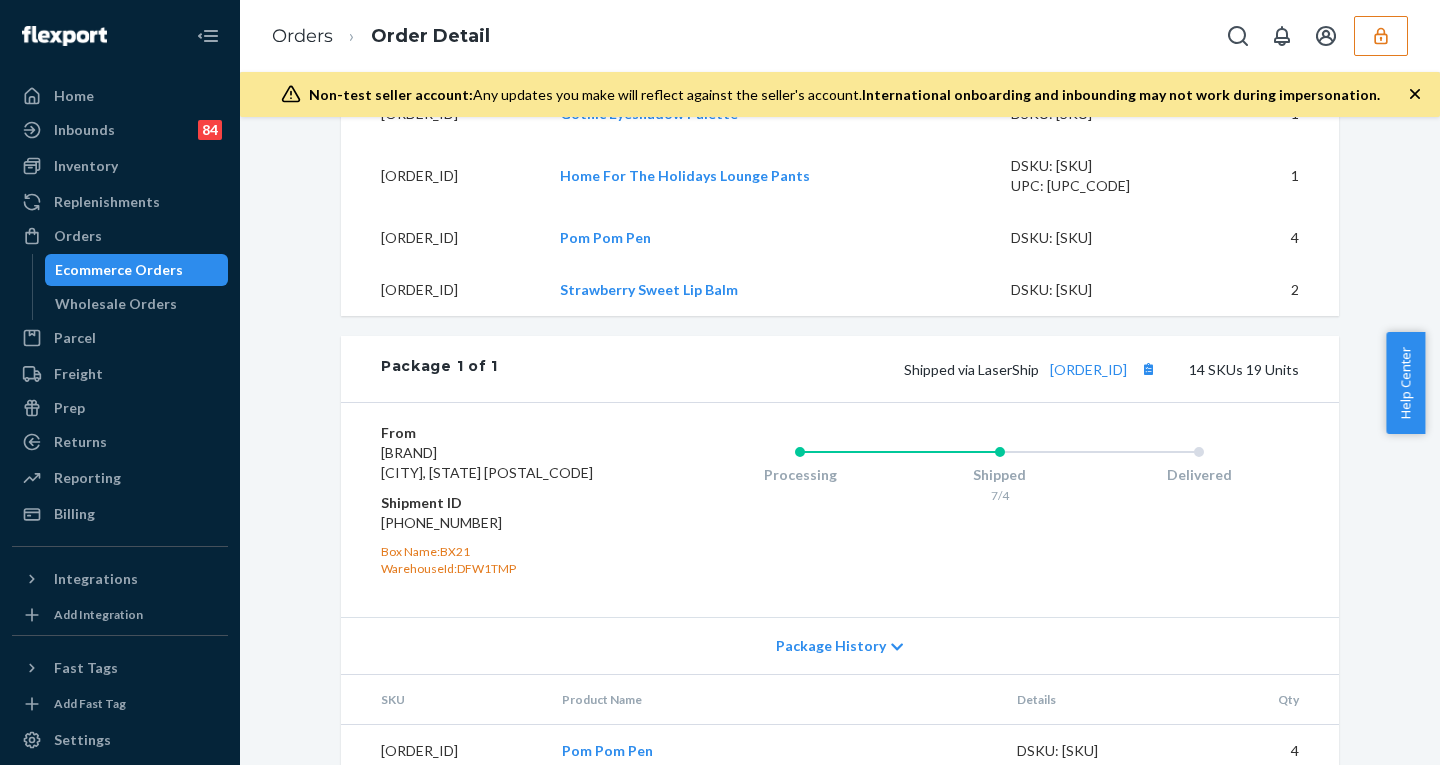 click on "Package History" at bounding box center (831, 646) 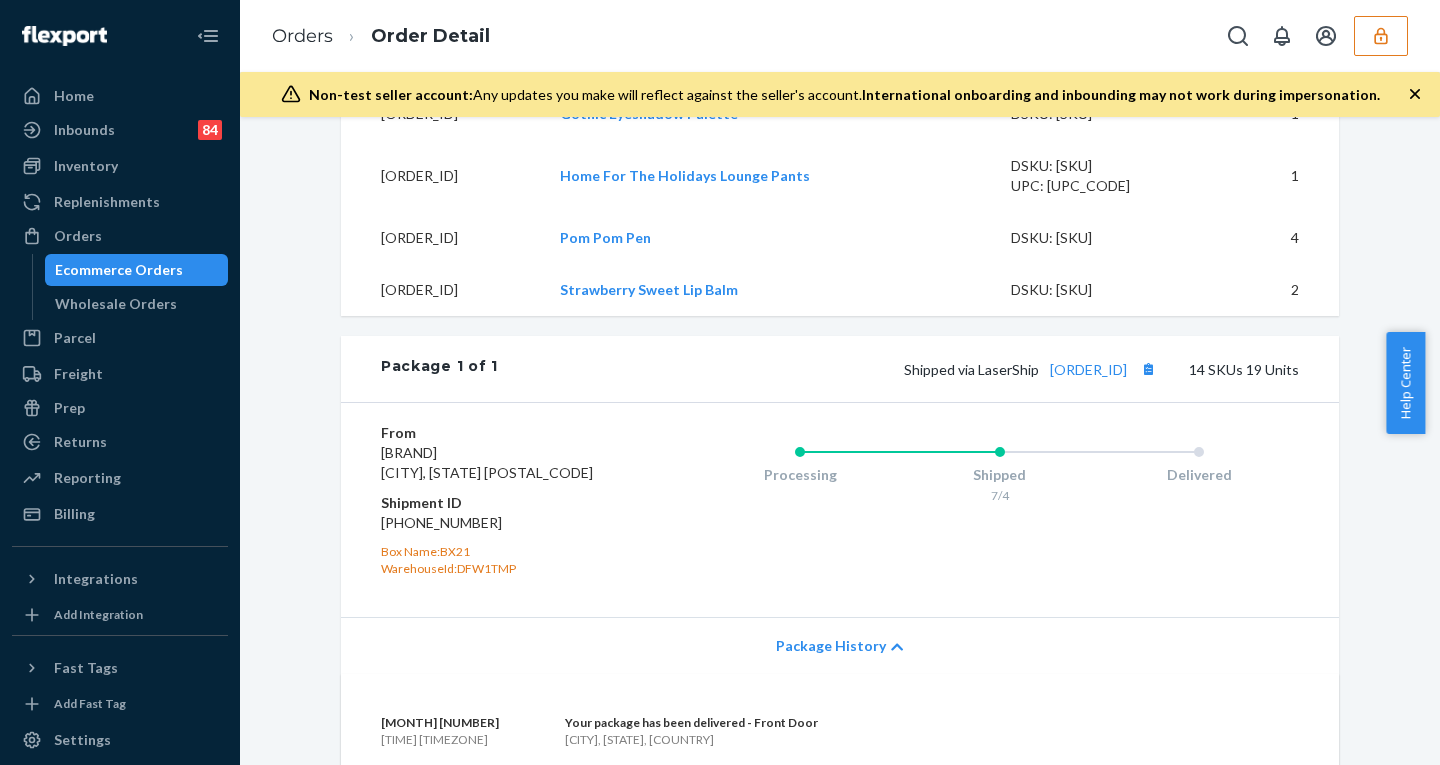 click on "Package History" at bounding box center [831, 646] 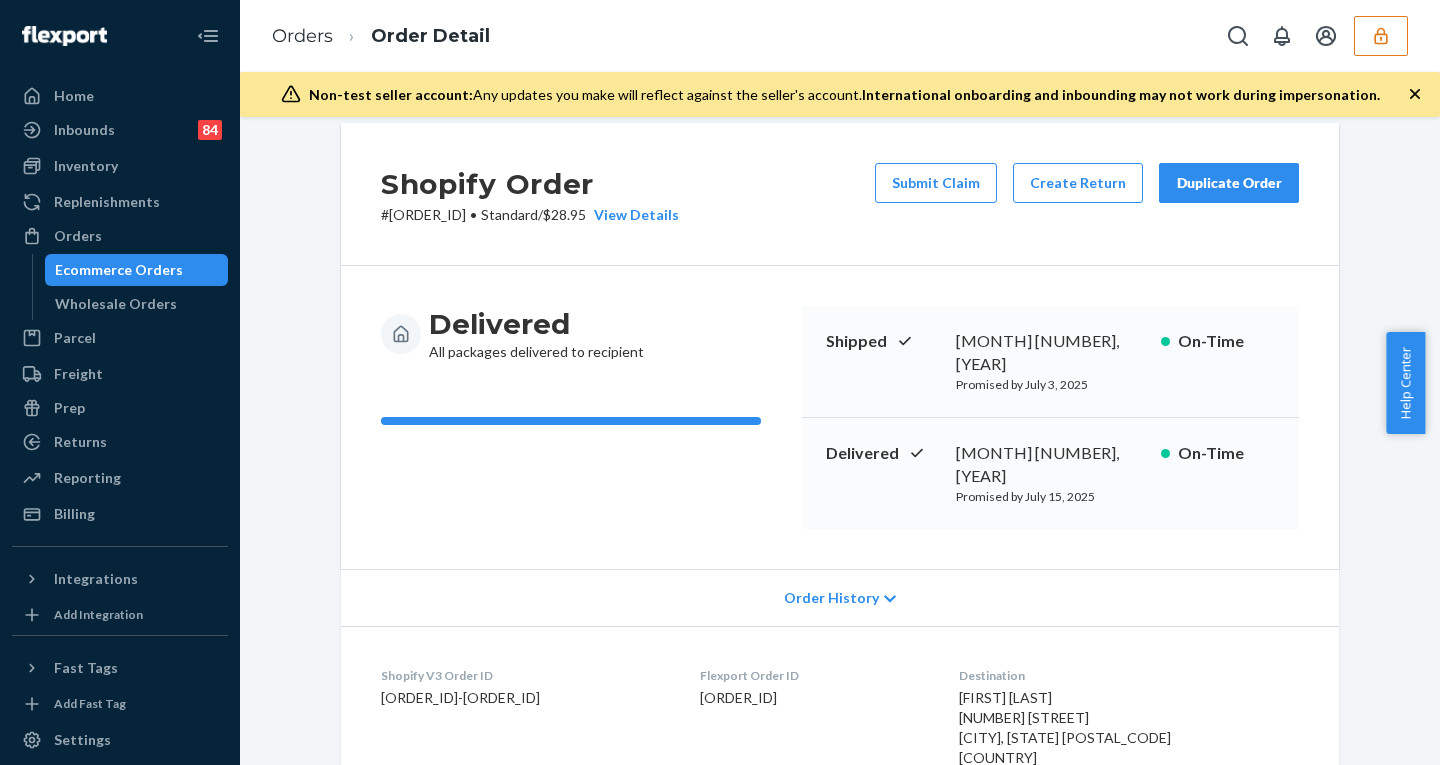 scroll, scrollTop: 0, scrollLeft: 0, axis: both 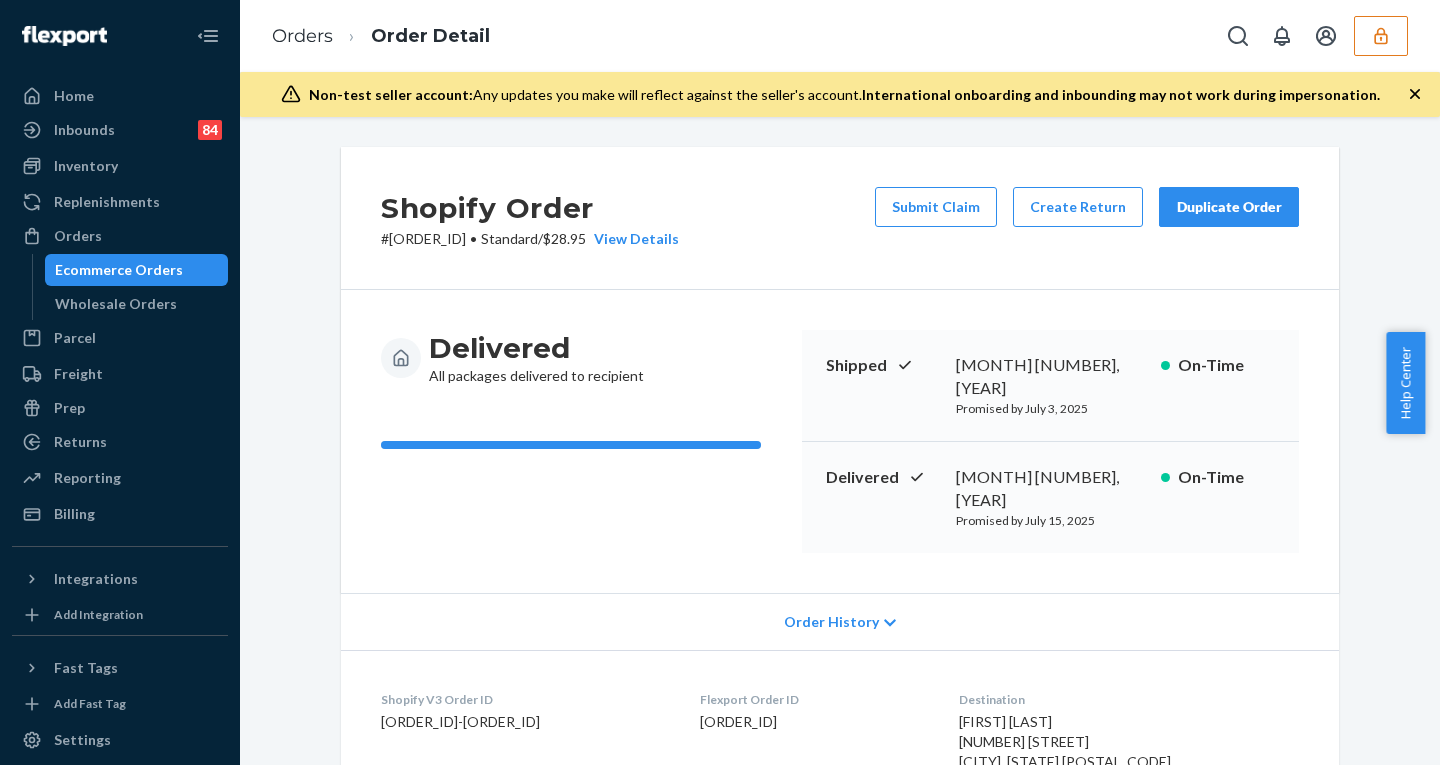 click on "Shopify Order # DK3833976 • Standard  /  $28.95 View Details Submit Claim Create Return Duplicate Order Delivered All packages delivered to recipient Shipped July 3, 2025 Promised by July 3, 2025 On-Time Delivered July 4, 2025 Promised by July 15, 2025 On-Time Order History Shopify V3 Order ID 6398093099265-7602442633473 Flexport Order ID 131437332 Destination Laurel De Genaro
8780 Tiffanys Ct
Montgomery, TX 77316-5425
US Buyer Order Tracking 131437332 SKU Product Name Details Qty S1880157 Plus Garage Band Sherpa Cropped Coat DSKU: DZJRWEZ94SQ 1 S1885869 End Of The Line Eyeshadow Palette DSKU: DG6VX4UAFBB 2 S1874654 Fairy Magic Eyeshadow Palette DSKU: DCQ6GQSMYH9 1 S849001 Carmen Mini Dress DSKU: DTZ3FKAD7YS 1 S1880156 Plus Garage Band Sherpa Cropped Coat DSKU: DXW3EBFVPB6 1 S828306 Hardest Of Hearts Midi Skirt - Floral DSKU: DTR2QC2WTM9 1 S1885214 Always Dreaming Oversized Sweater DSKU: DKFD9RXDKSX 1 S1885191 Home For The Holidays Zip-Up Hoodie DSKU: DPRJGTX87PV UPC: 810175338262 1 S1882091 1 S1879672 1 1" at bounding box center (840, 441) 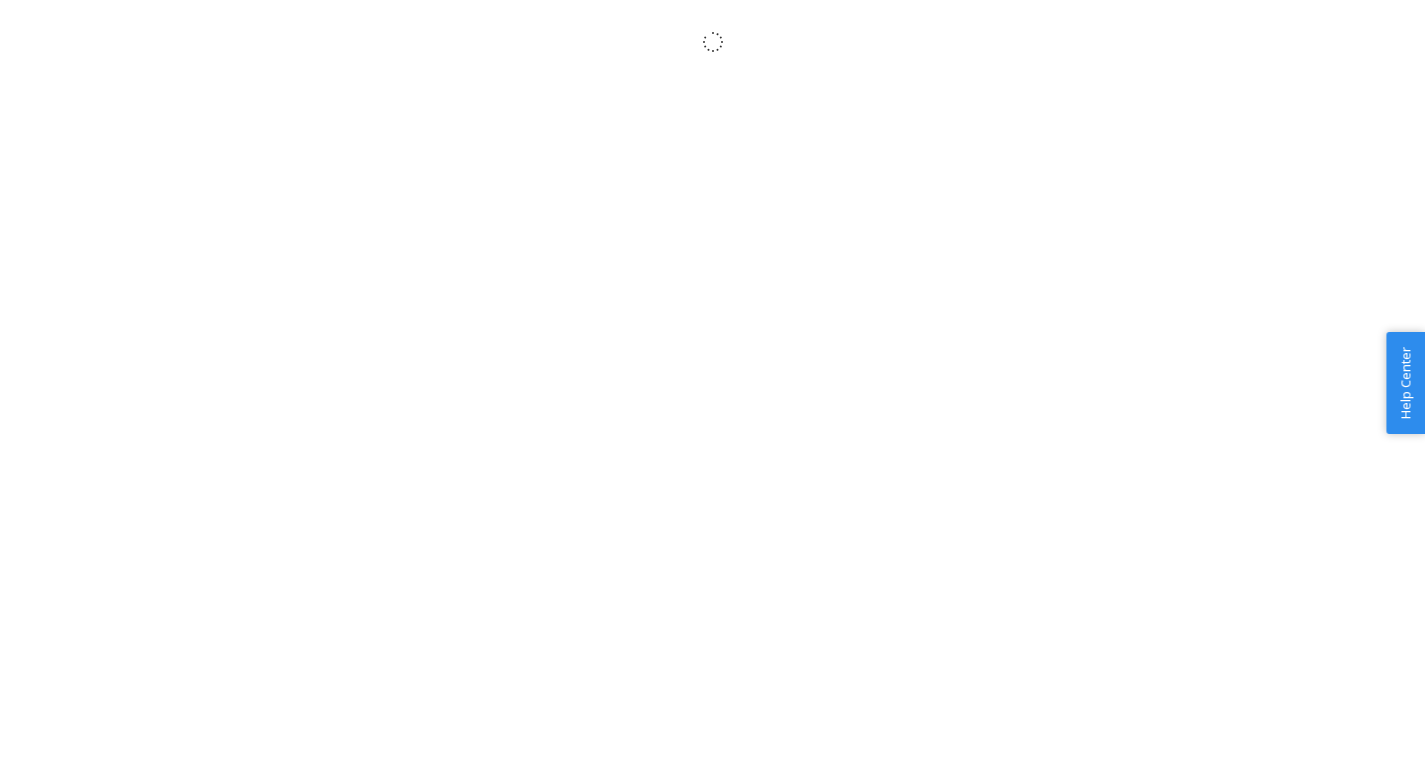 scroll, scrollTop: 0, scrollLeft: 0, axis: both 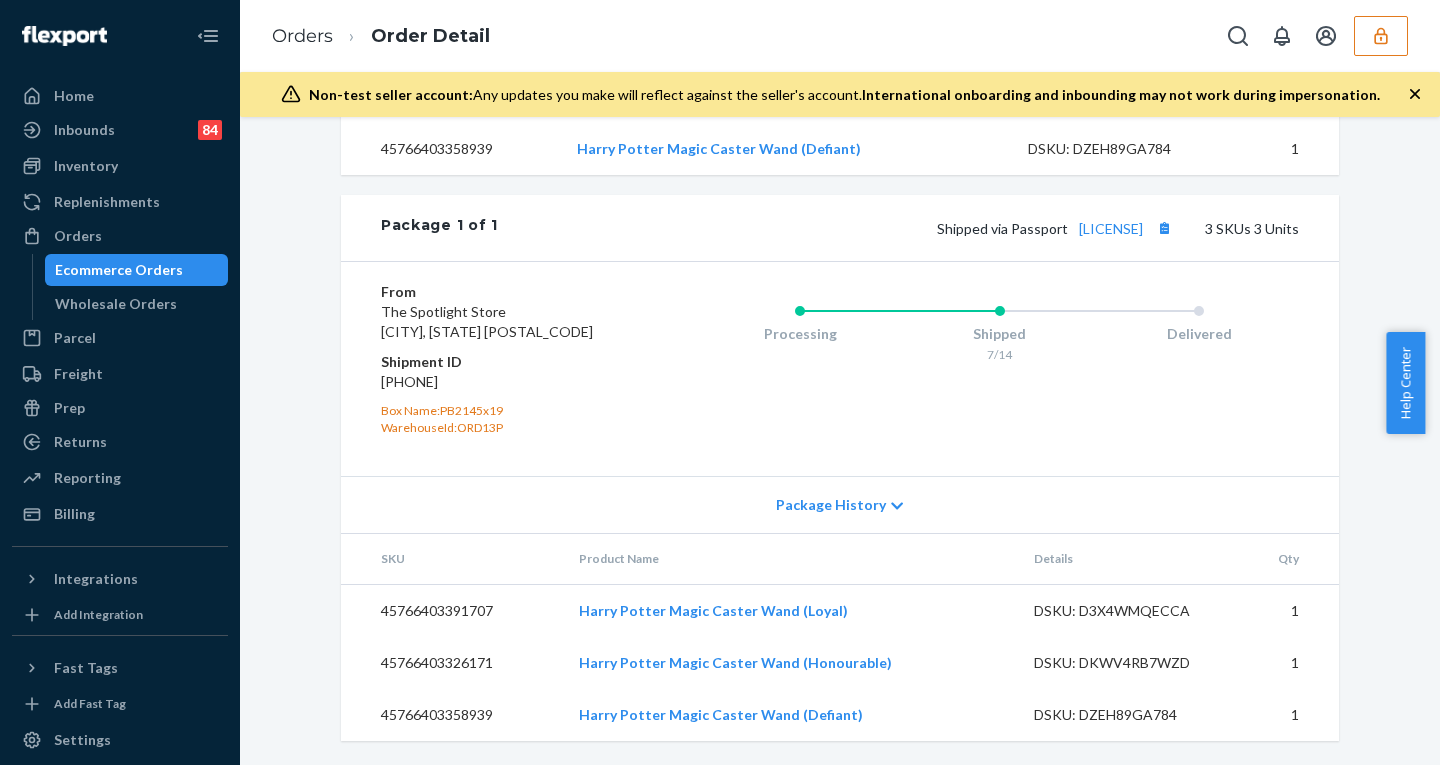 click on "Package History" at bounding box center [831, 505] 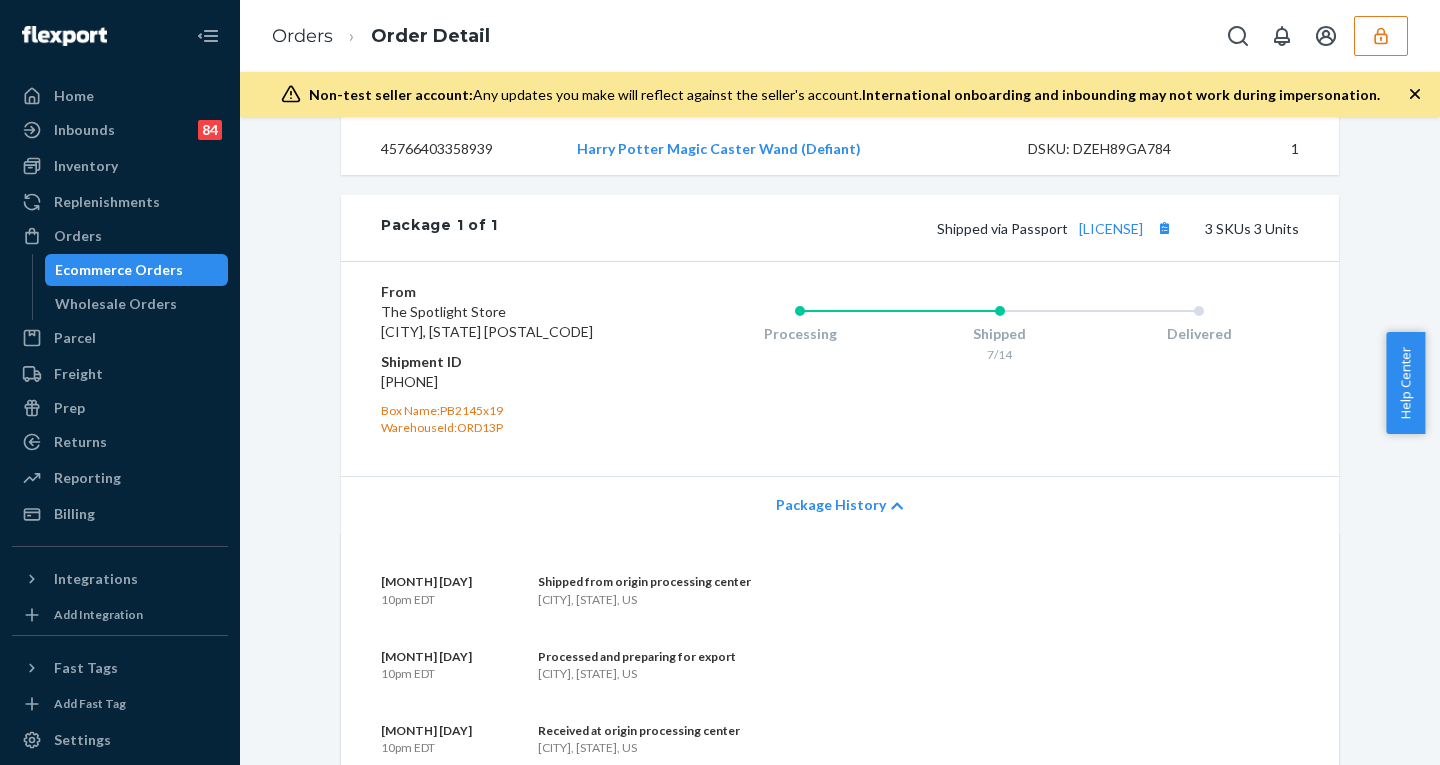 click on "Package History" at bounding box center [831, 505] 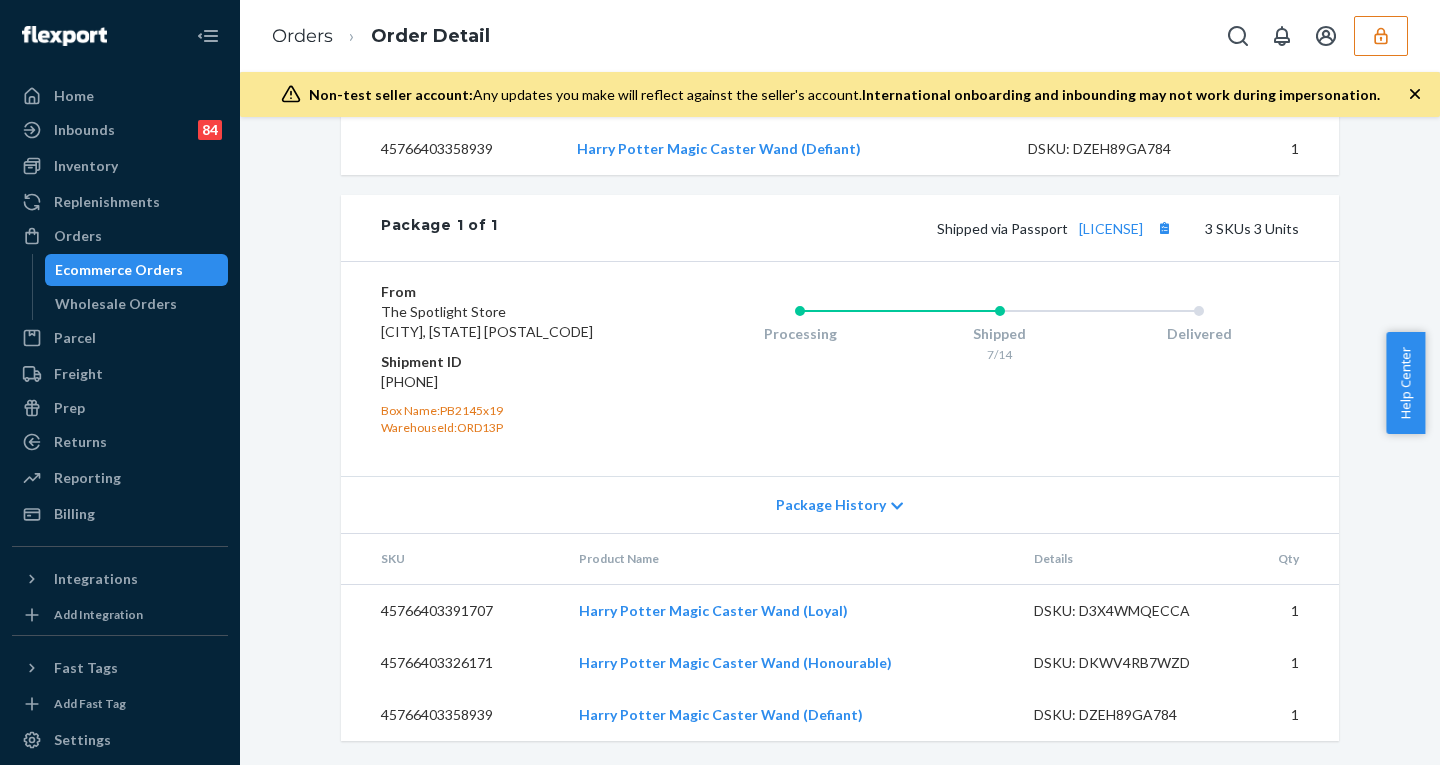 click 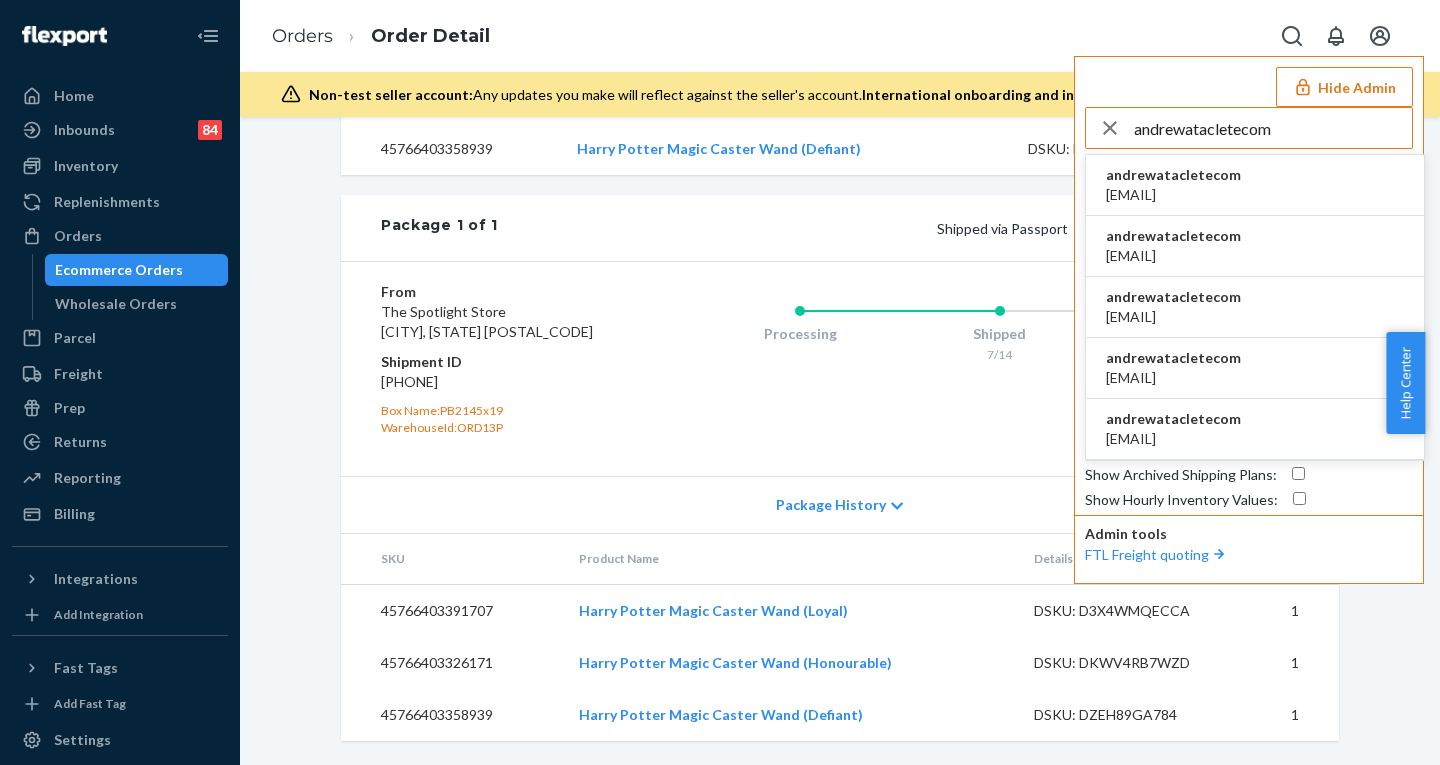 type on "andrewatacletecom" 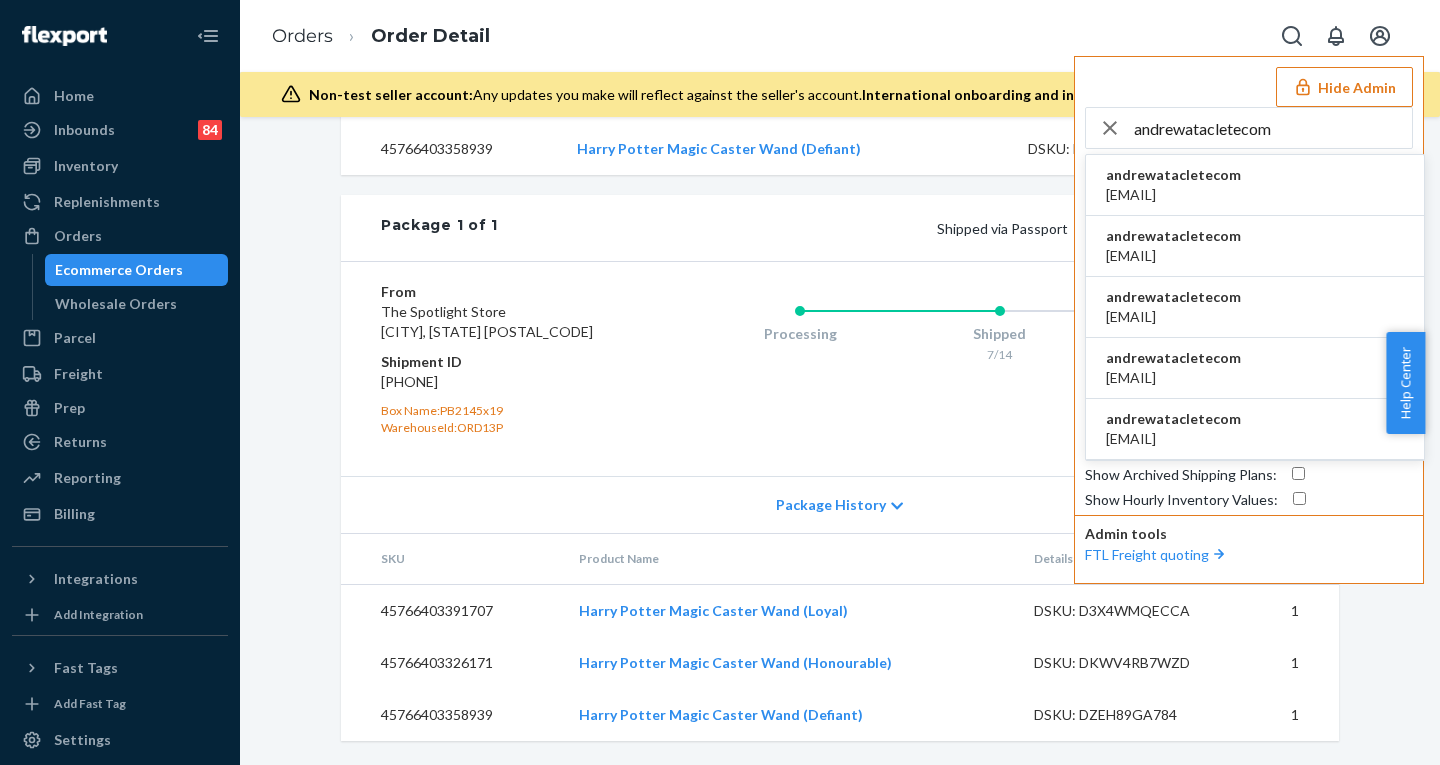 click on "andrewatacletecom" at bounding box center [1173, 175] 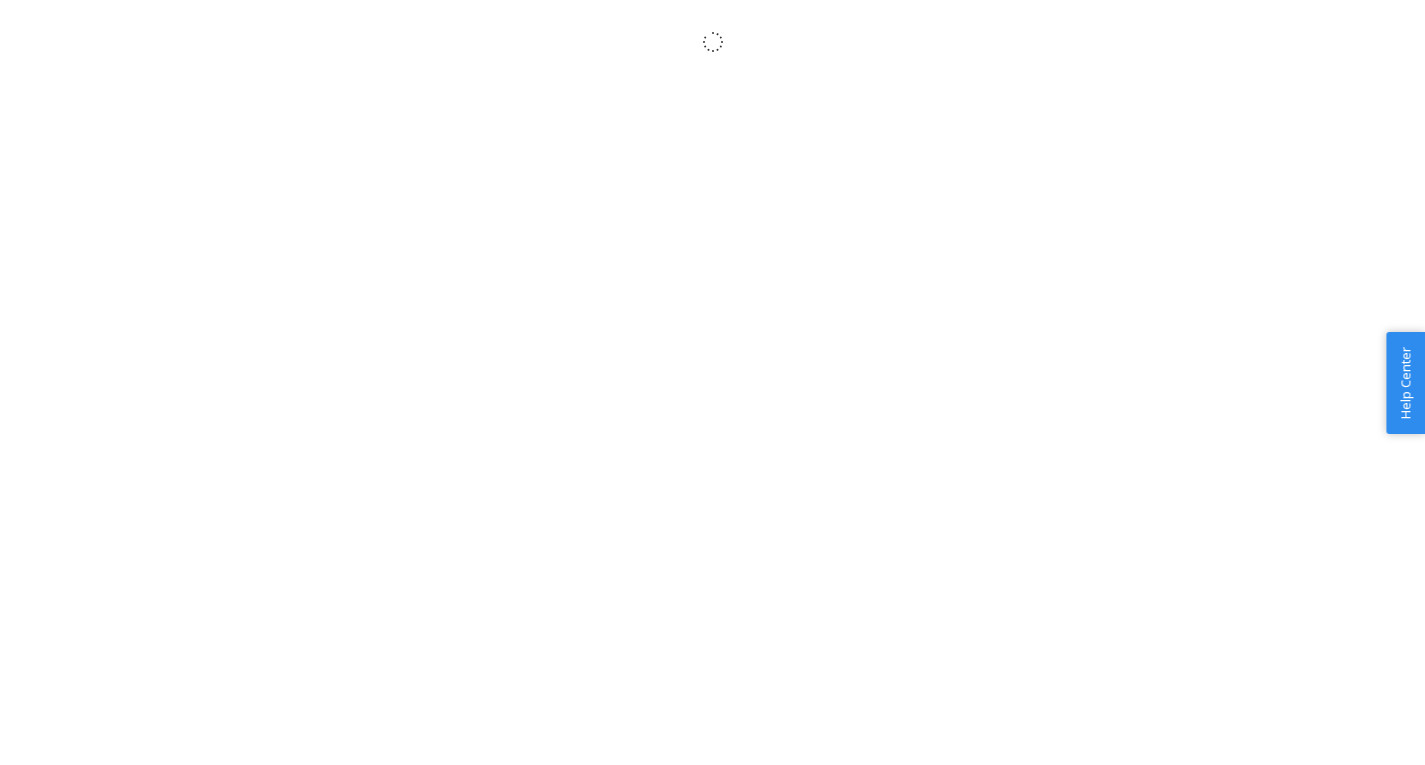 scroll, scrollTop: 0, scrollLeft: 0, axis: both 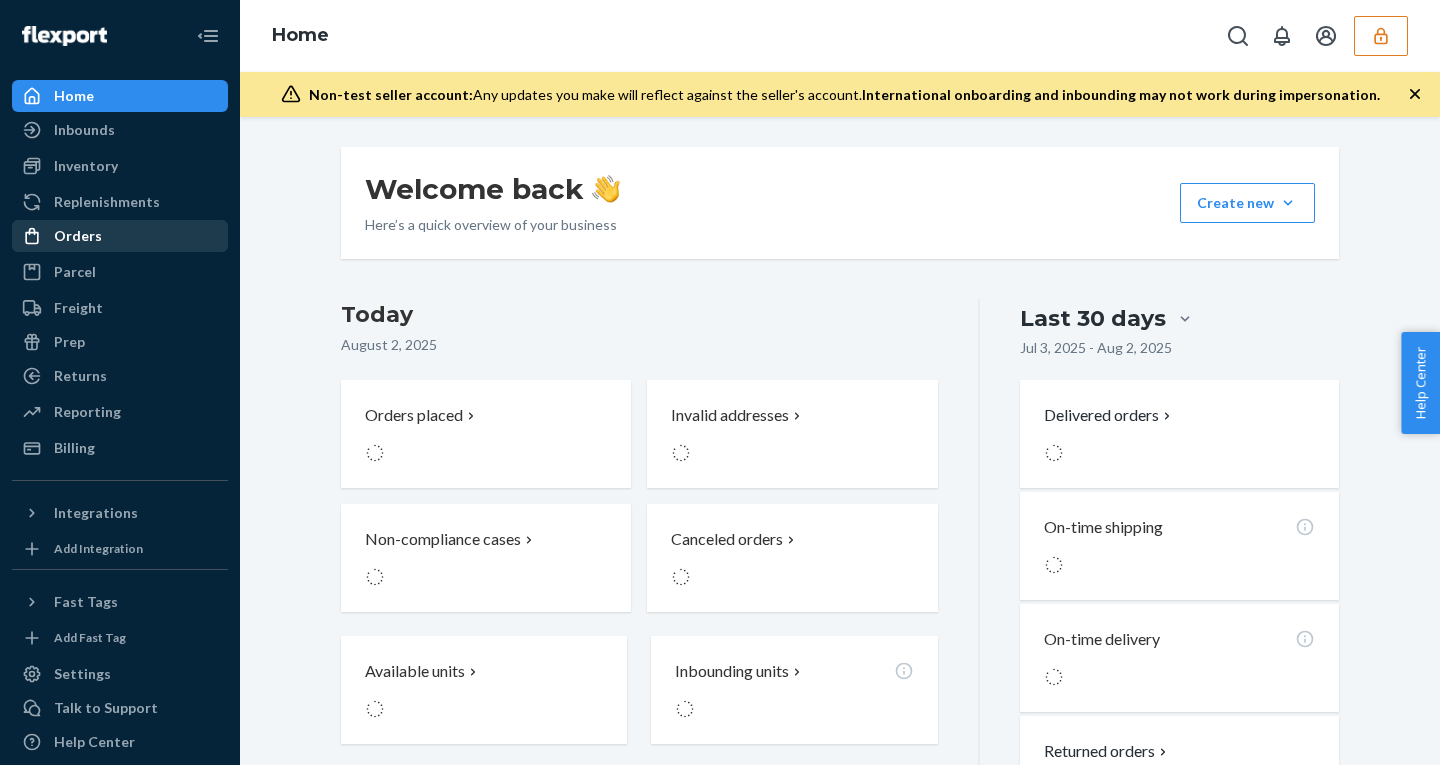 click on "Orders" at bounding box center (78, 236) 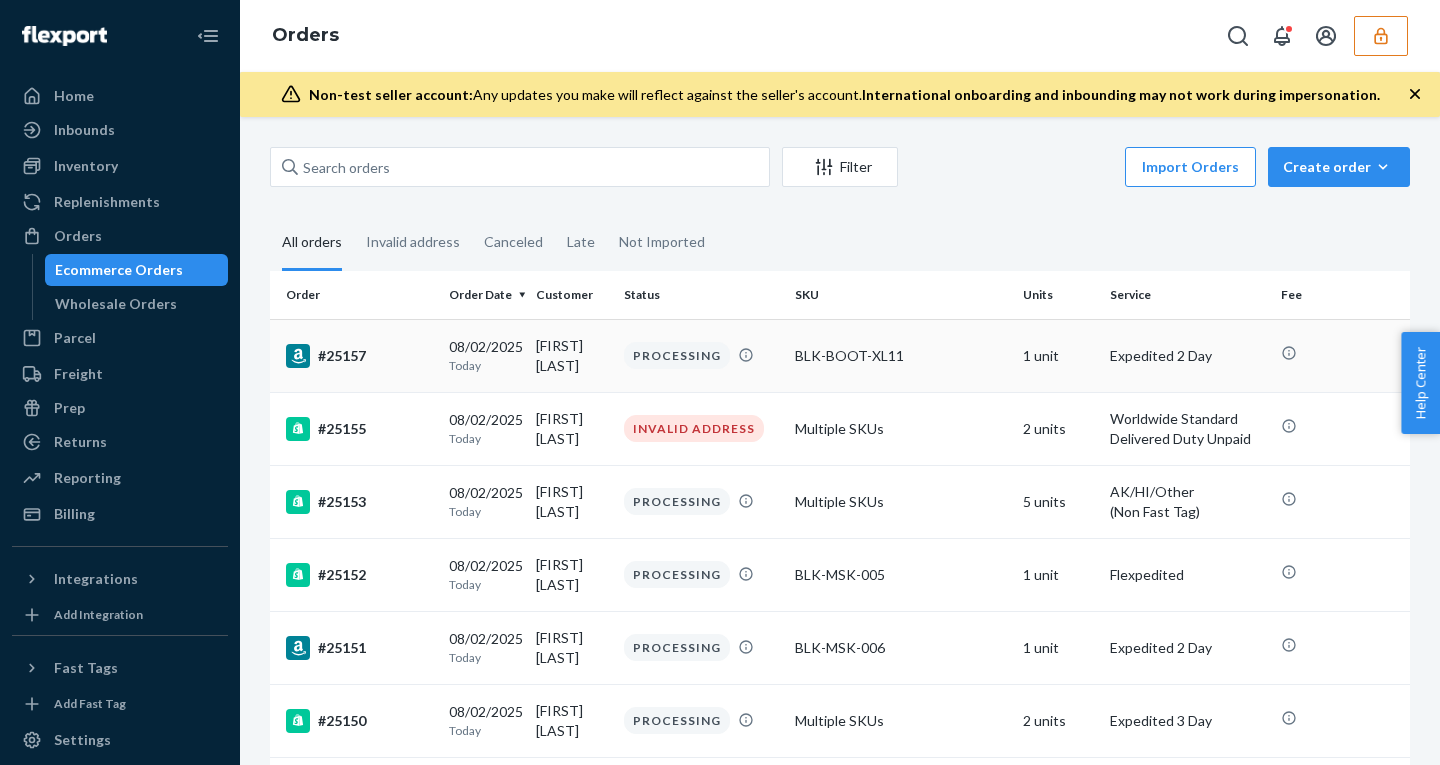 click on "08/02/2025 Today" at bounding box center (484, 355) 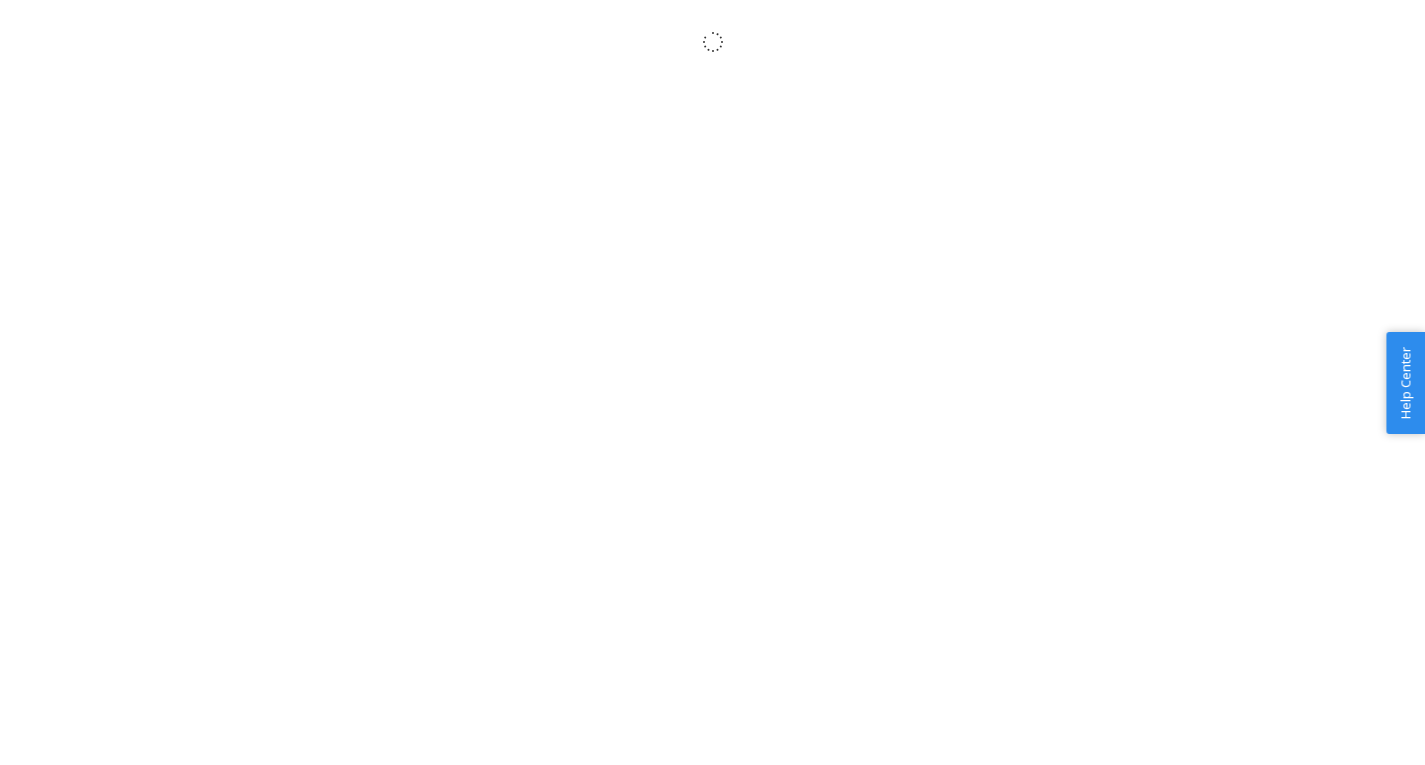 scroll, scrollTop: 0, scrollLeft: 0, axis: both 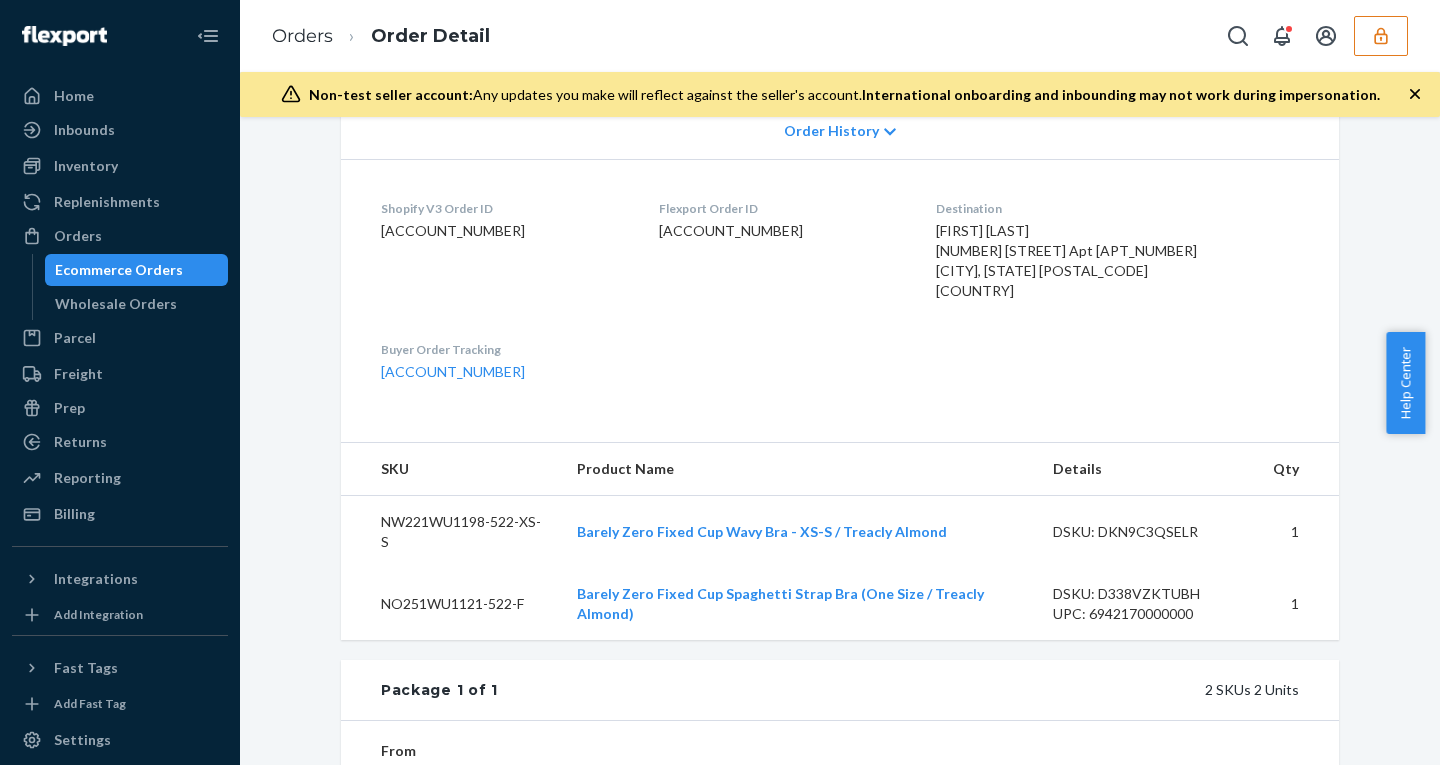 click on "[ACCOUNT_NUMBER]" at bounding box center [782, 231] 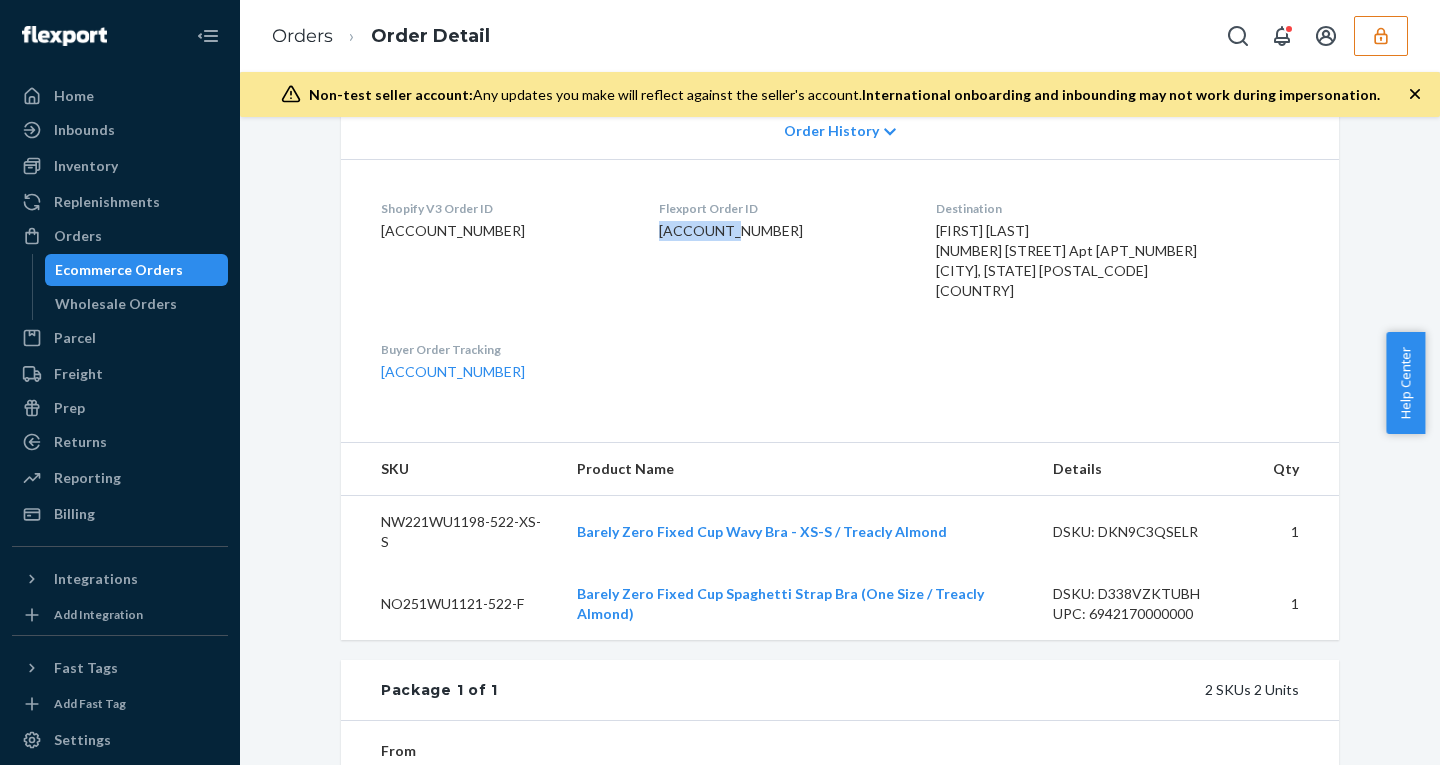 copy on "[ACCOUNT_NUMBER]" 